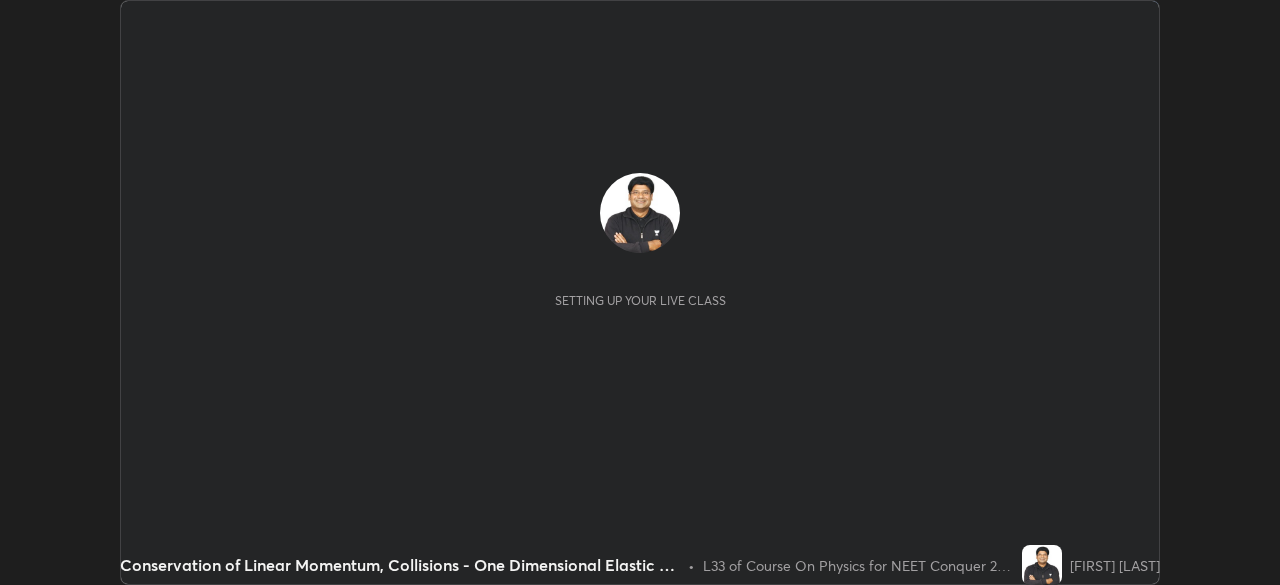 scroll, scrollTop: 0, scrollLeft: 0, axis: both 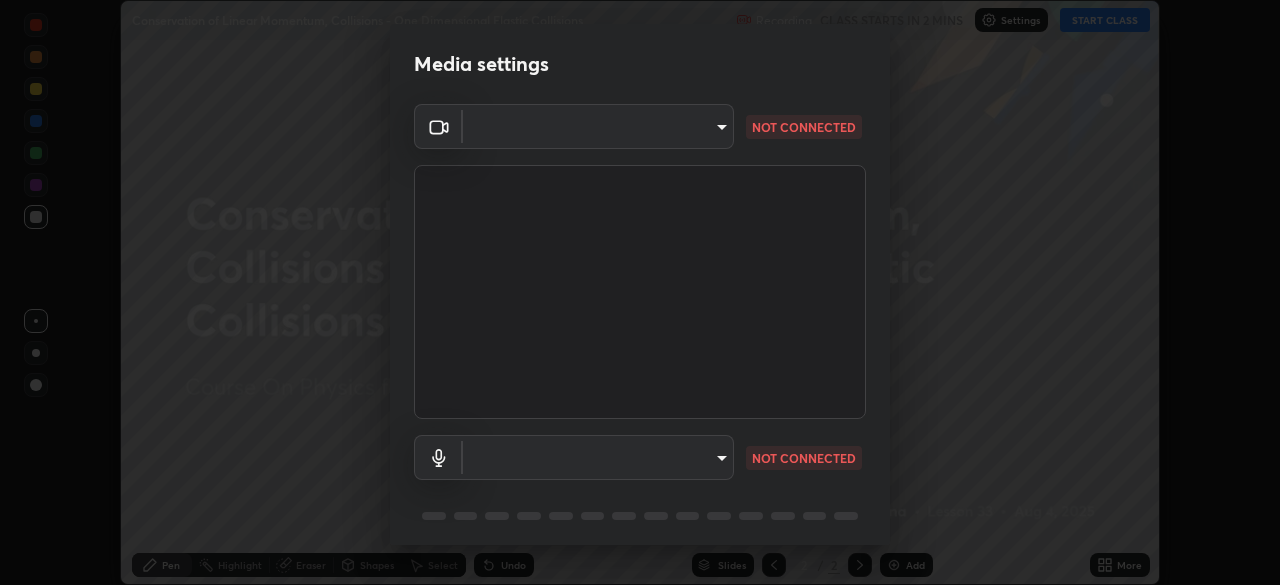 type on "0acba3b956650a6650c5664b97f3b396654fc9691dbf7dca78d34d57b57889b9" 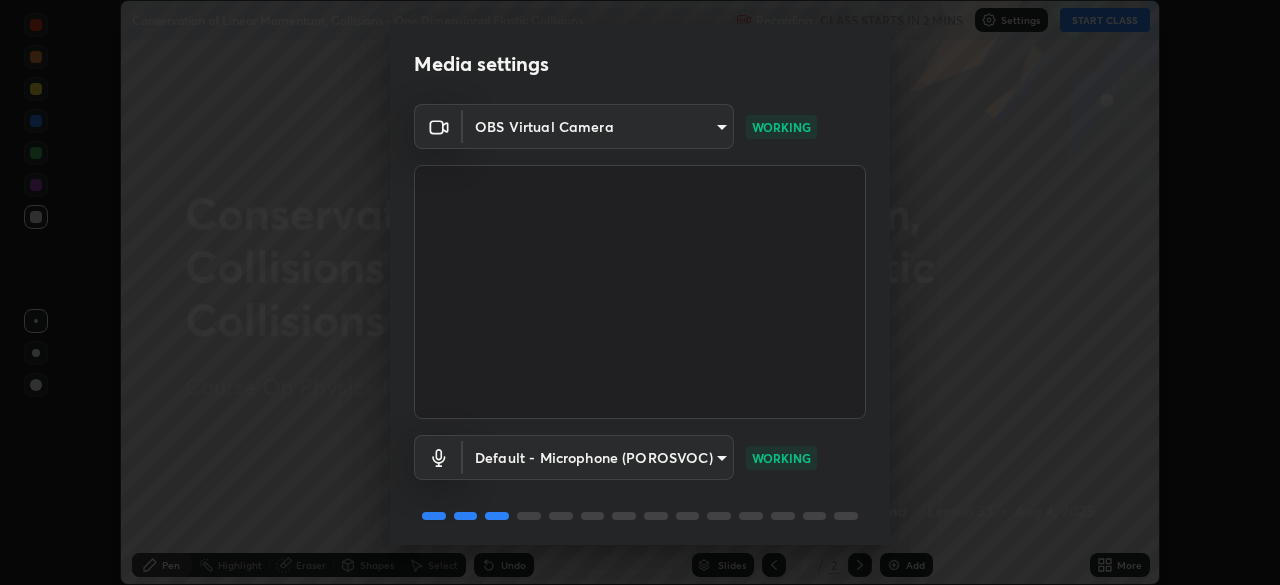 scroll, scrollTop: 71, scrollLeft: 0, axis: vertical 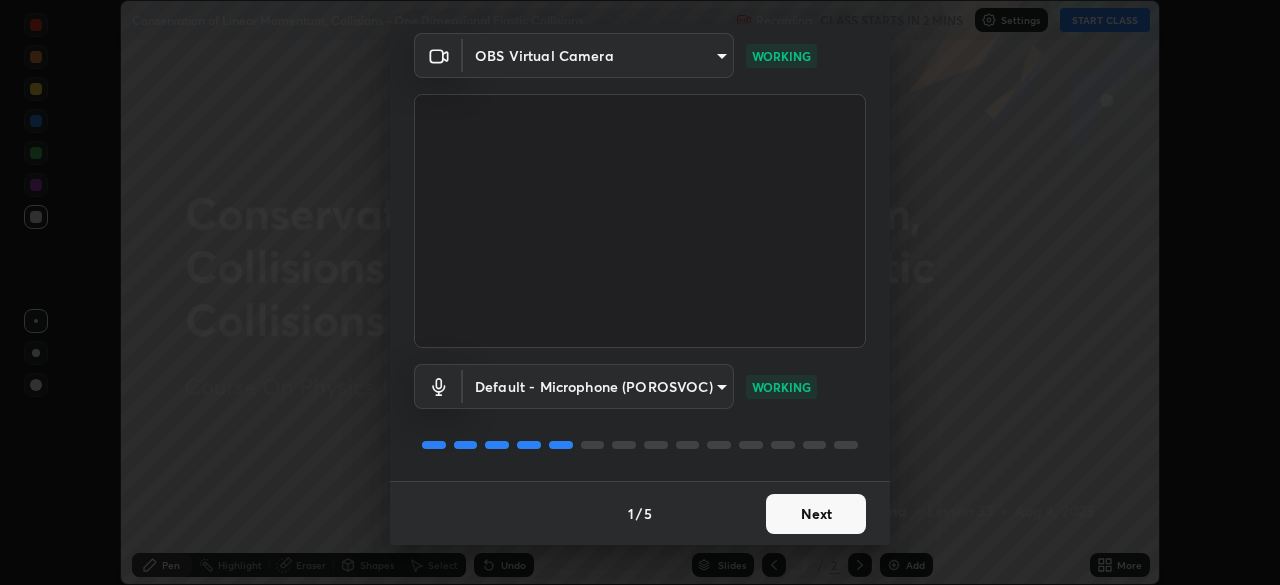 click on "Next" at bounding box center (816, 514) 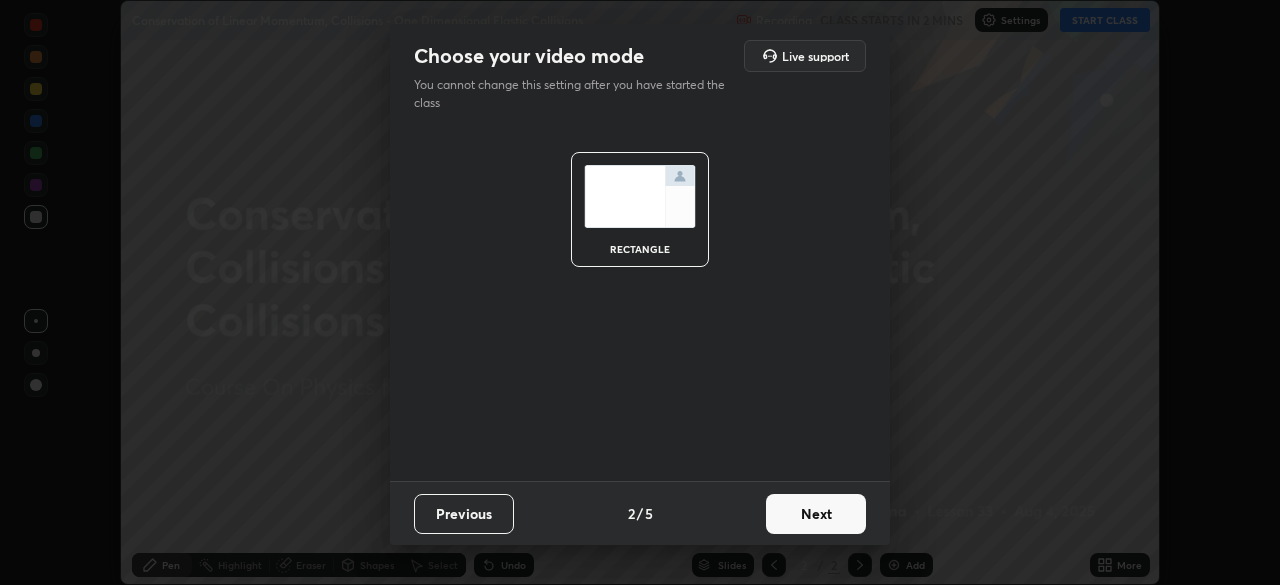 scroll, scrollTop: 0, scrollLeft: 0, axis: both 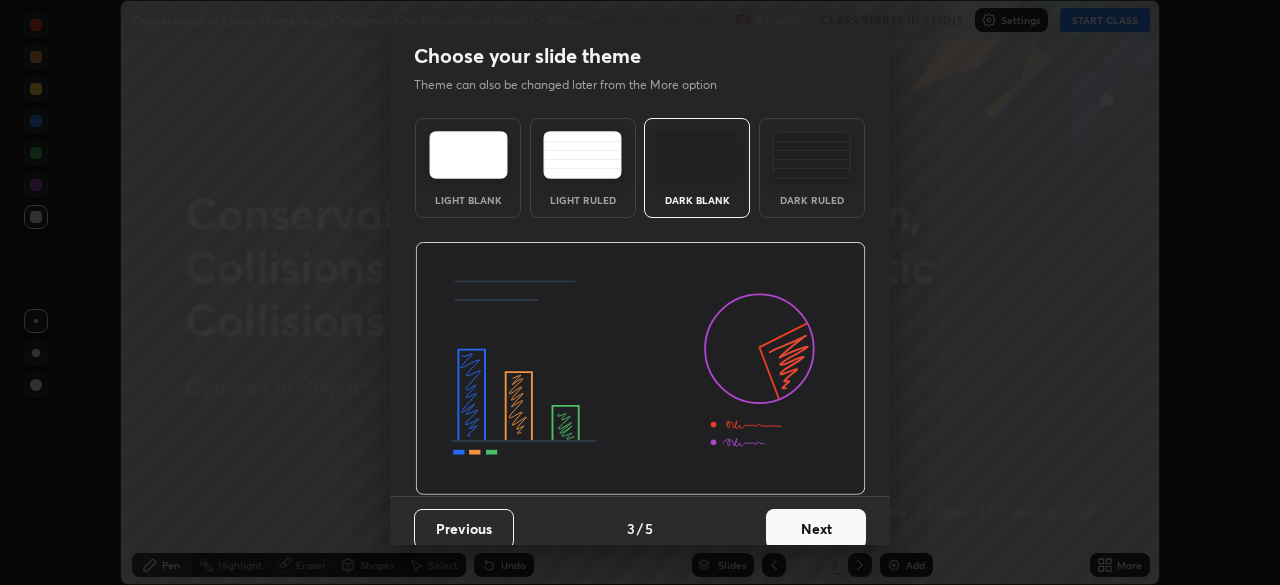 click on "Next" at bounding box center (816, 529) 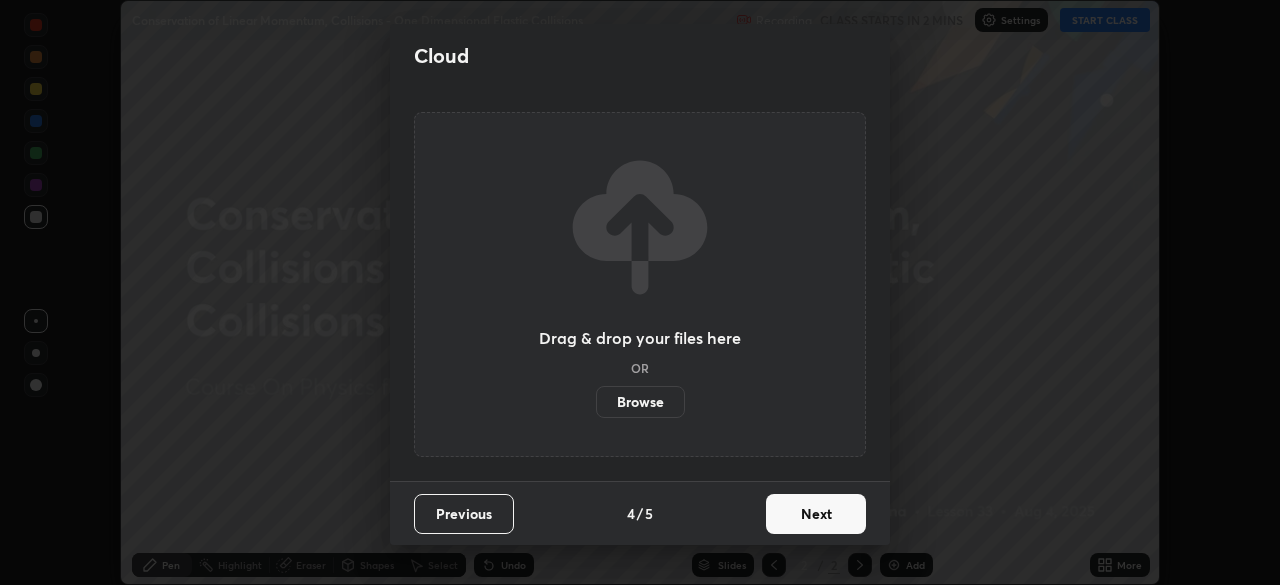 click on "Next" at bounding box center [816, 514] 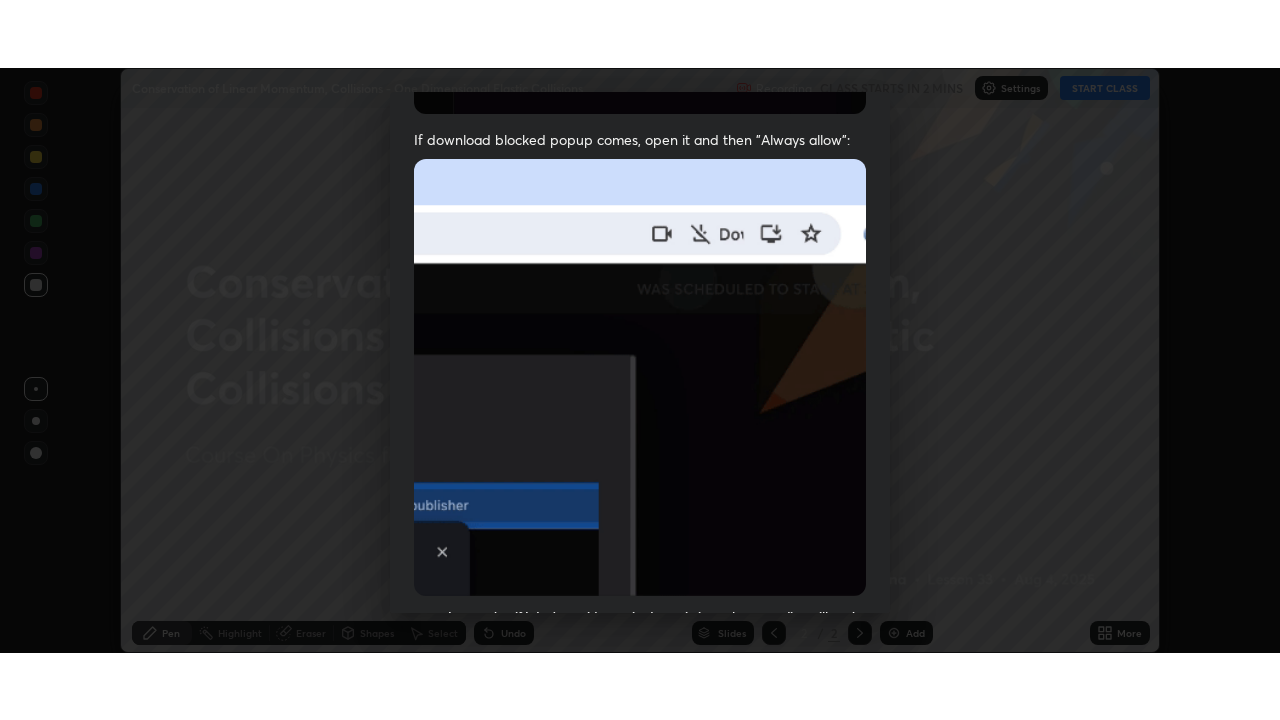 scroll, scrollTop: 479, scrollLeft: 0, axis: vertical 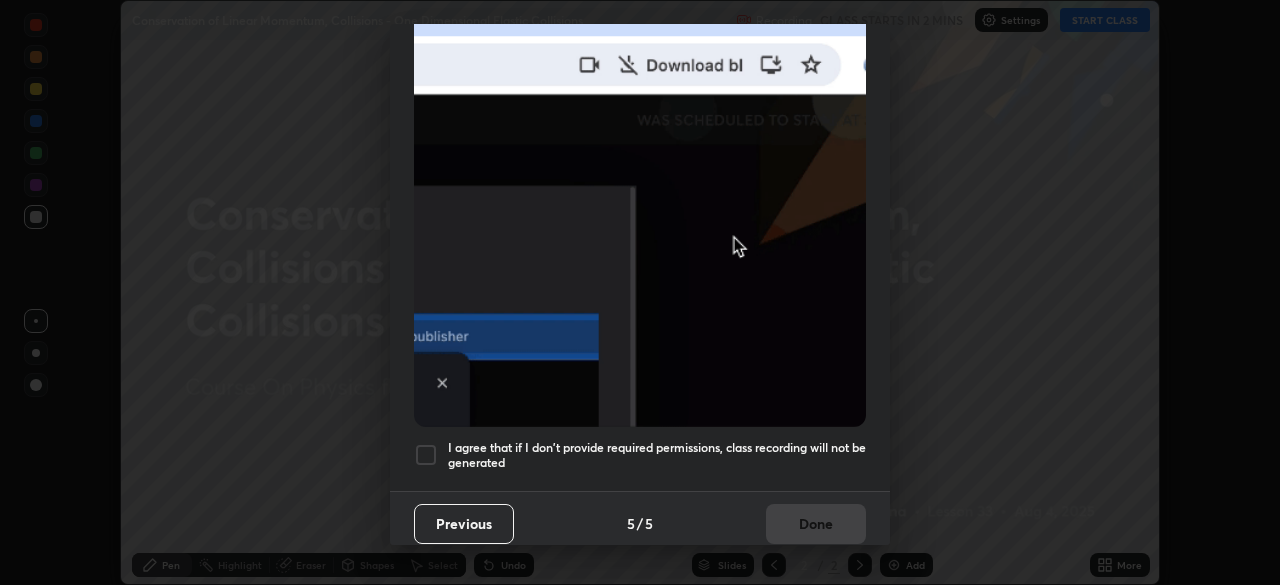 click at bounding box center (426, 455) 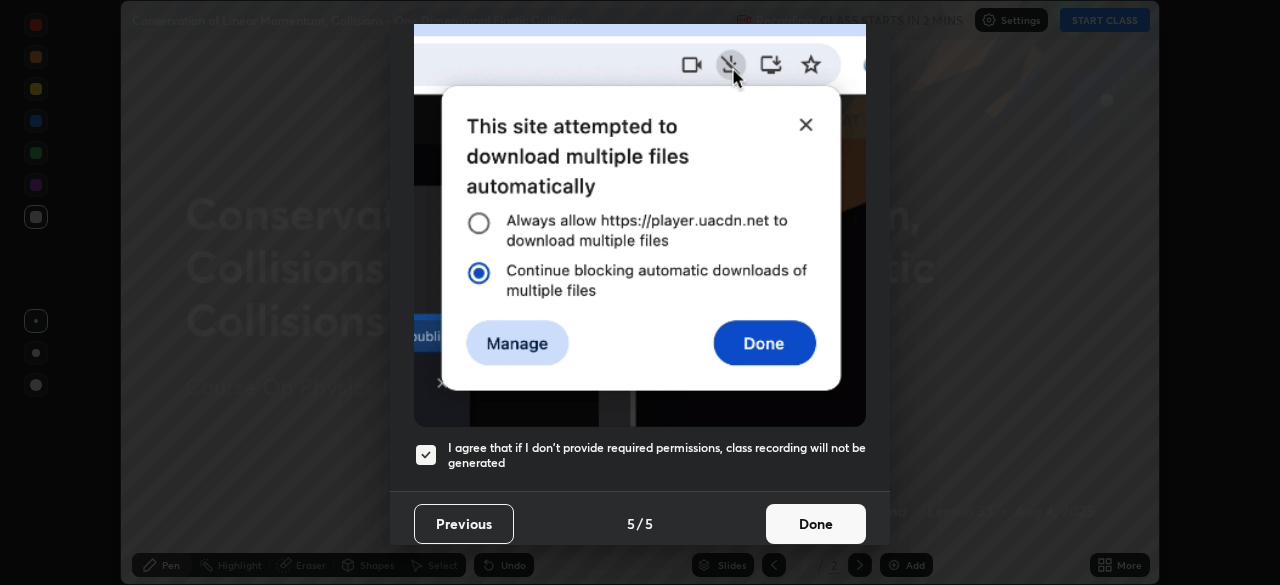 click on "Done" at bounding box center (816, 524) 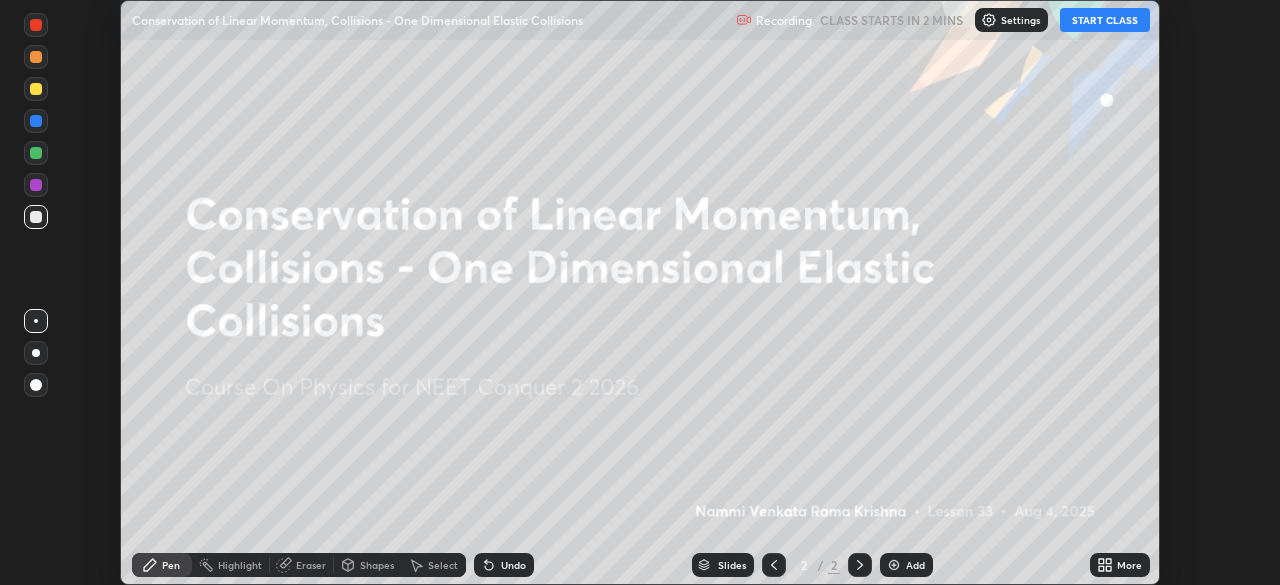 click on "START CLASS" at bounding box center [1105, 20] 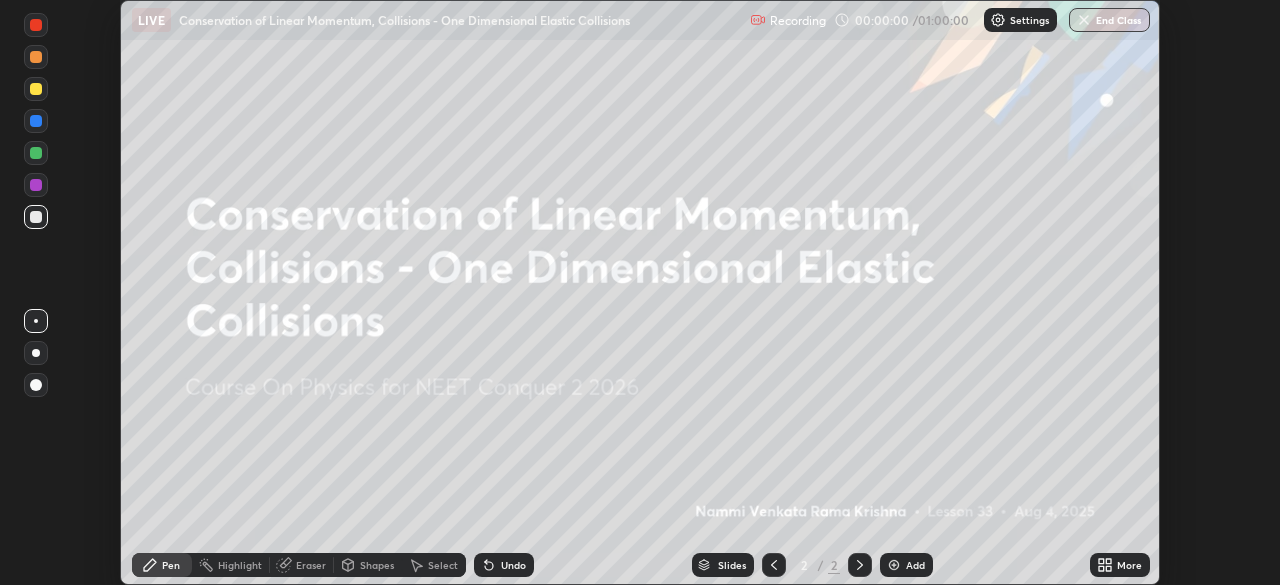 click 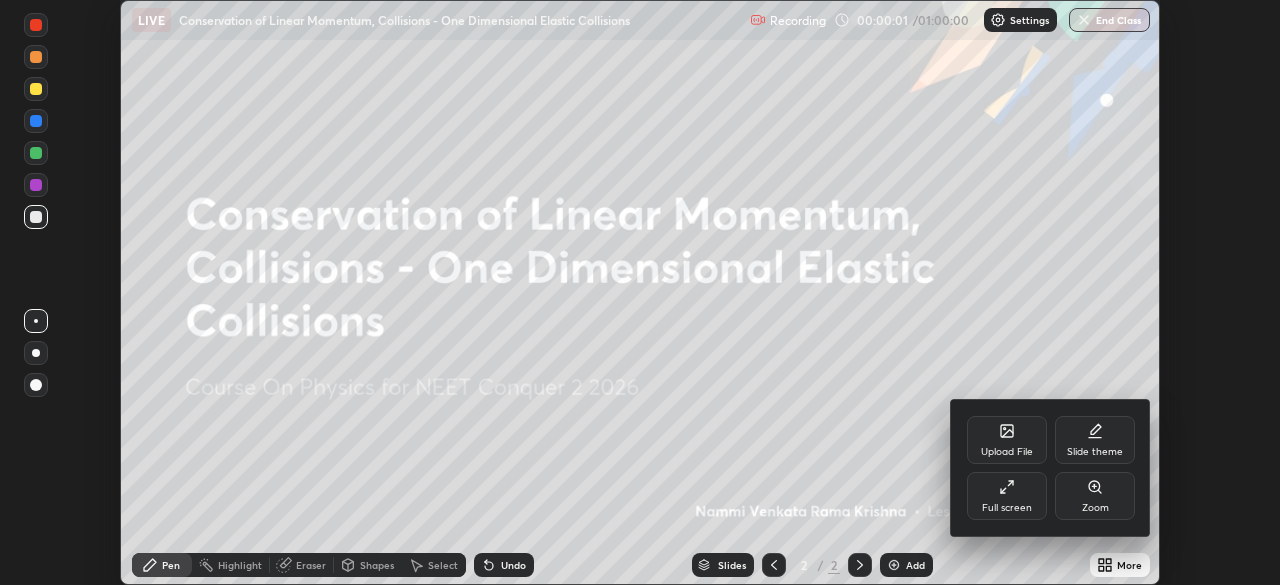 click on "Full screen" at bounding box center [1007, 496] 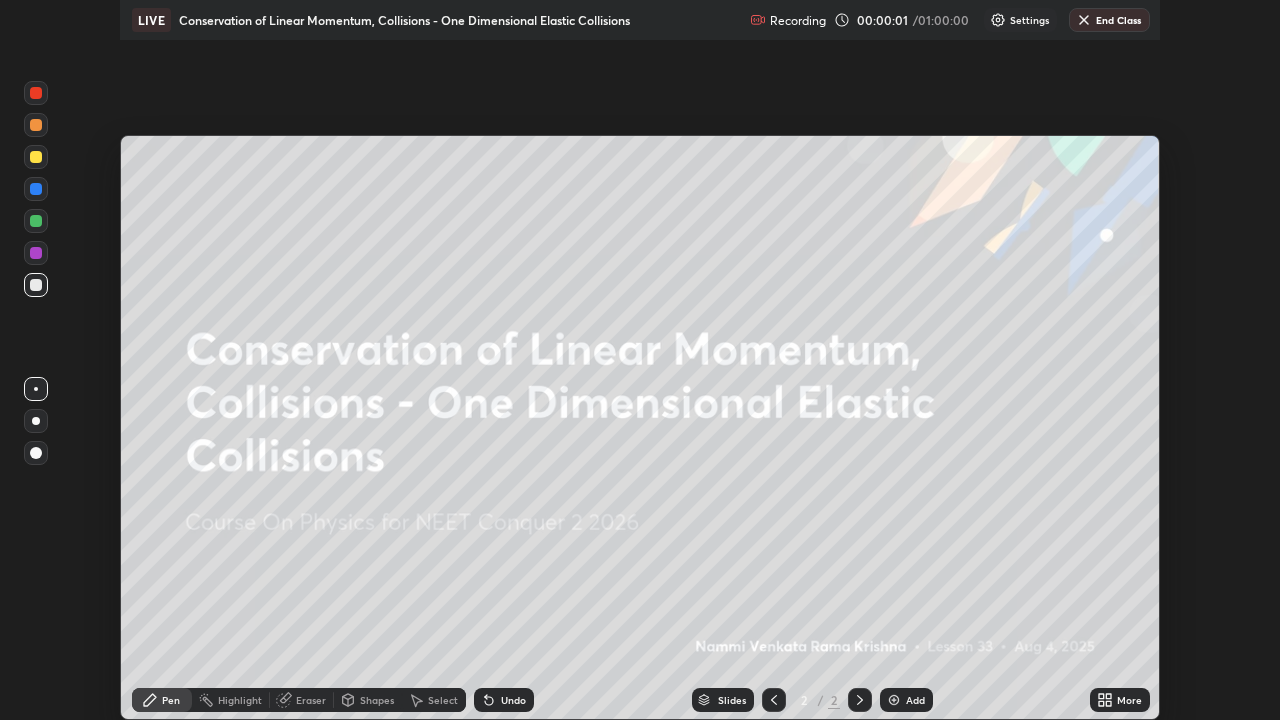 scroll, scrollTop: 99280, scrollLeft: 98720, axis: both 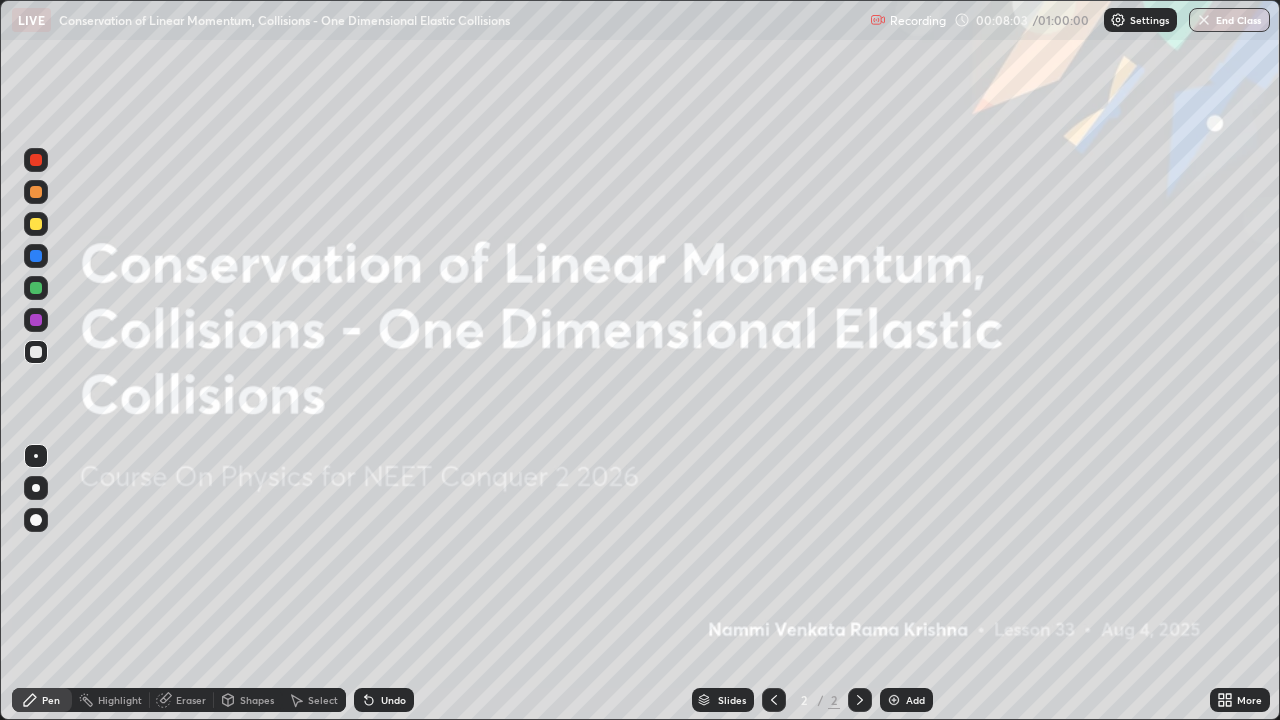 click at bounding box center (894, 700) 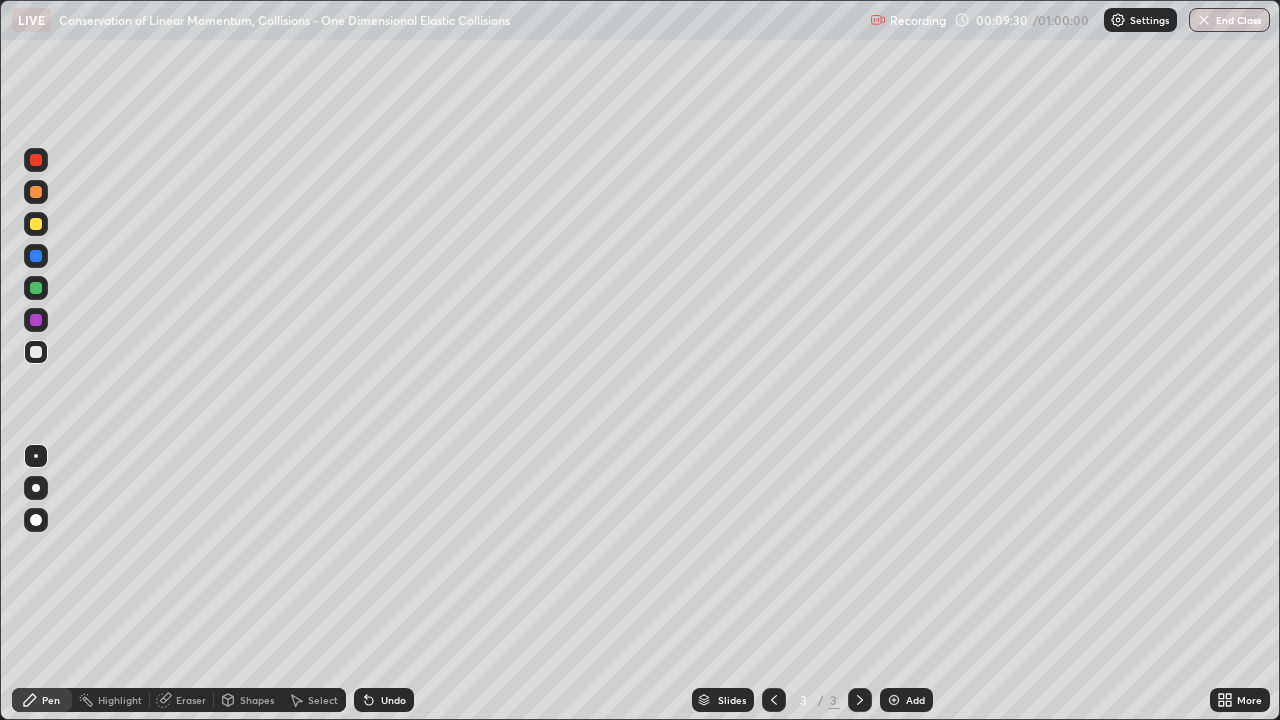click at bounding box center (36, 224) 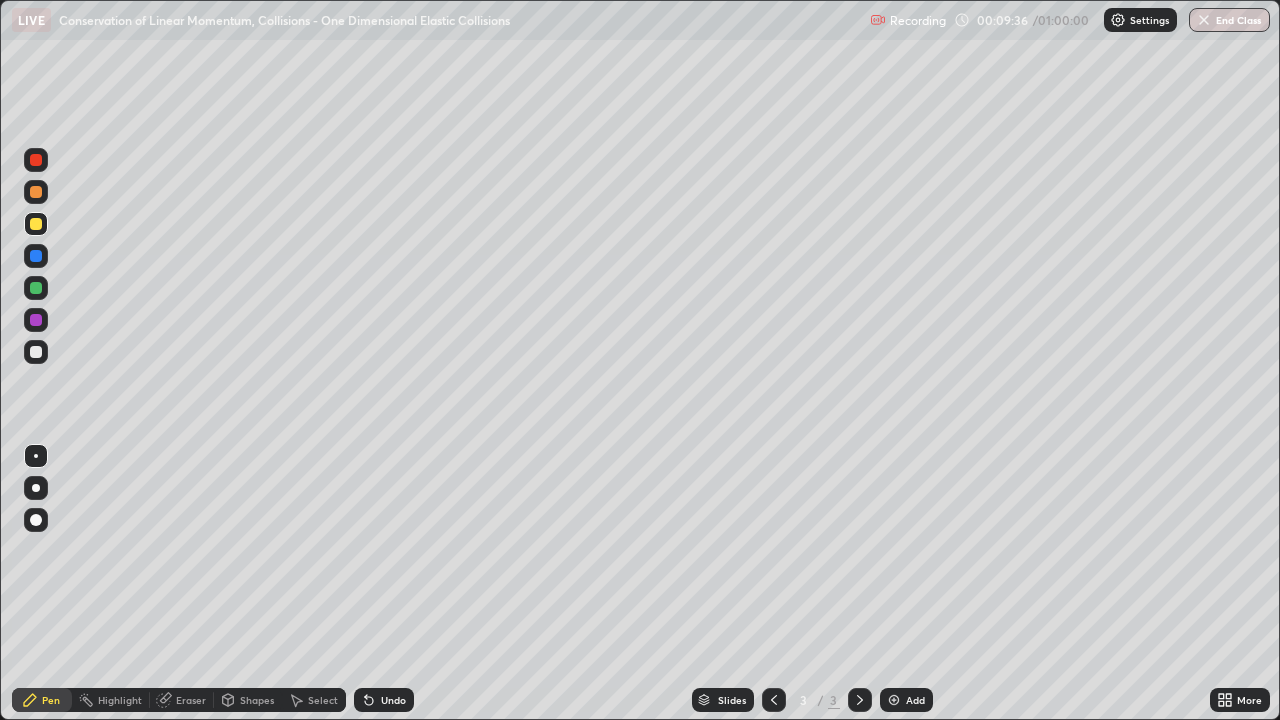 click on "Shapes" at bounding box center (257, 700) 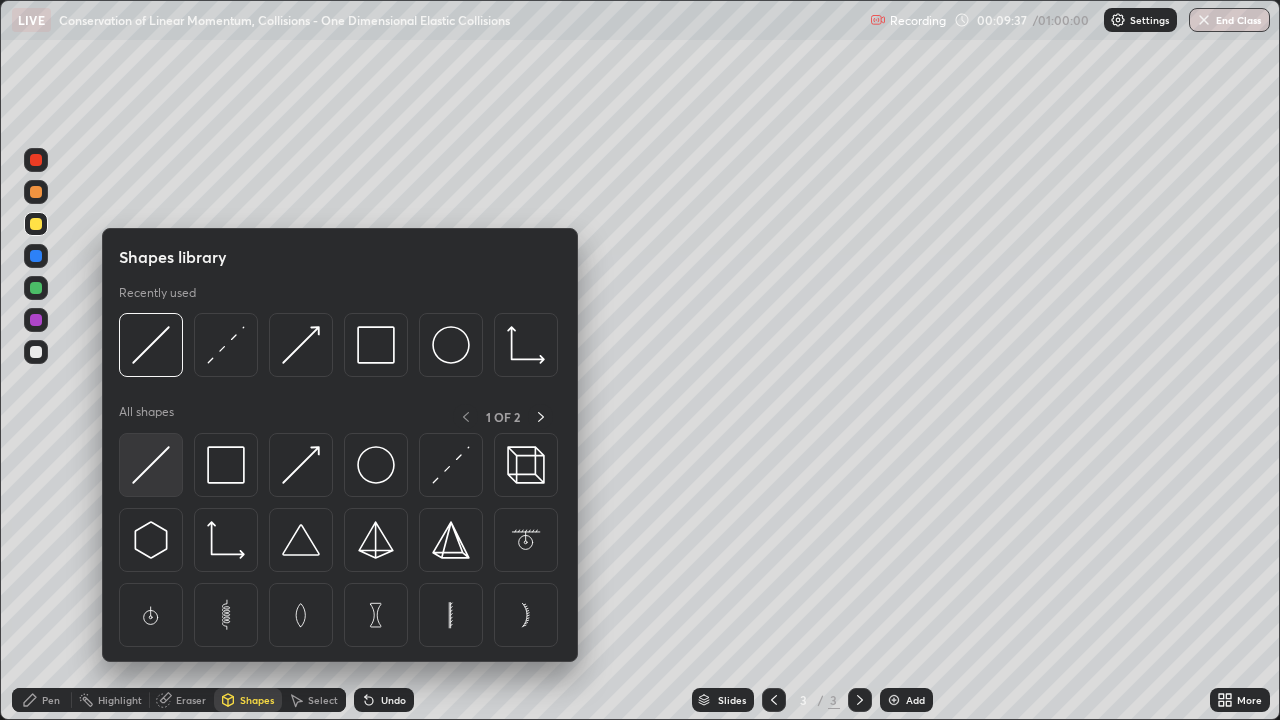 click at bounding box center (151, 465) 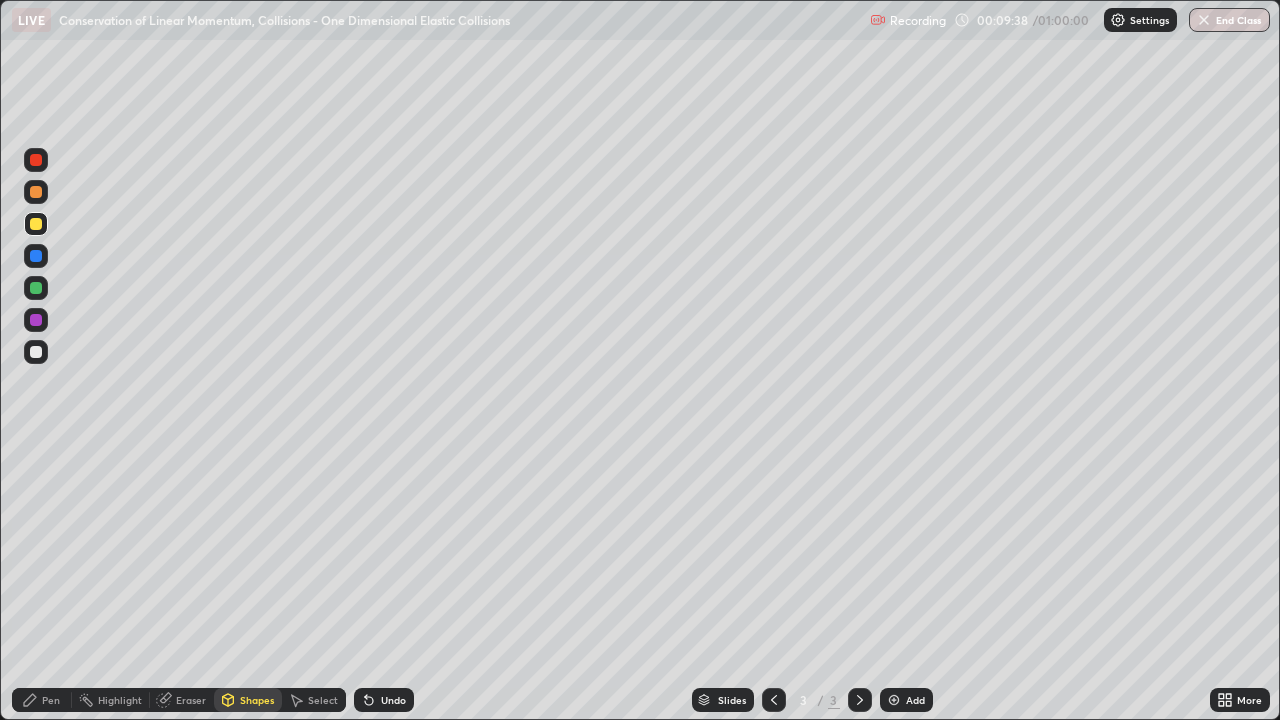 click at bounding box center [36, 192] 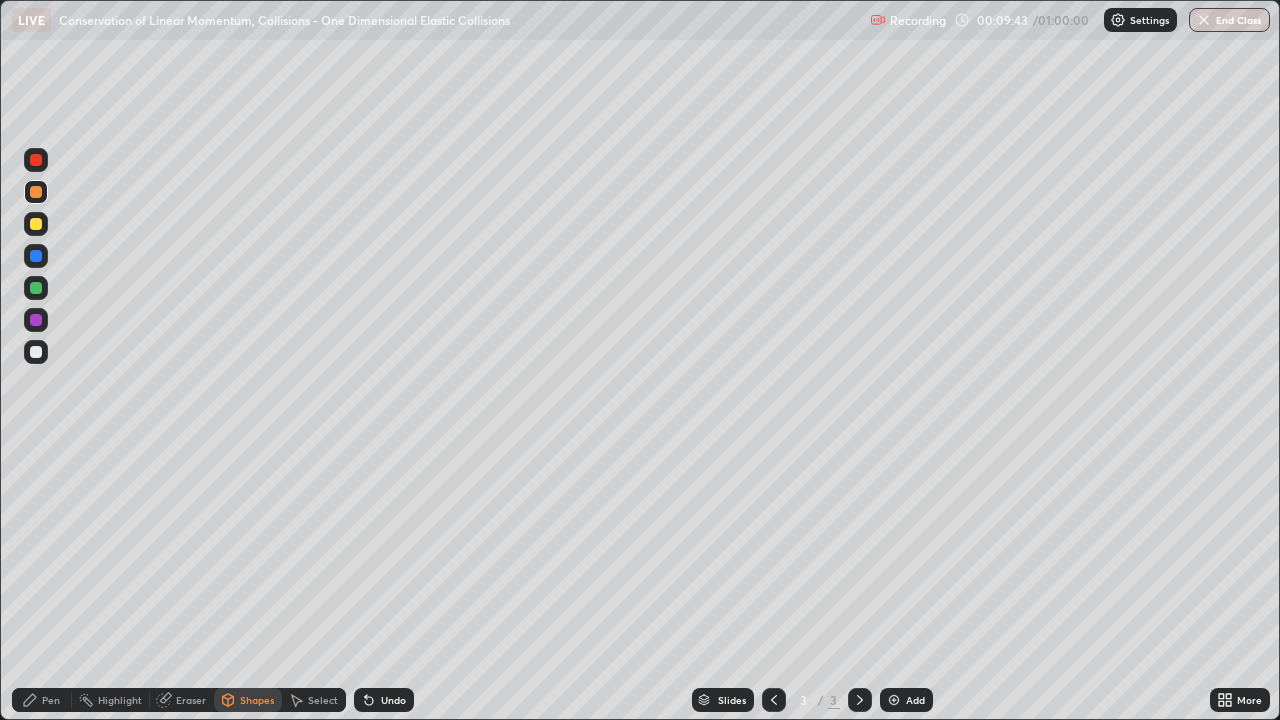 click on "Pen" at bounding box center (42, 700) 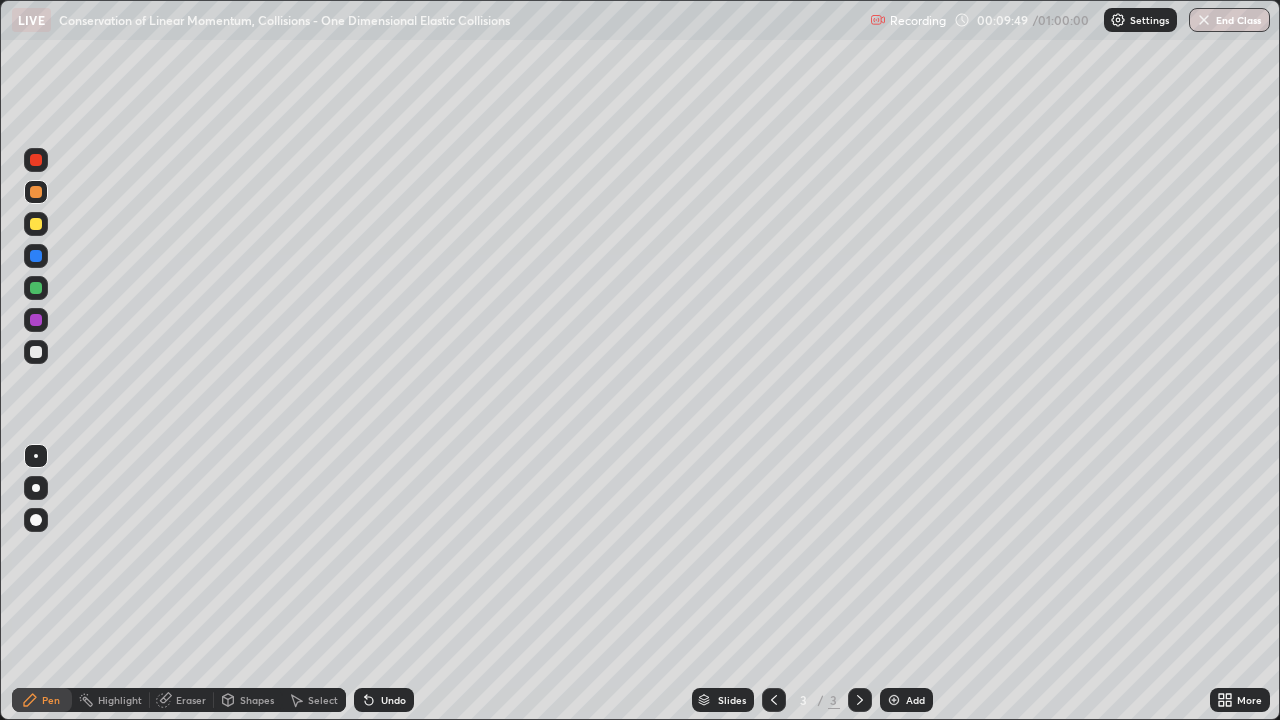 click at bounding box center (36, 520) 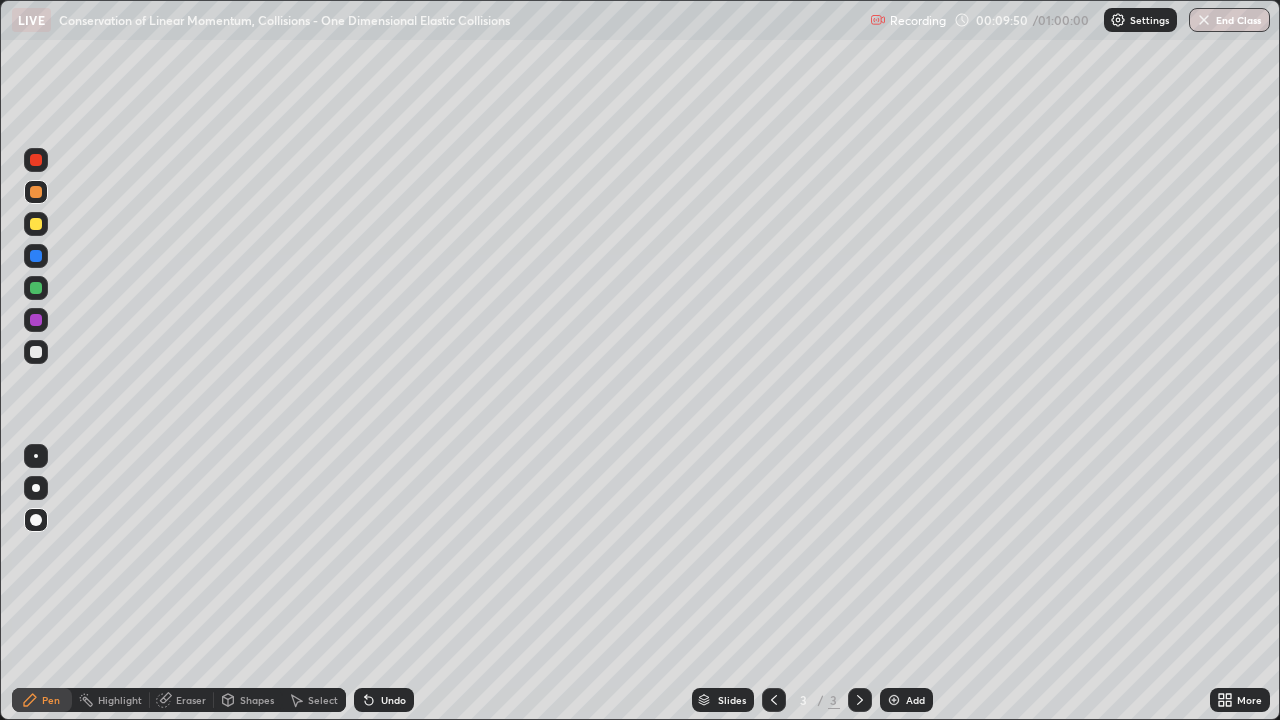 click on "Shapes" at bounding box center [257, 700] 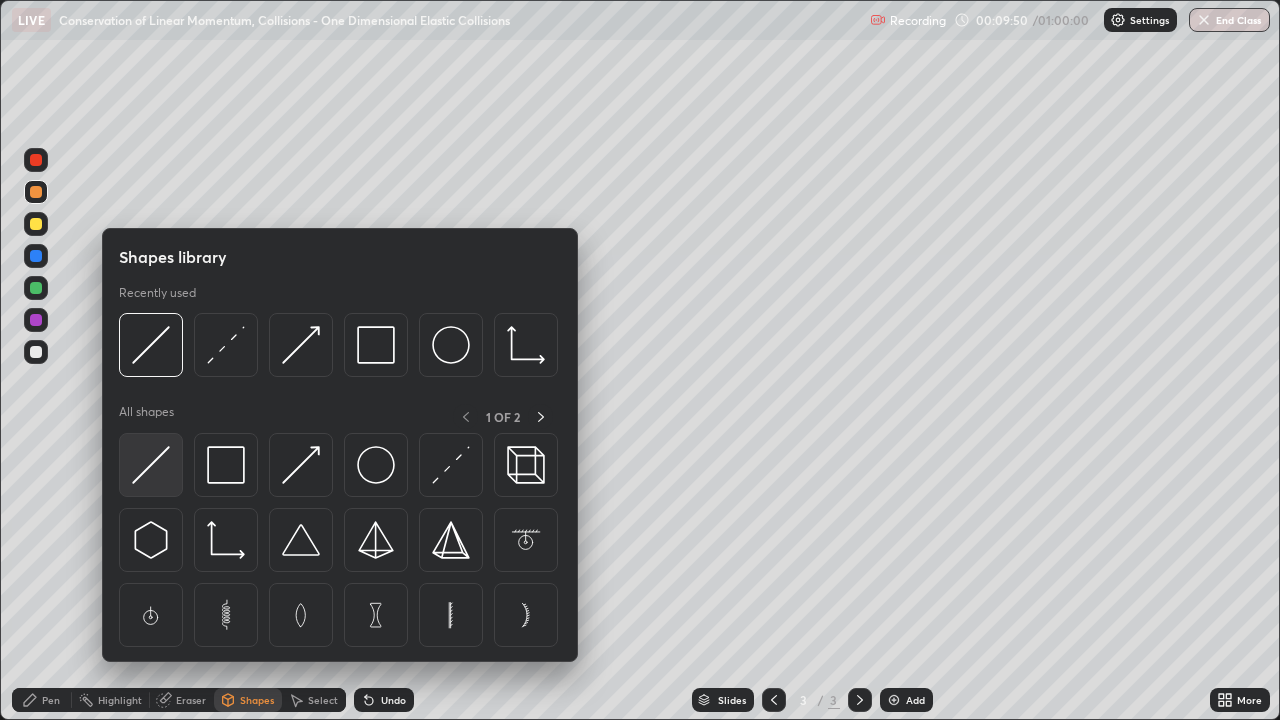 click at bounding box center [151, 465] 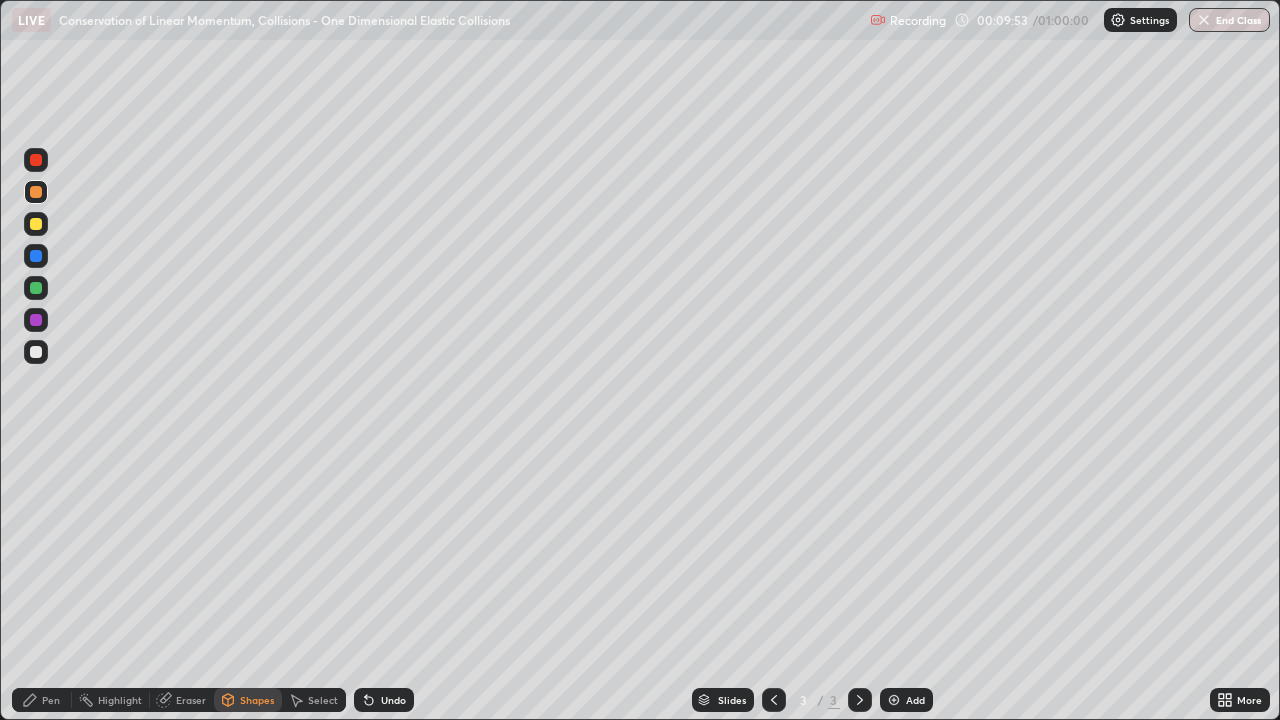 click at bounding box center [36, 288] 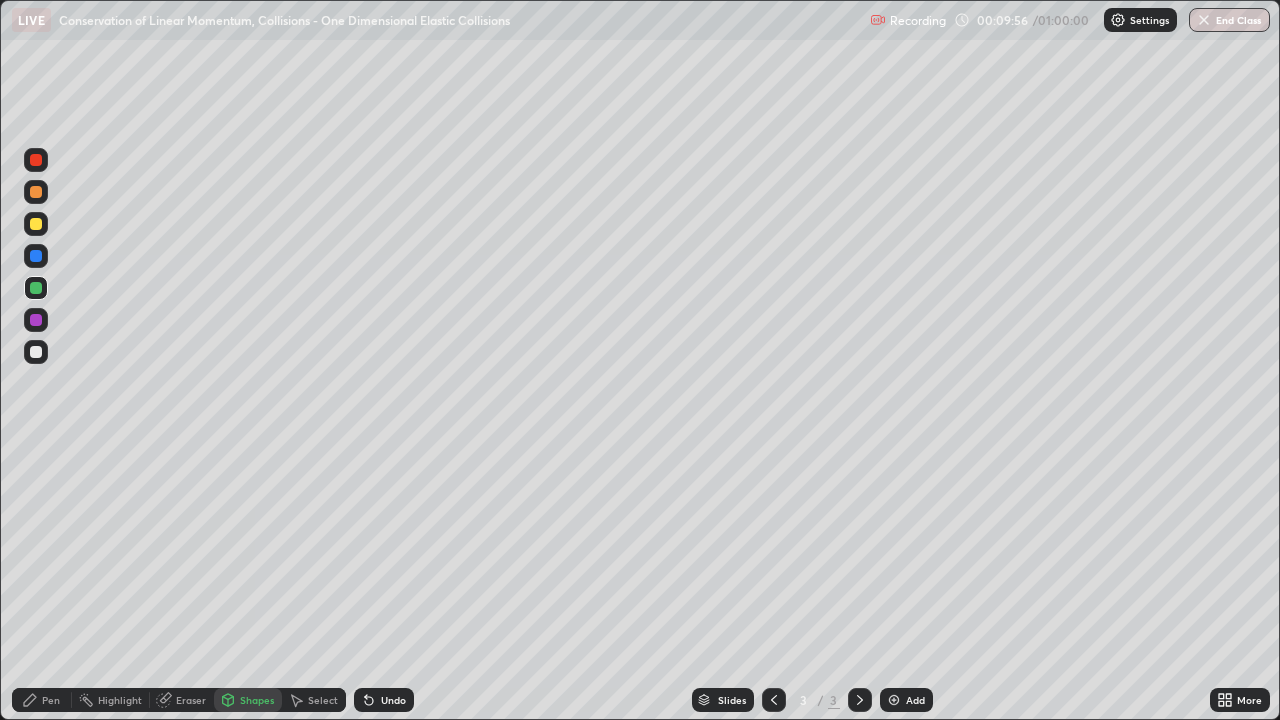 click on "Undo" at bounding box center (393, 700) 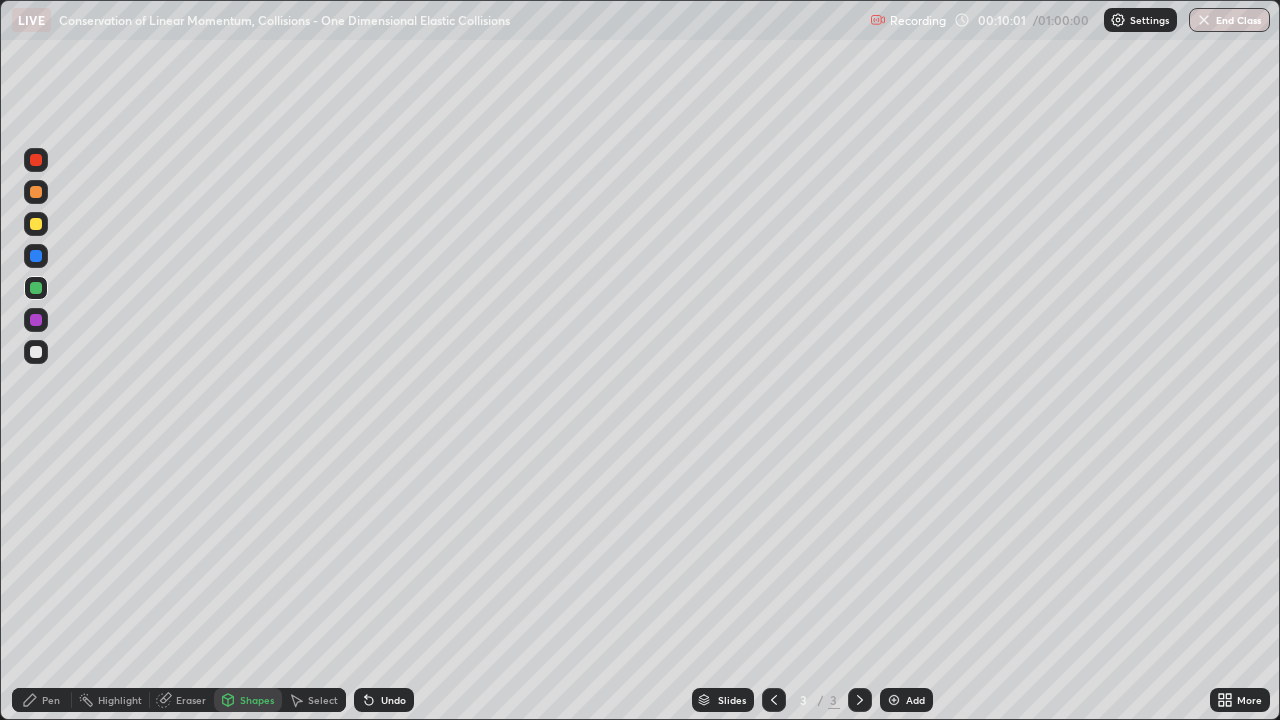 click on "Pen" at bounding box center [51, 700] 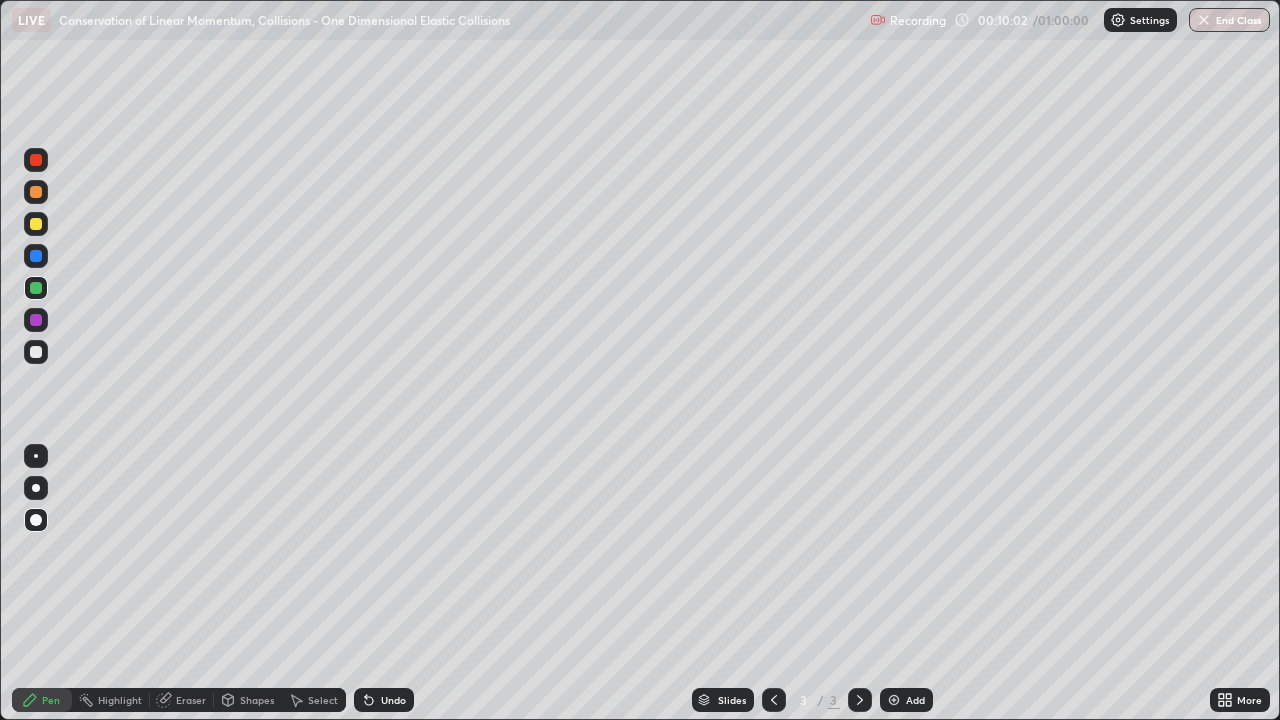 click at bounding box center [36, 456] 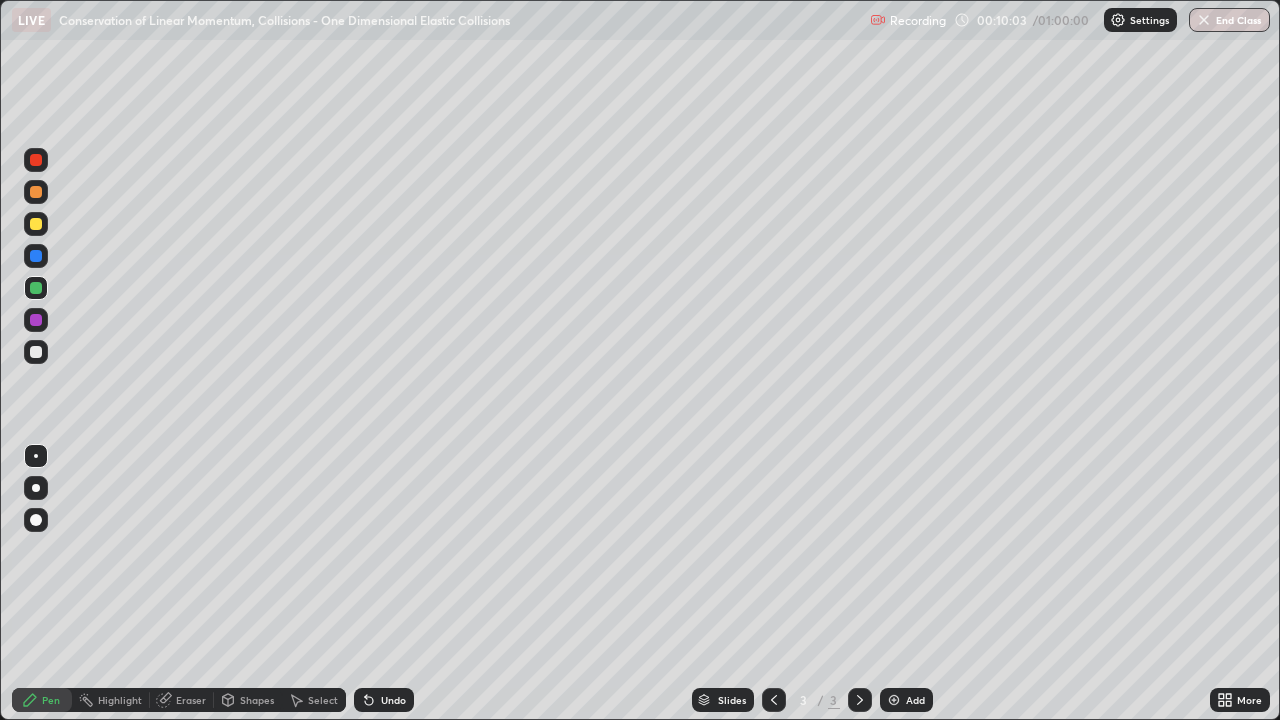 click at bounding box center (36, 352) 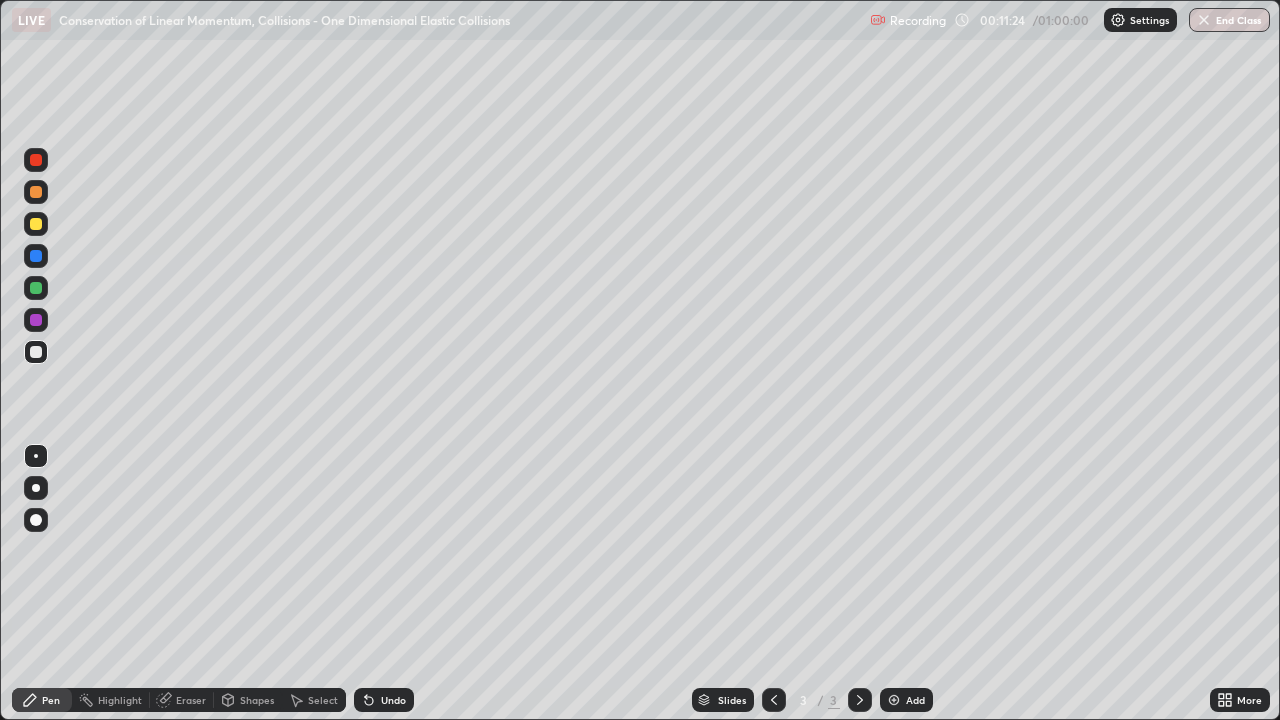 click at bounding box center [36, 224] 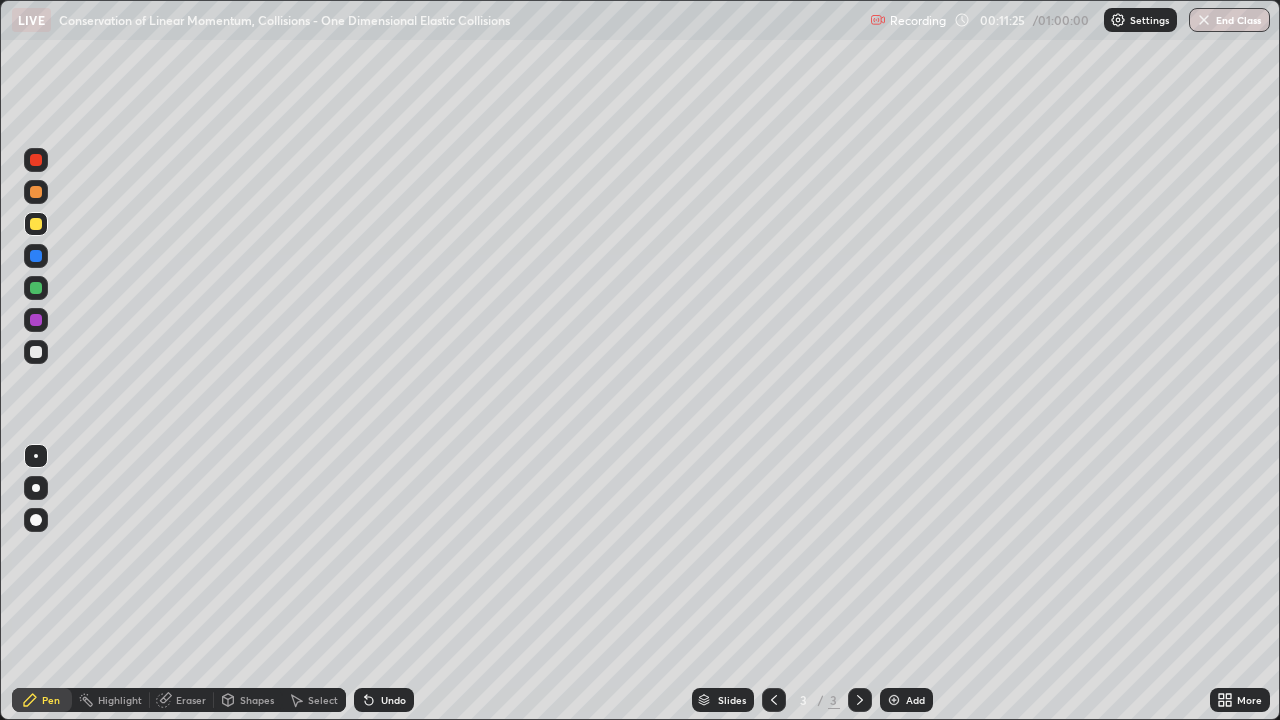 click on "Shapes" at bounding box center [257, 700] 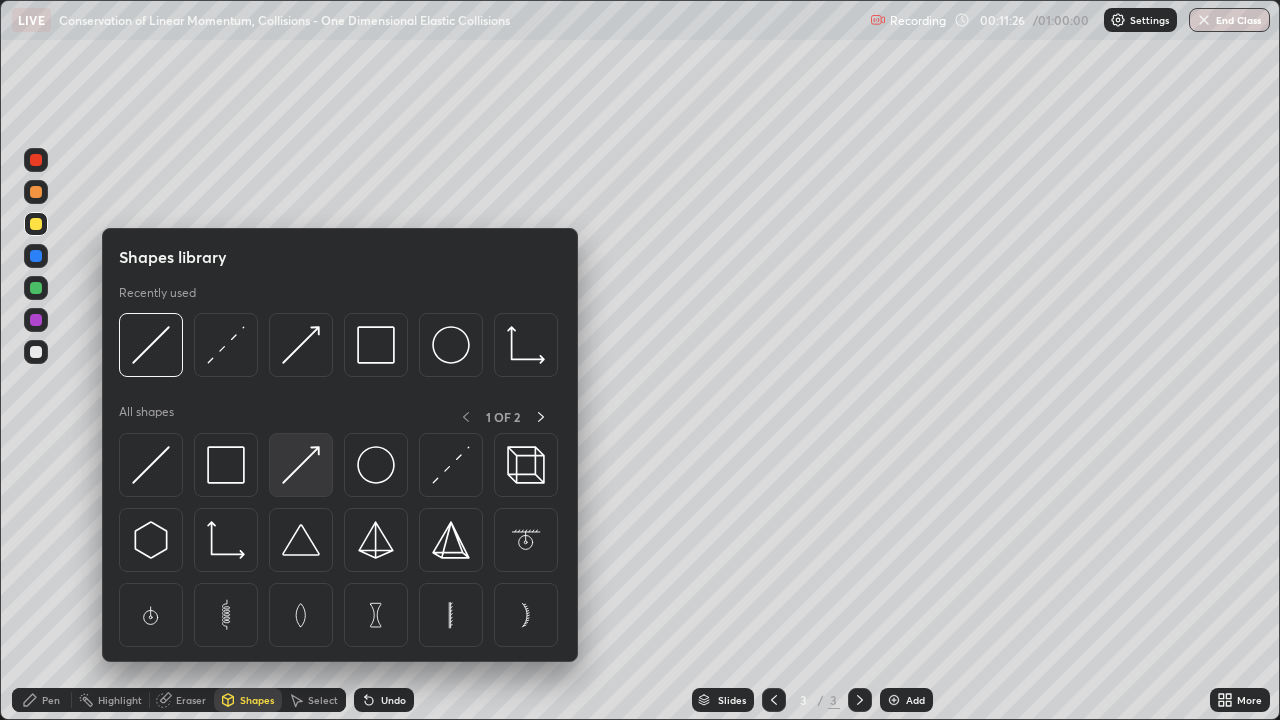 click at bounding box center [301, 465] 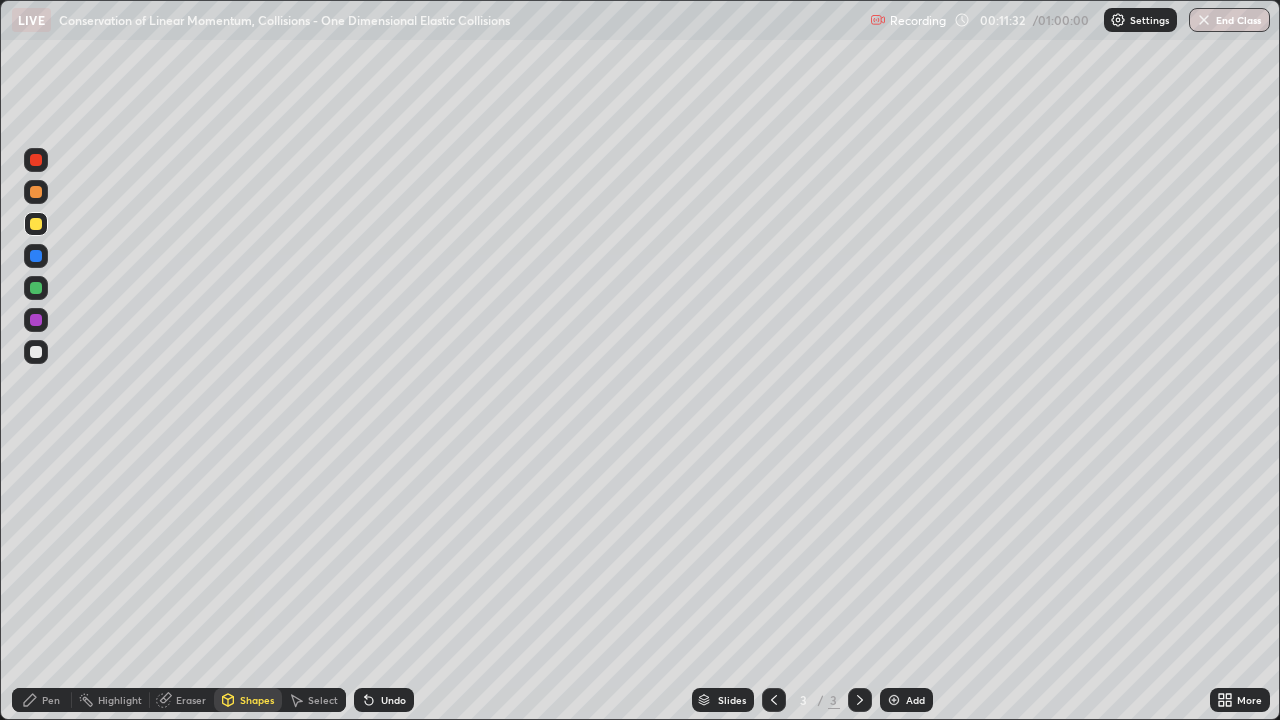 click on "Pen" at bounding box center [42, 700] 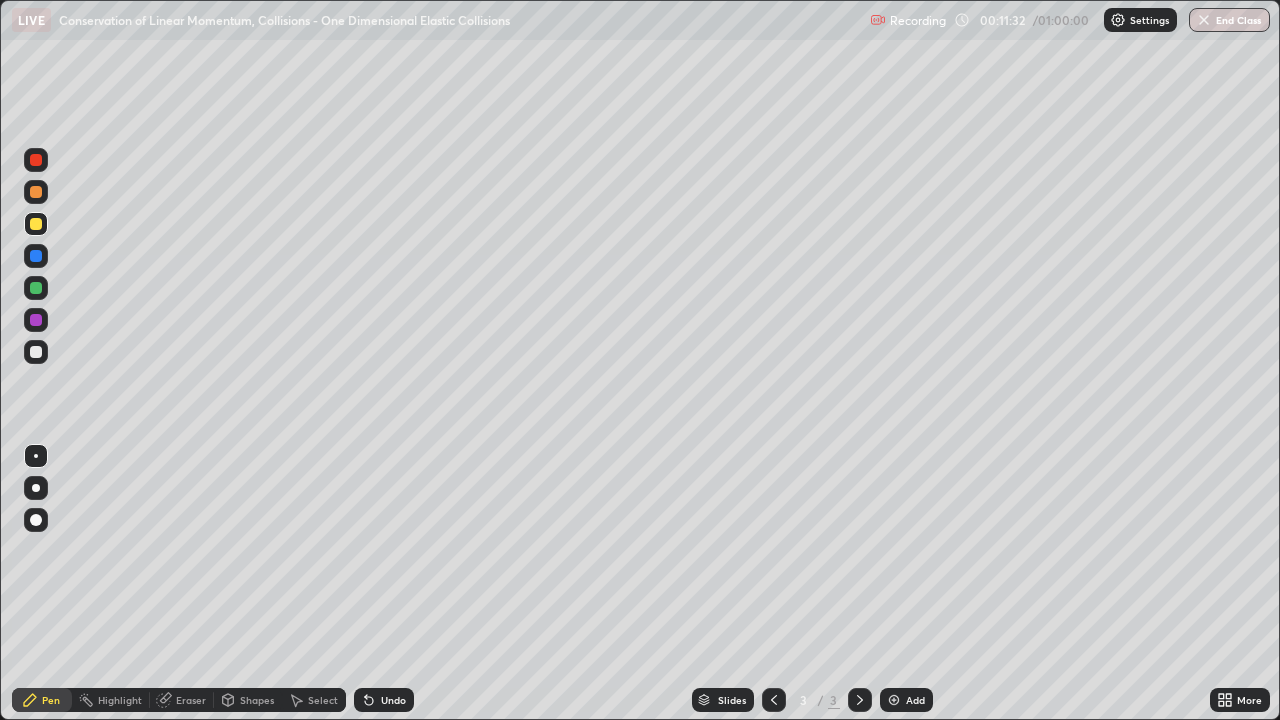 click at bounding box center [36, 352] 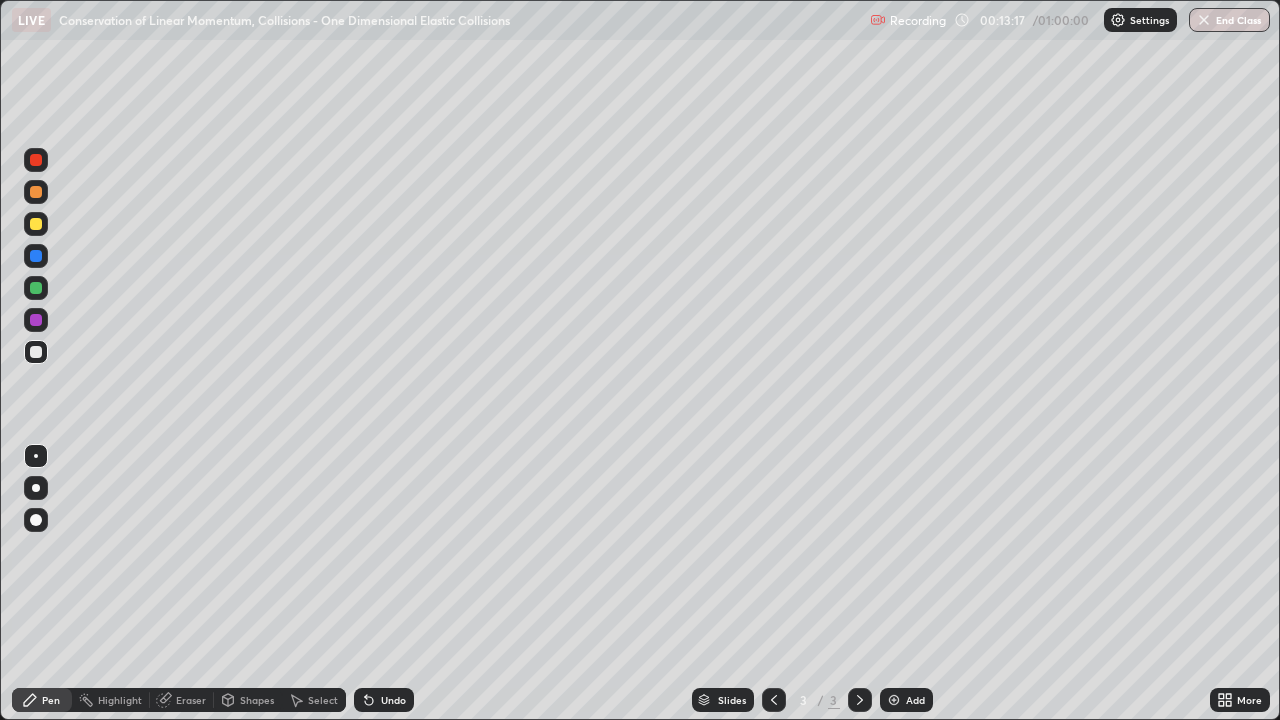 click on "Shapes" at bounding box center [257, 700] 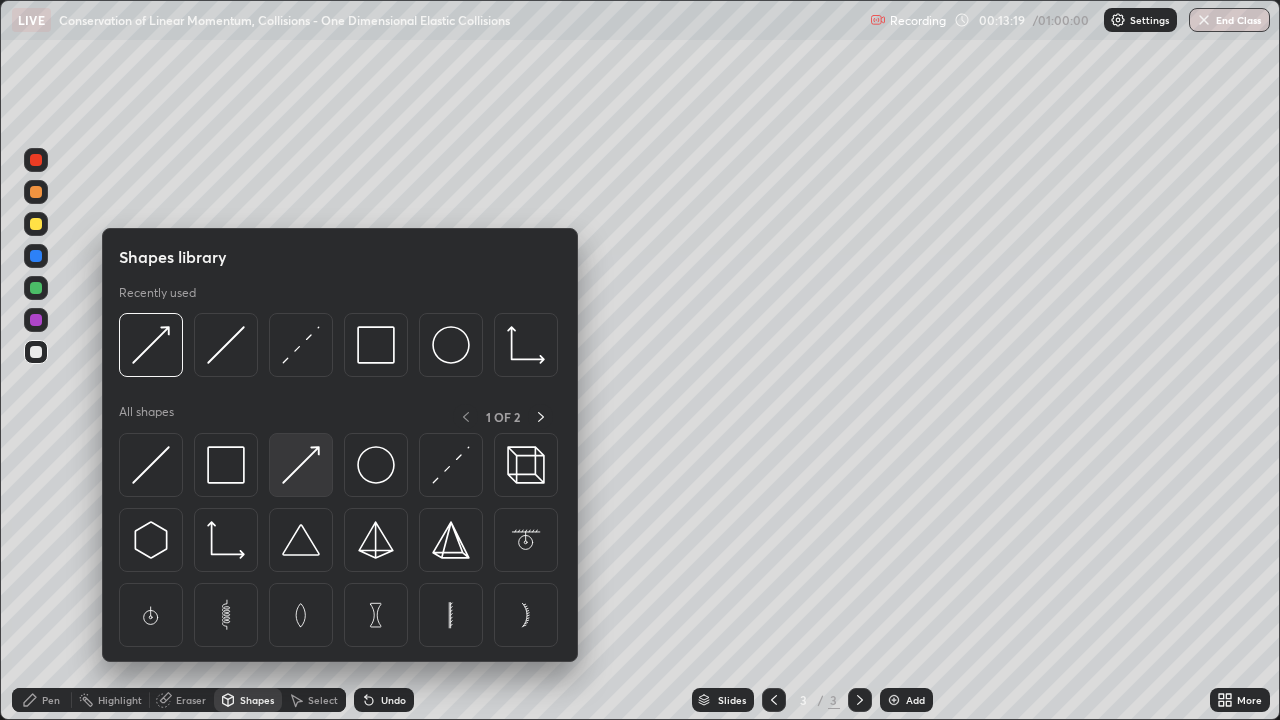 click at bounding box center [301, 465] 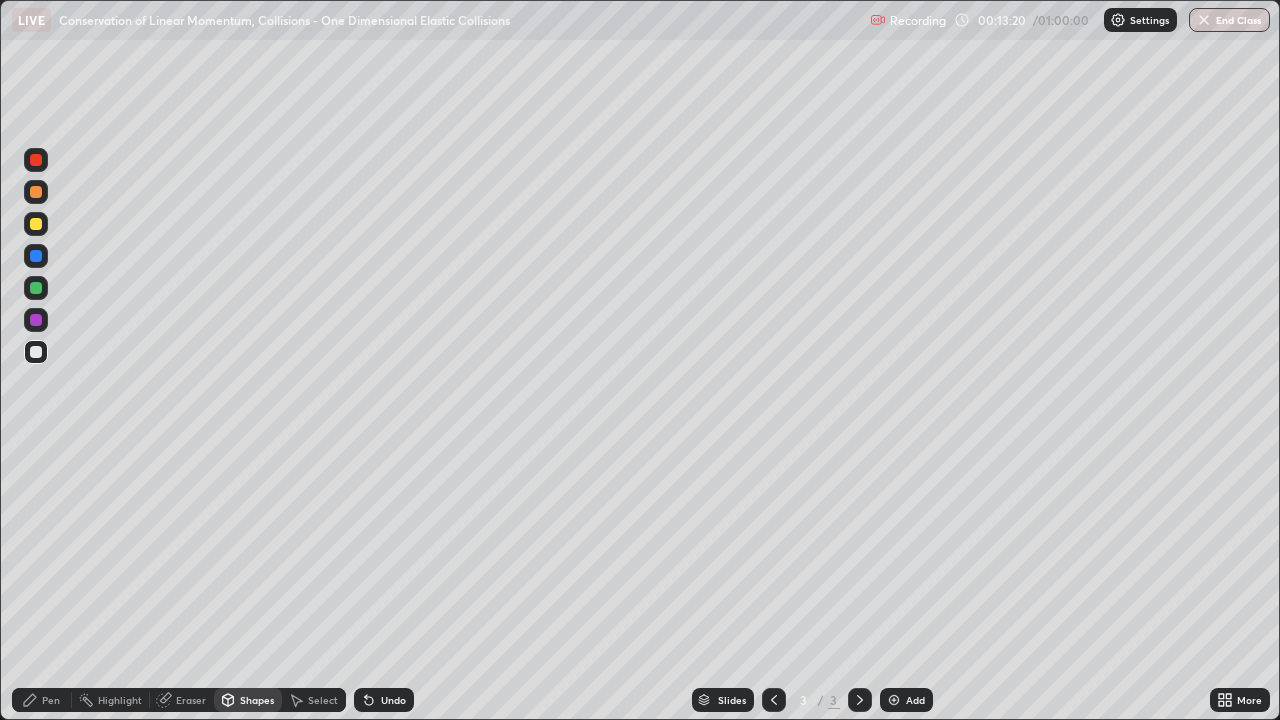 click at bounding box center (36, 224) 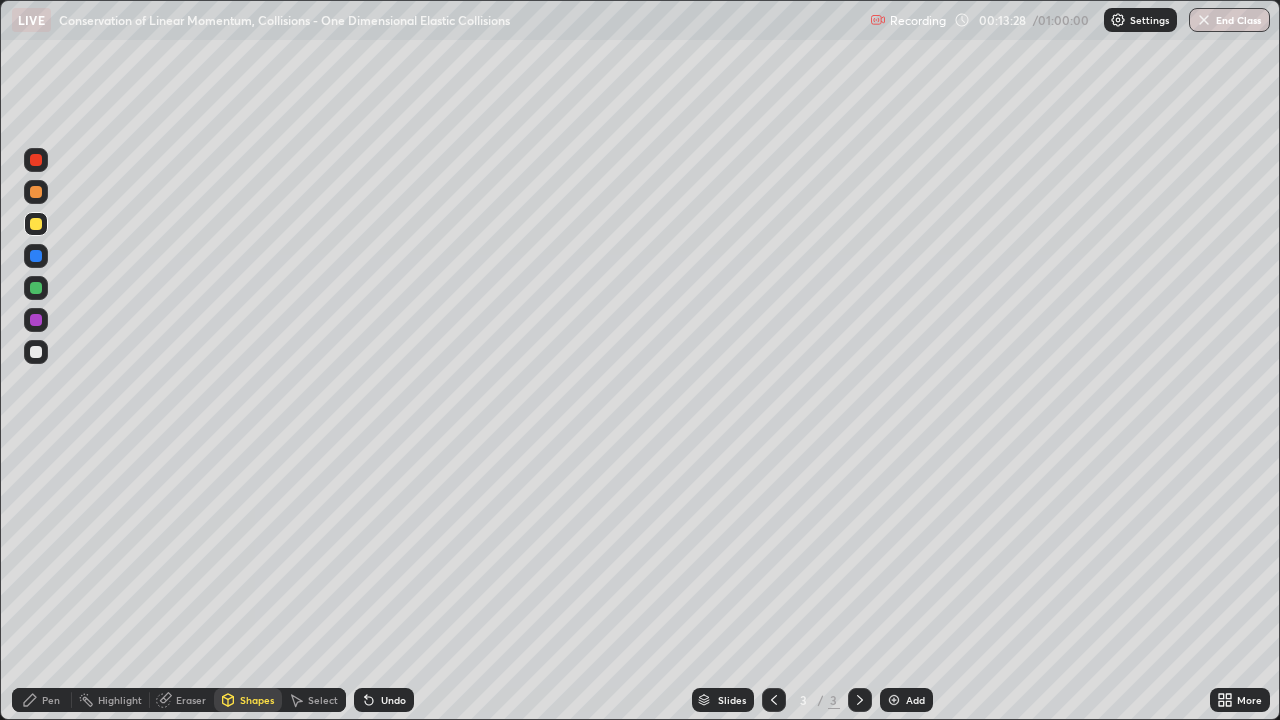 click at bounding box center (36, 352) 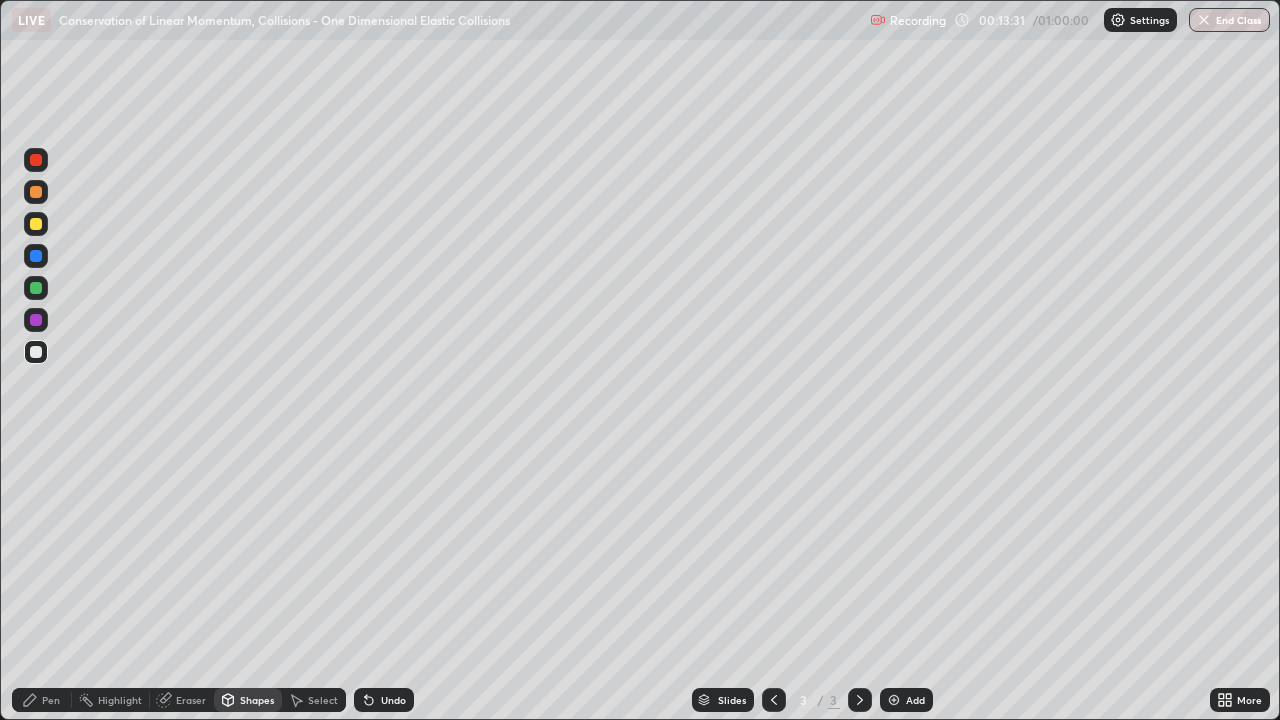 click on "Undo" at bounding box center [393, 700] 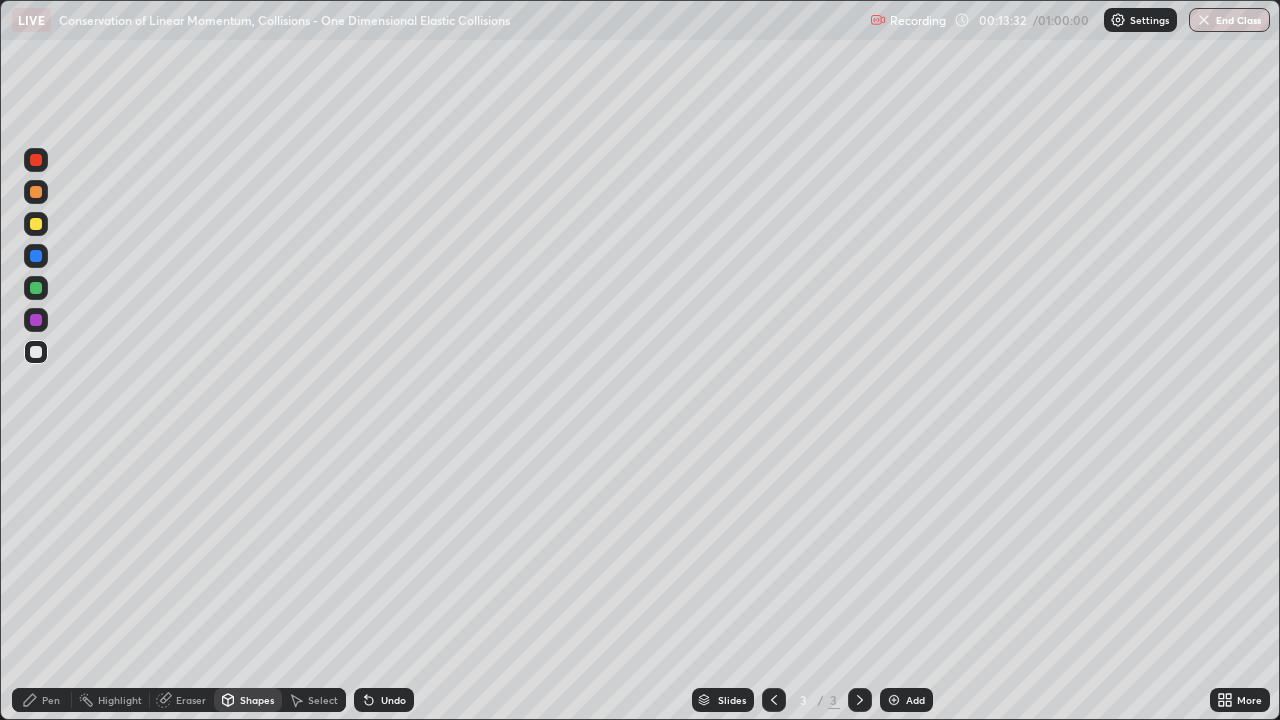 click on "Pen" at bounding box center [42, 700] 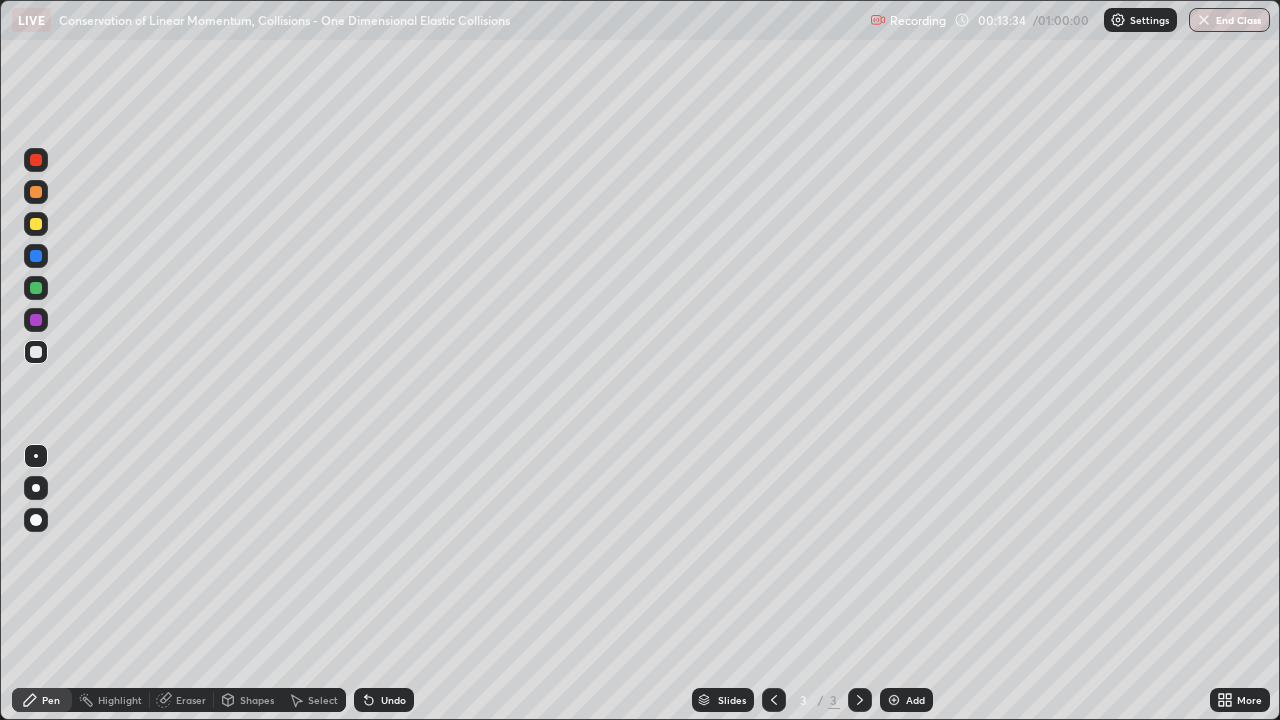 click on "Undo" at bounding box center (384, 700) 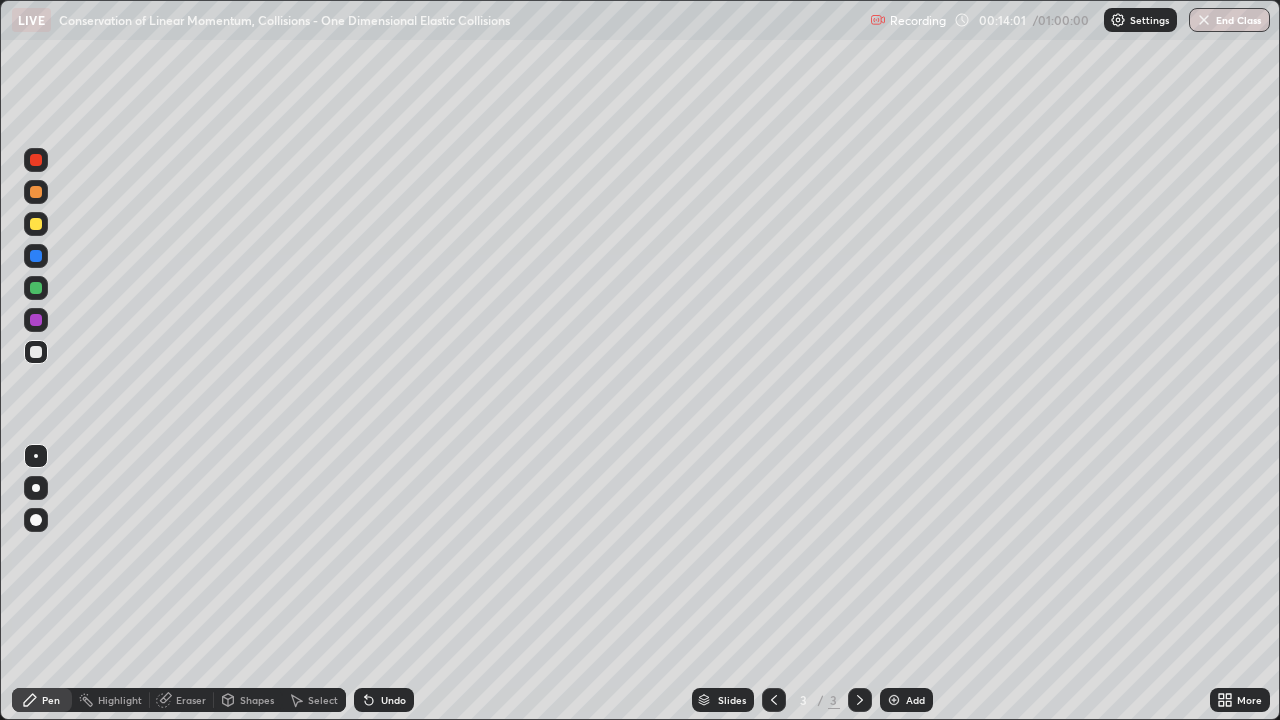click on "Shapes" at bounding box center (257, 700) 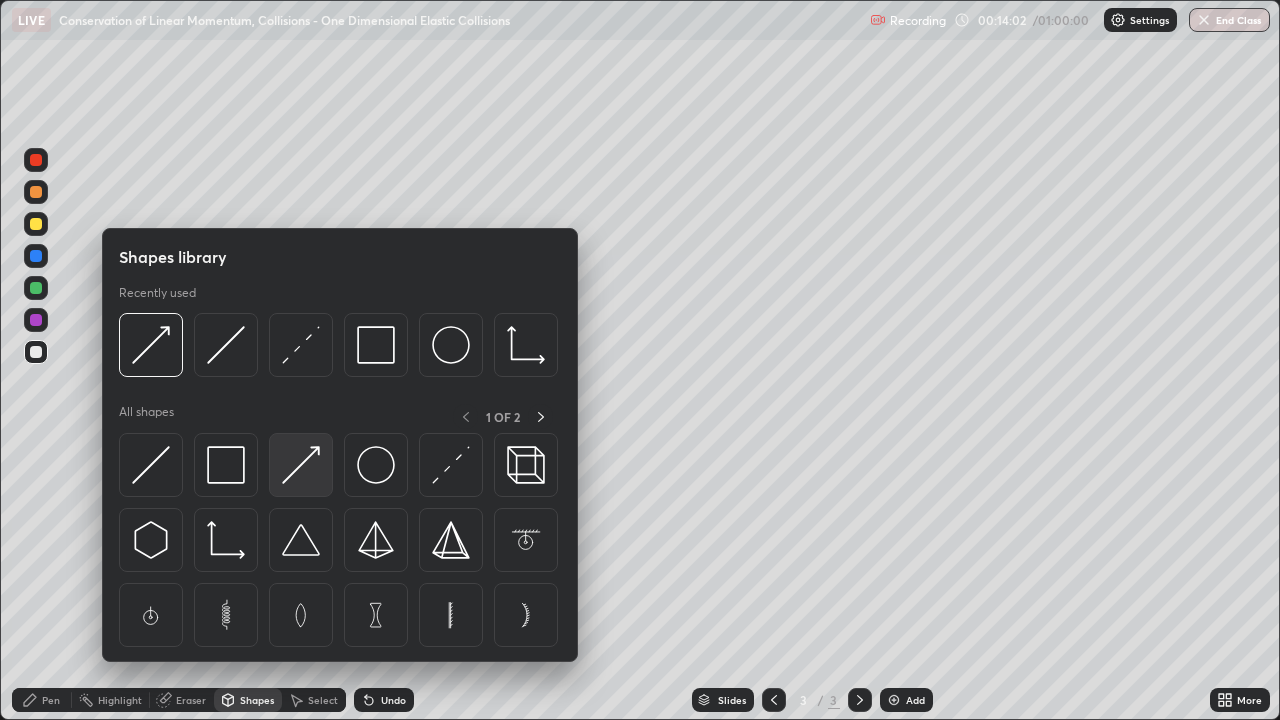 click at bounding box center [301, 465] 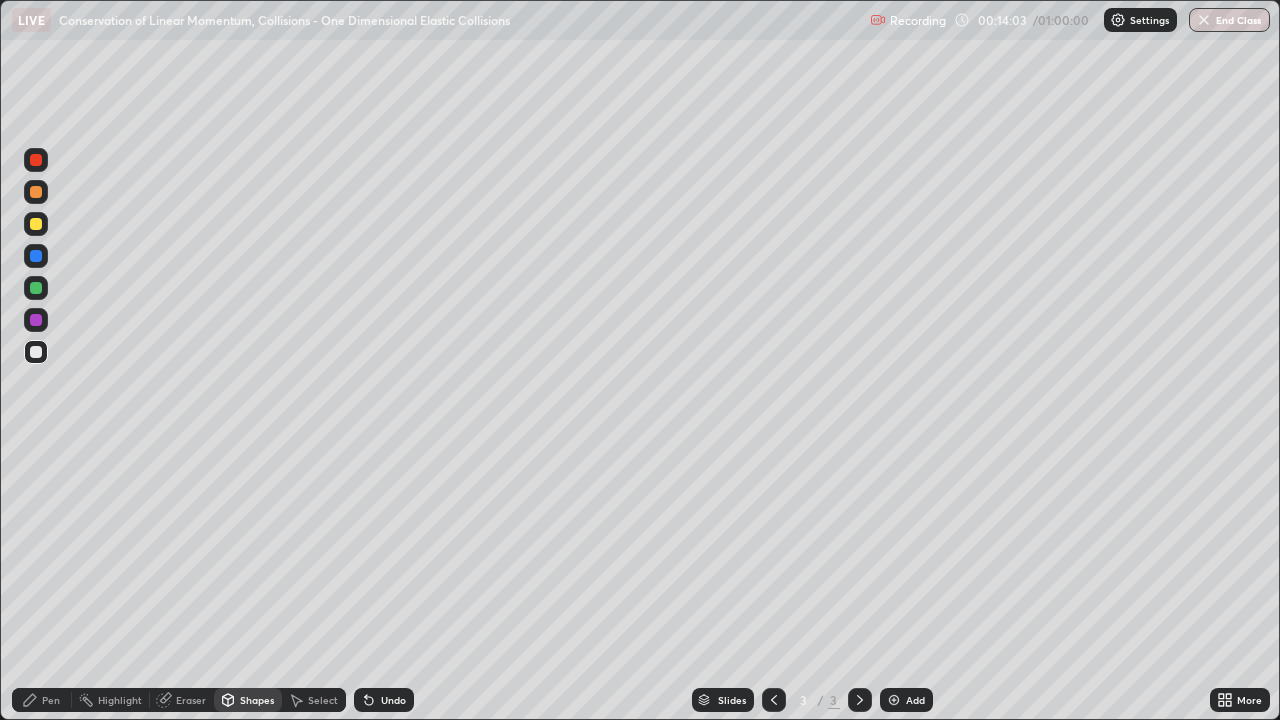 click at bounding box center [36, 224] 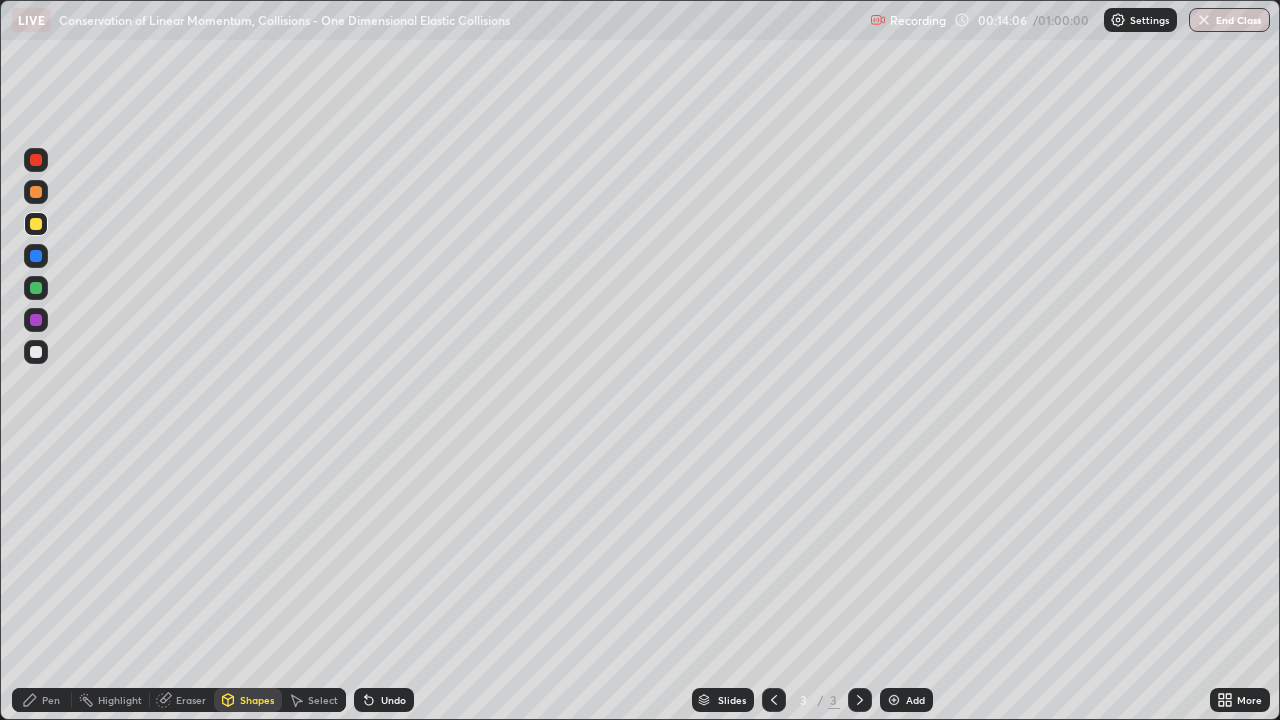 click on "Pen" at bounding box center (51, 700) 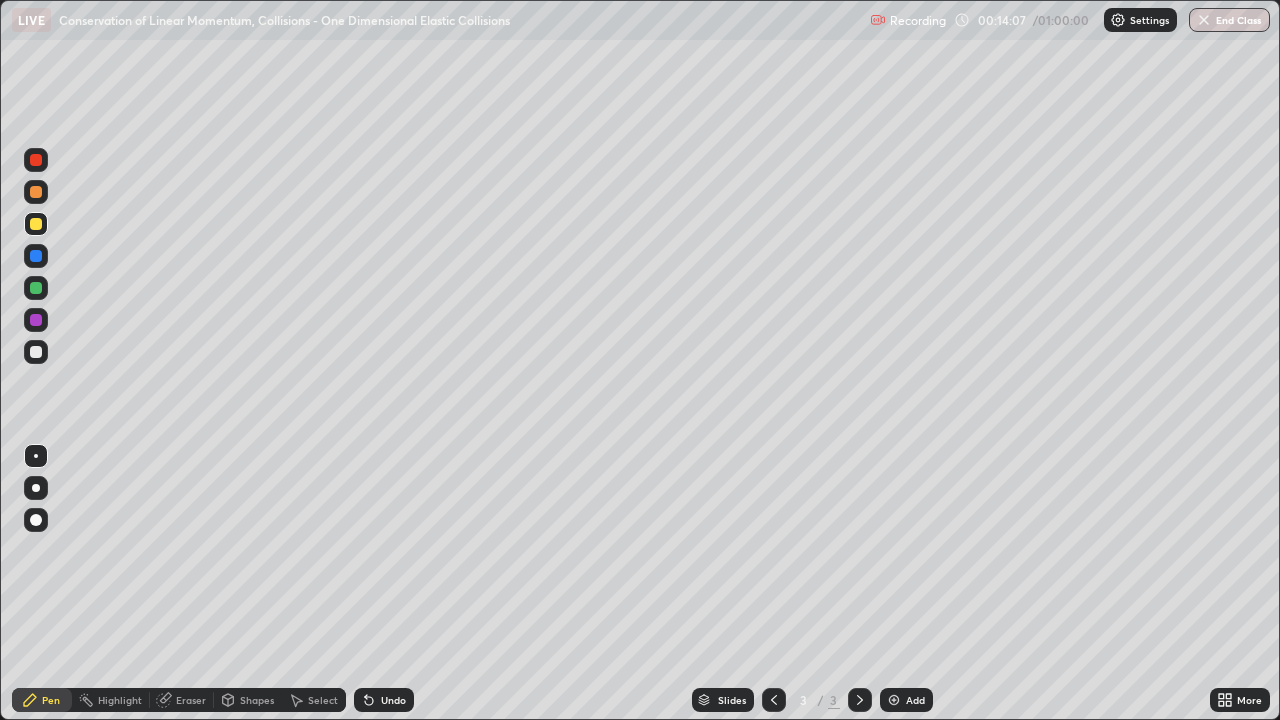 click at bounding box center [36, 352] 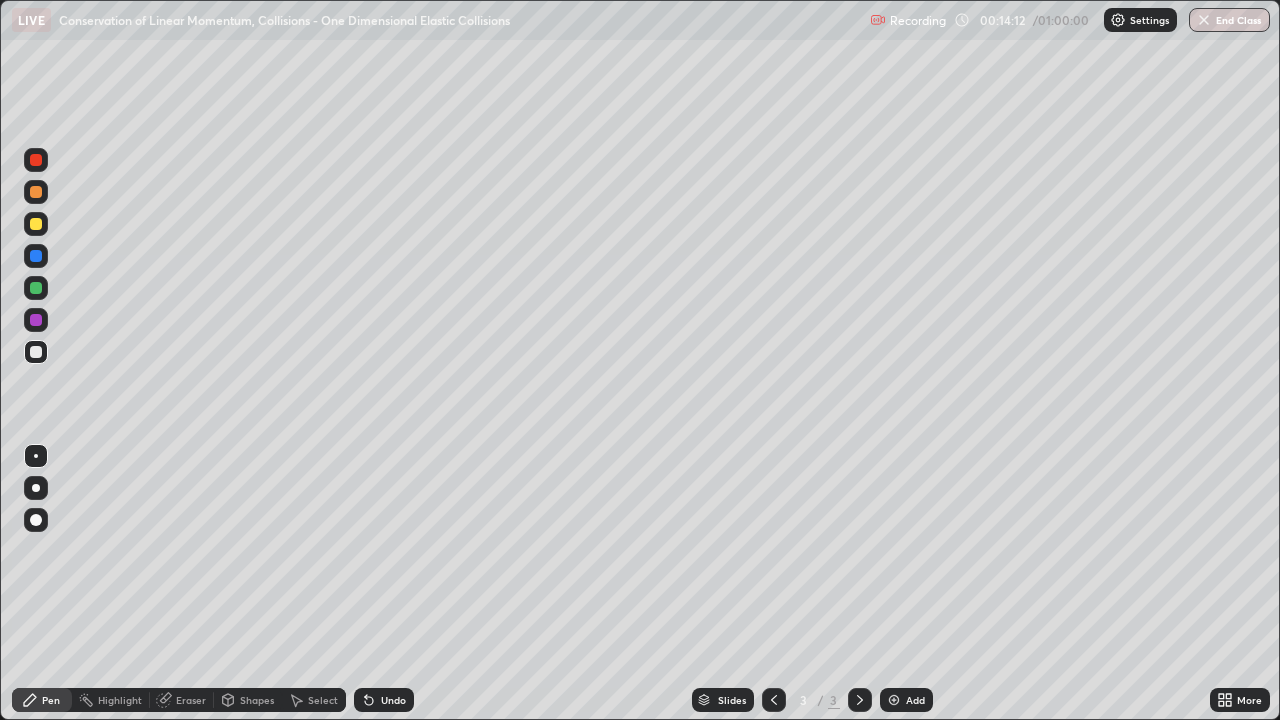 click on "Shapes" at bounding box center [257, 700] 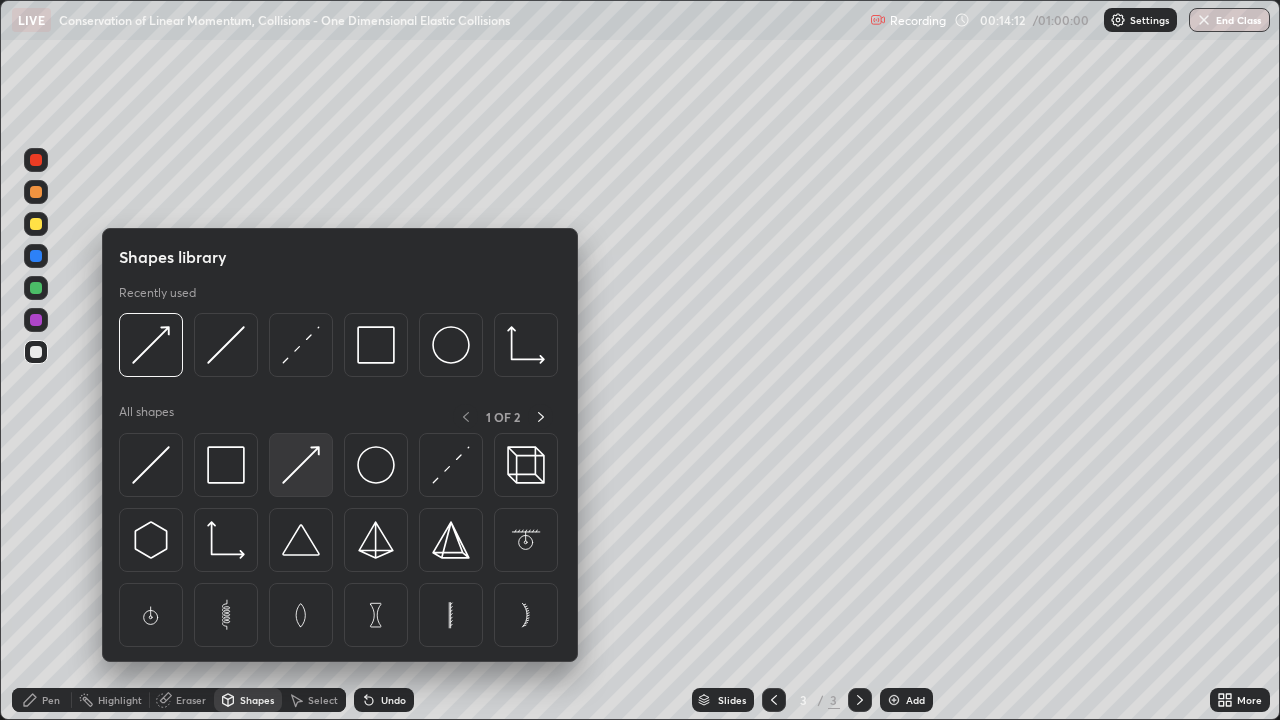 click at bounding box center (301, 465) 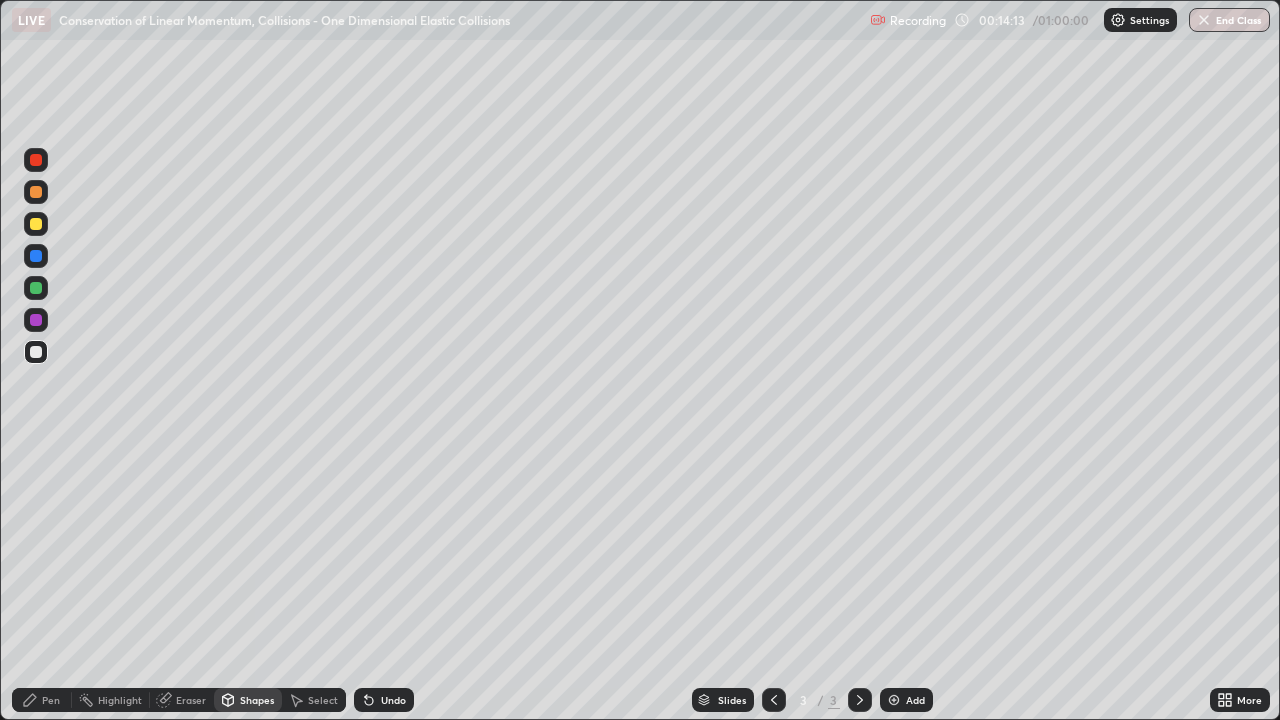 click at bounding box center [36, 224] 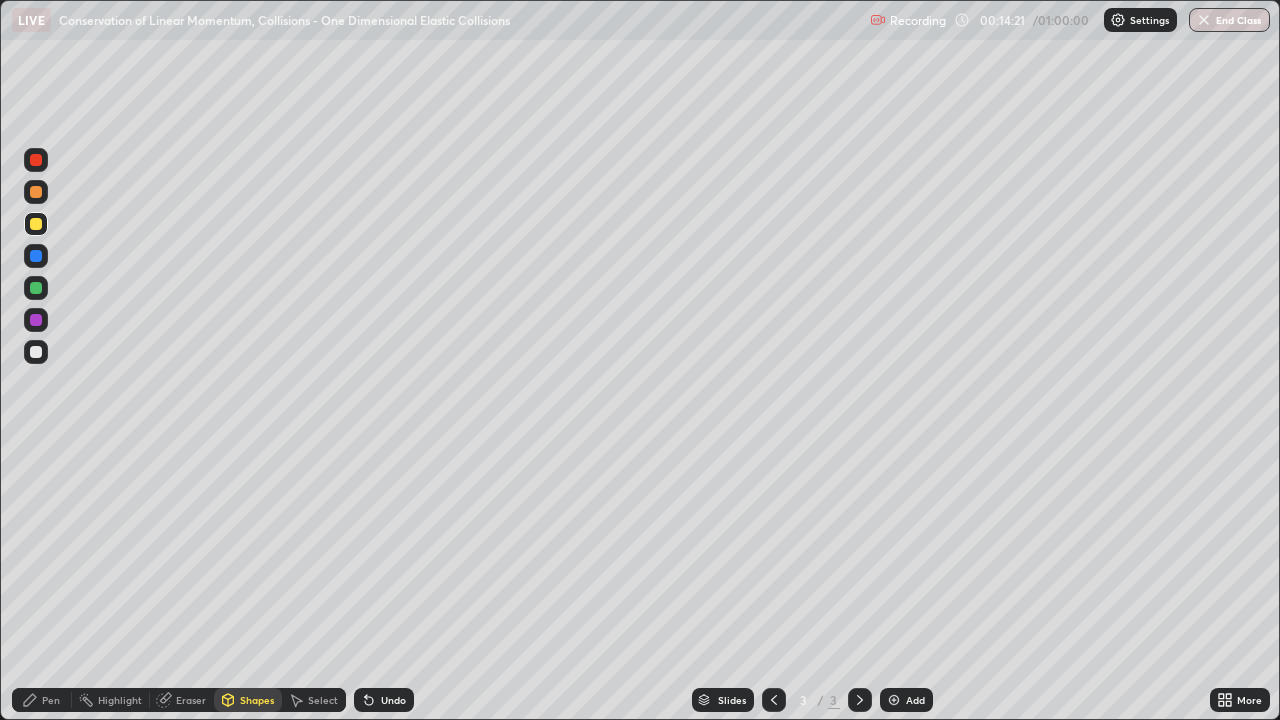 click on "Pen" at bounding box center (51, 700) 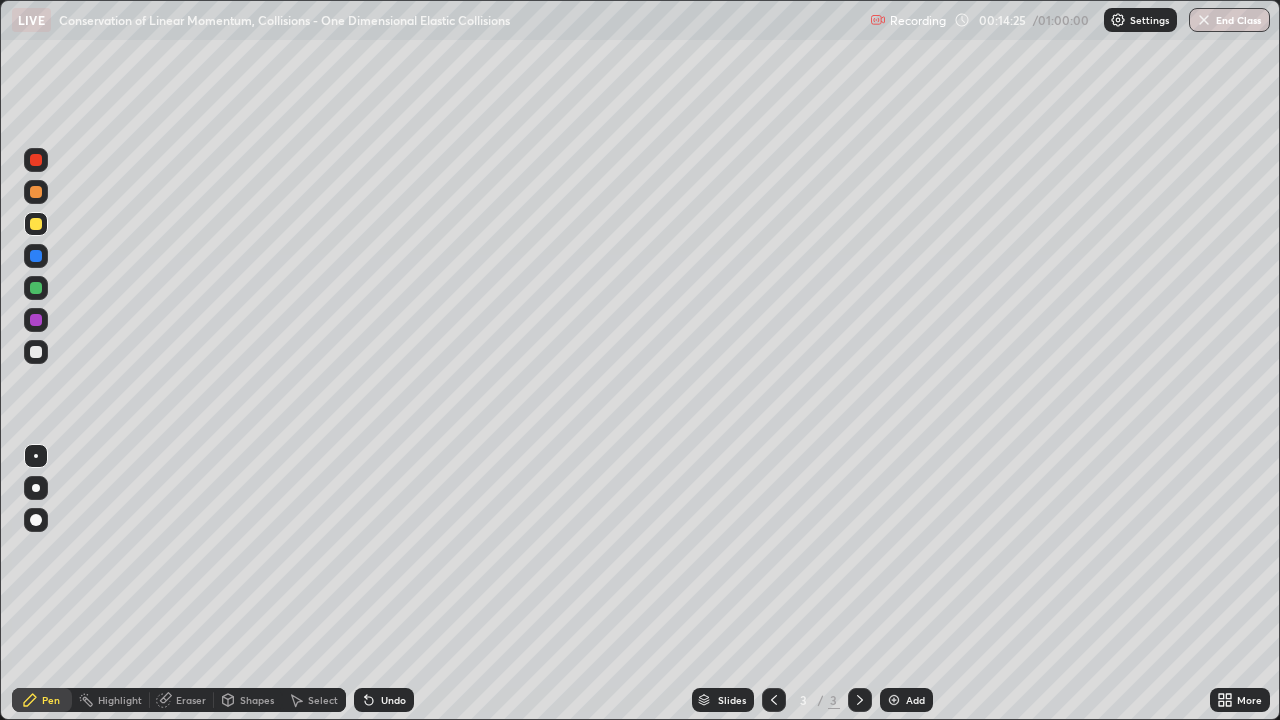 click at bounding box center [36, 352] 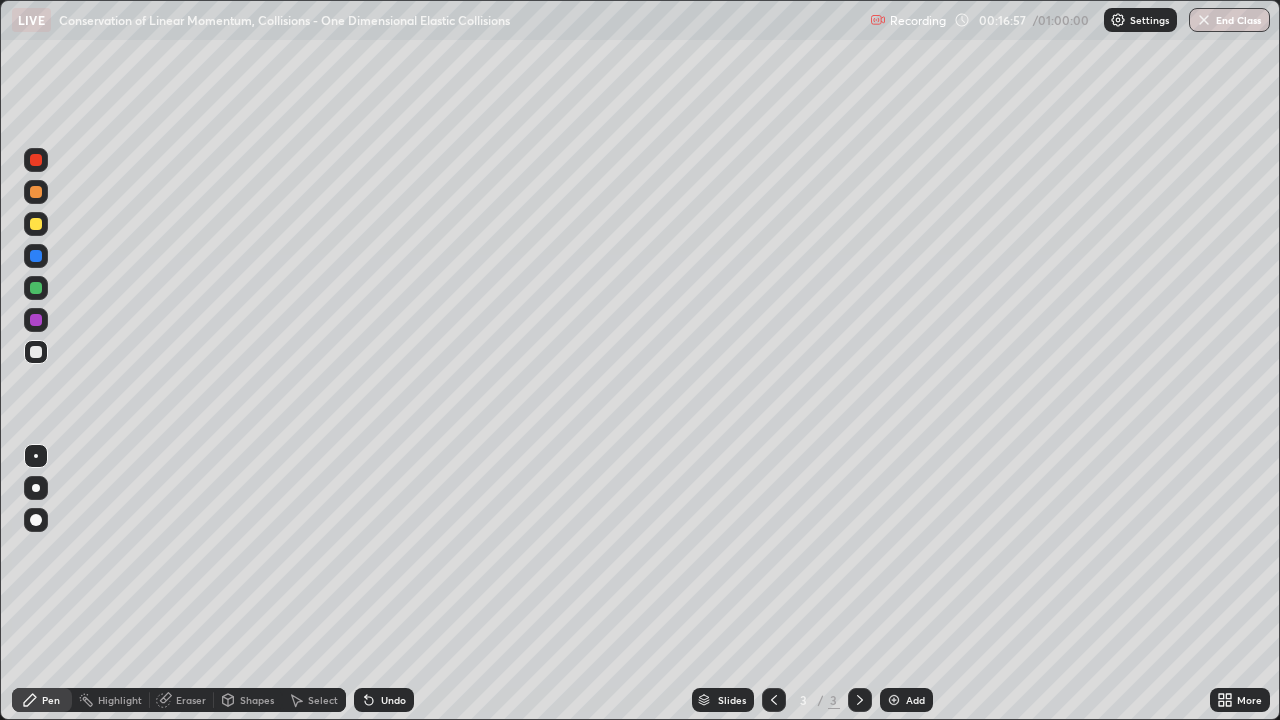 click at bounding box center [36, 352] 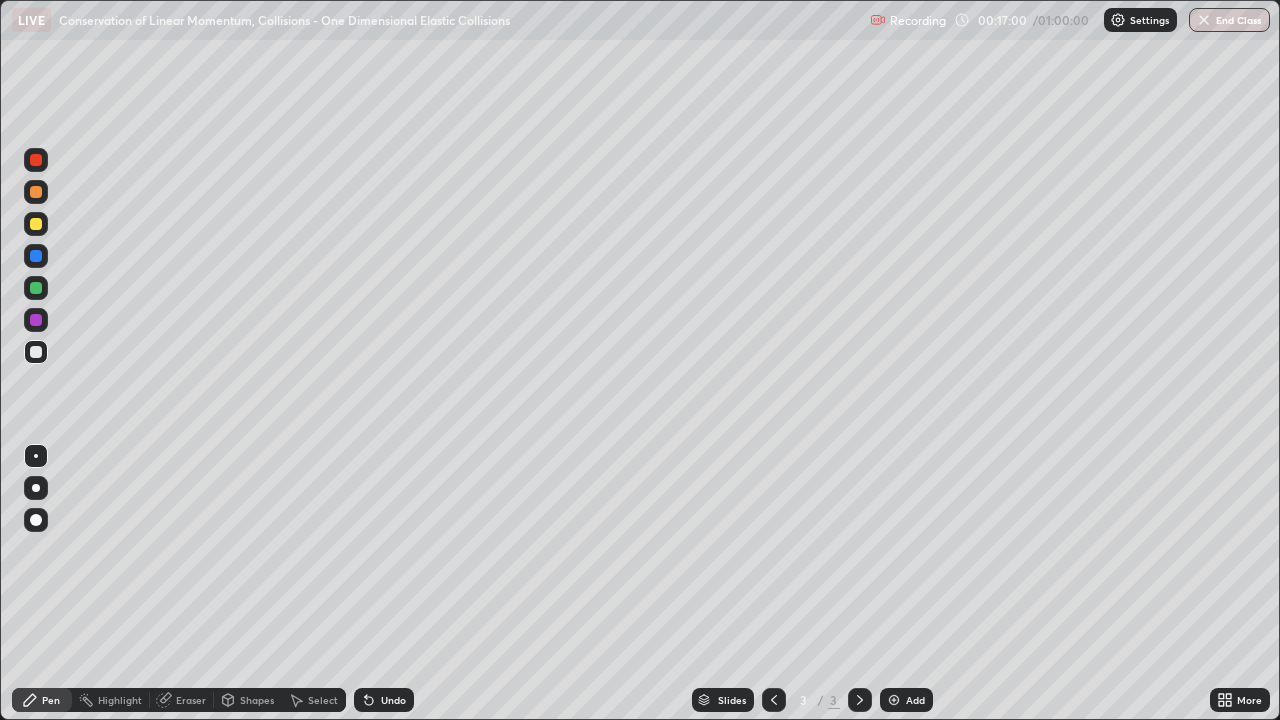 click at bounding box center (36, 288) 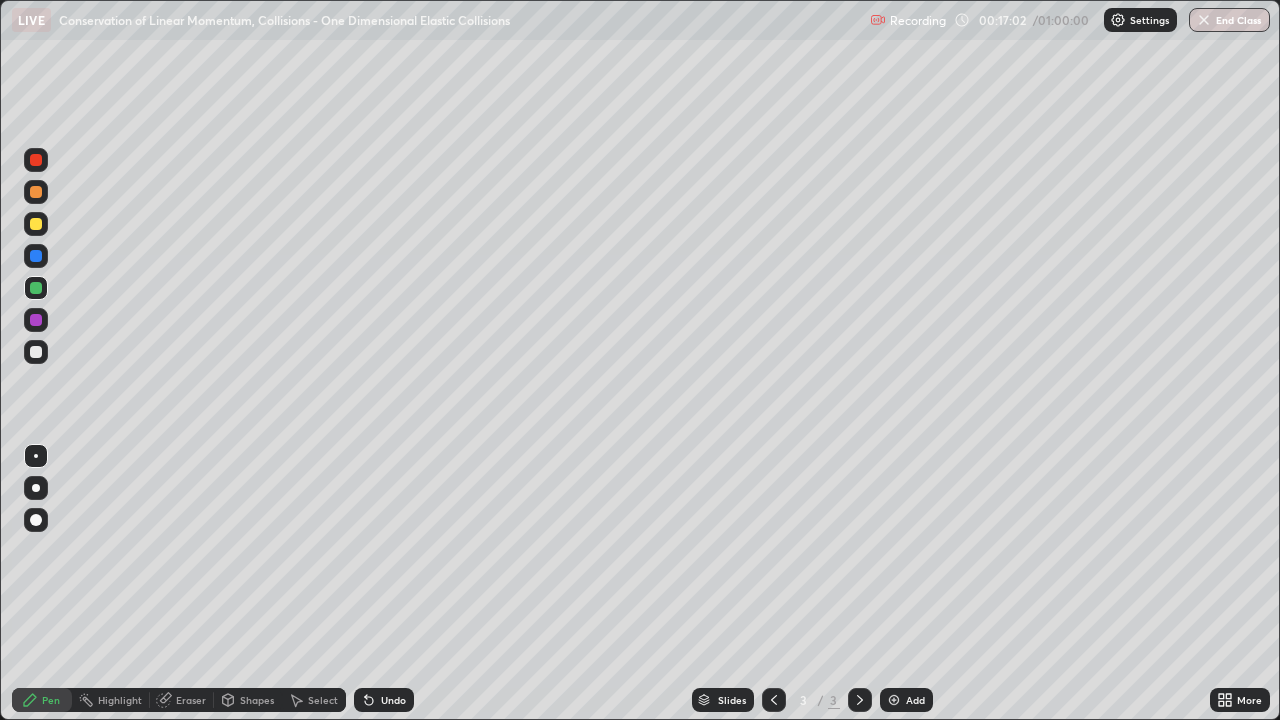 click at bounding box center (36, 224) 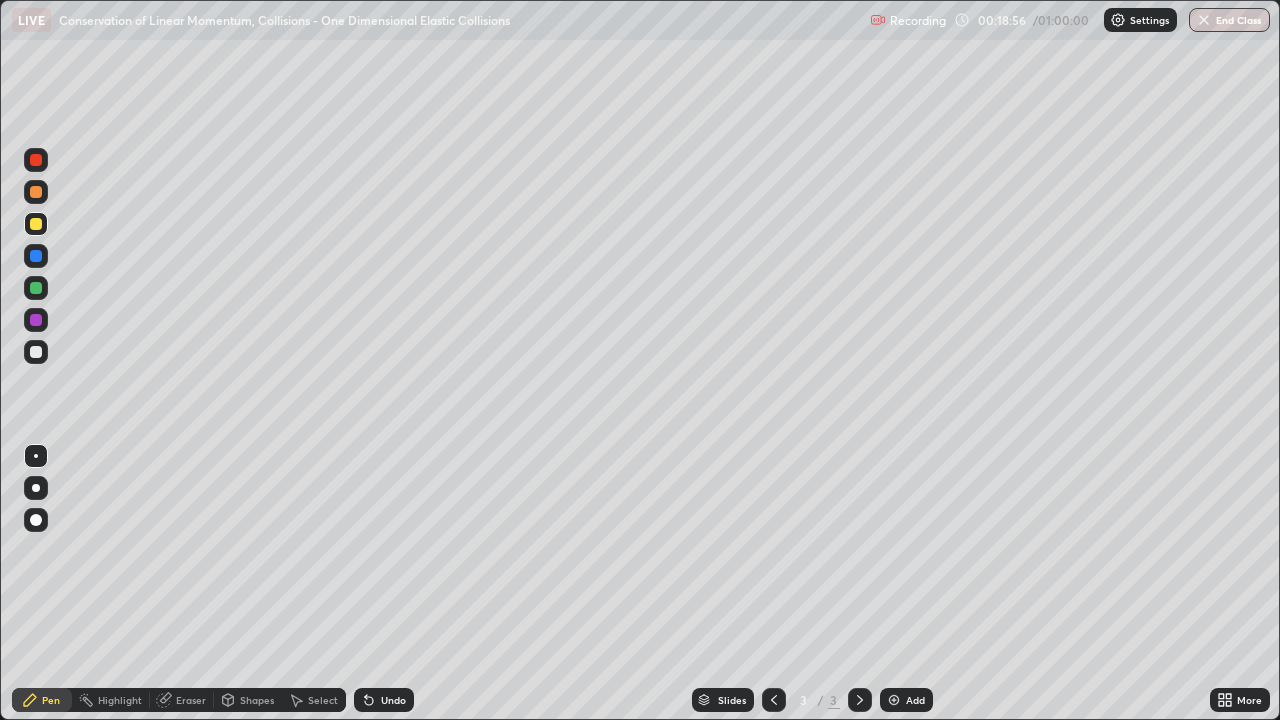 click on "Select" at bounding box center (323, 700) 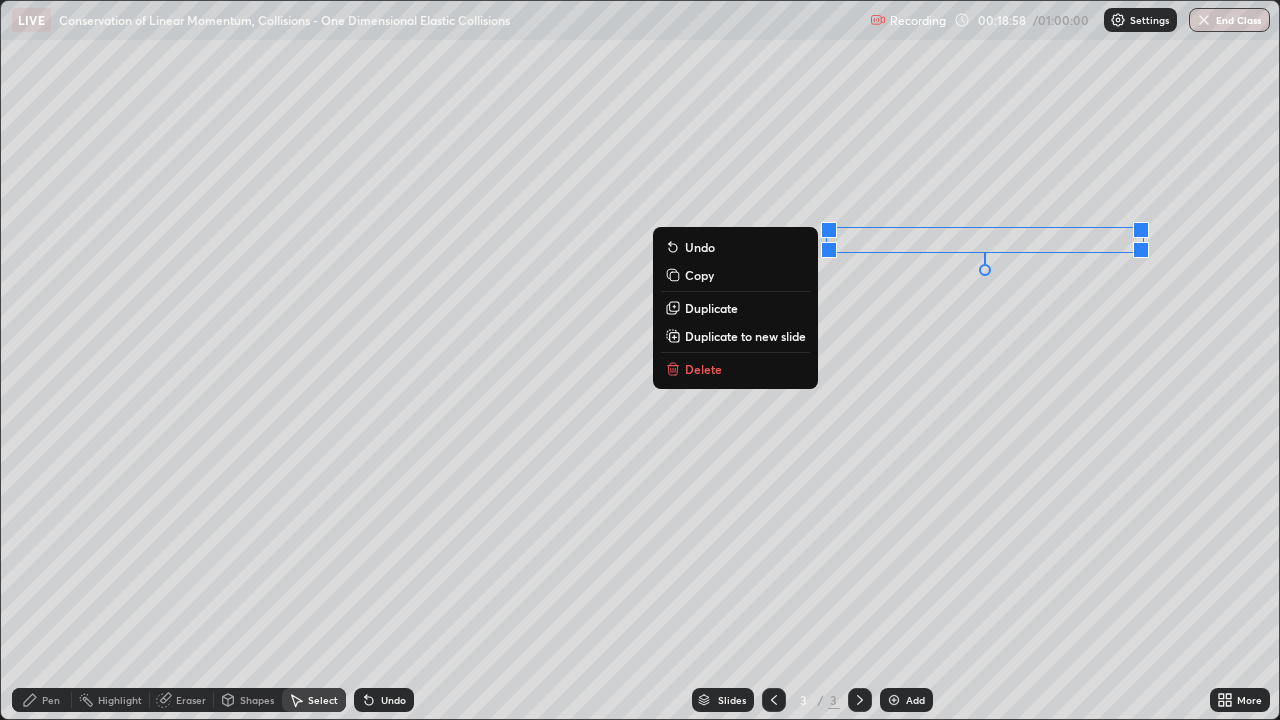 click on "Delete" at bounding box center (703, 369) 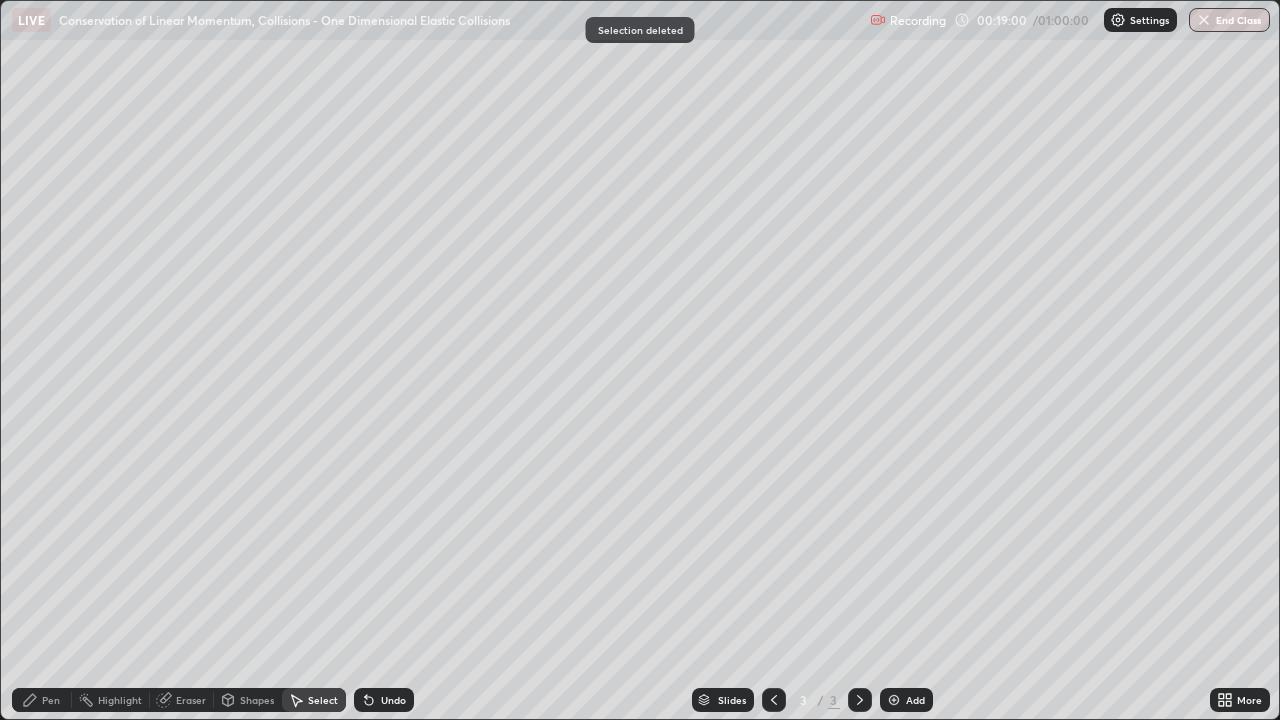 click on "Pen" at bounding box center (51, 700) 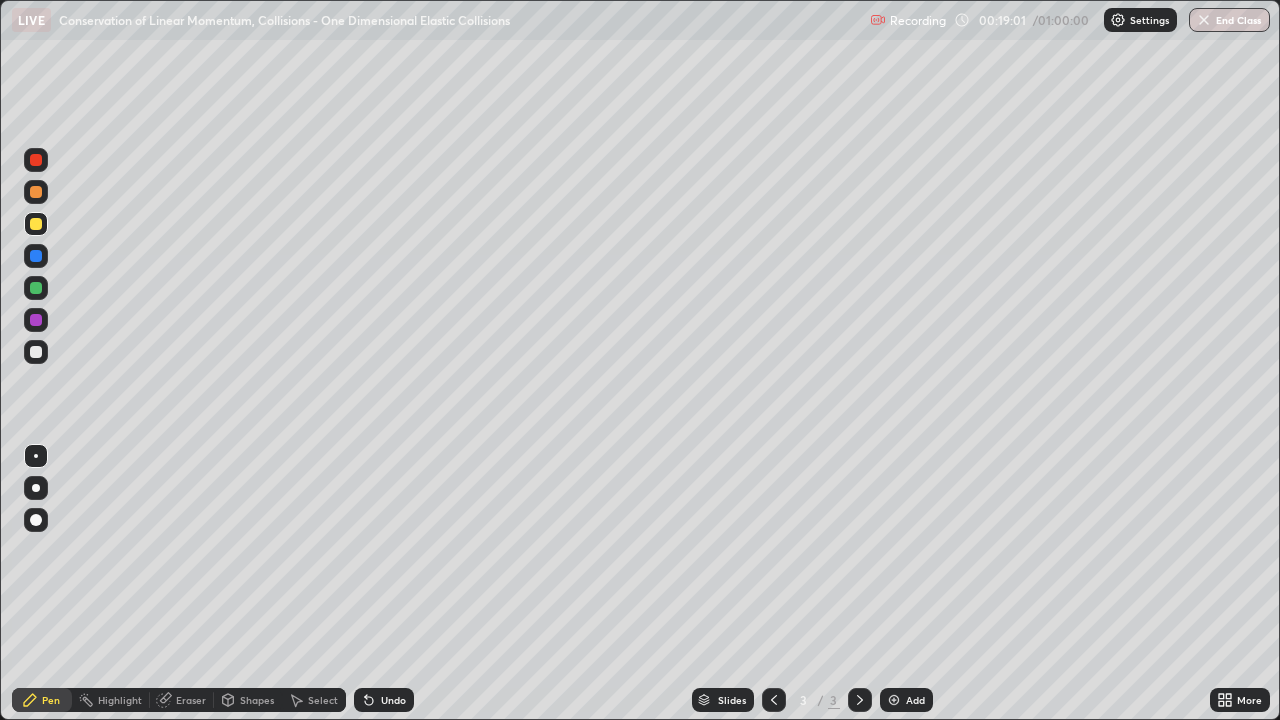 click at bounding box center [36, 224] 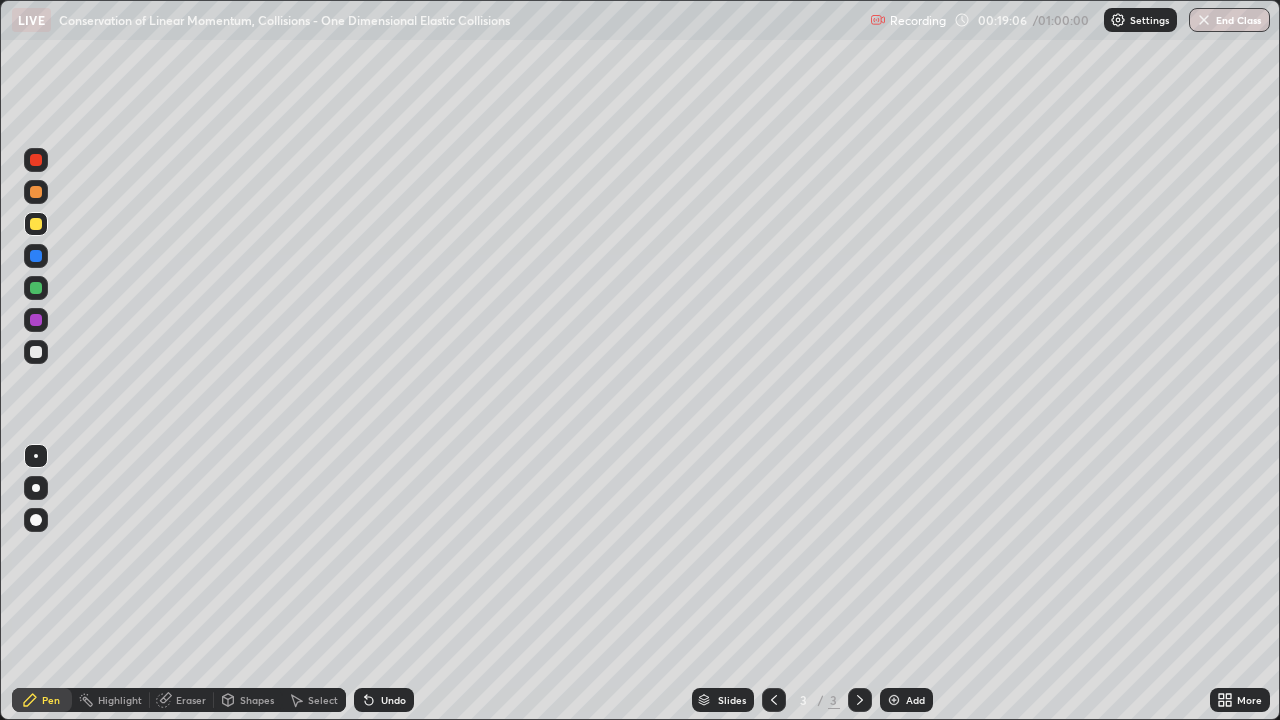 click on "Shapes" at bounding box center (257, 700) 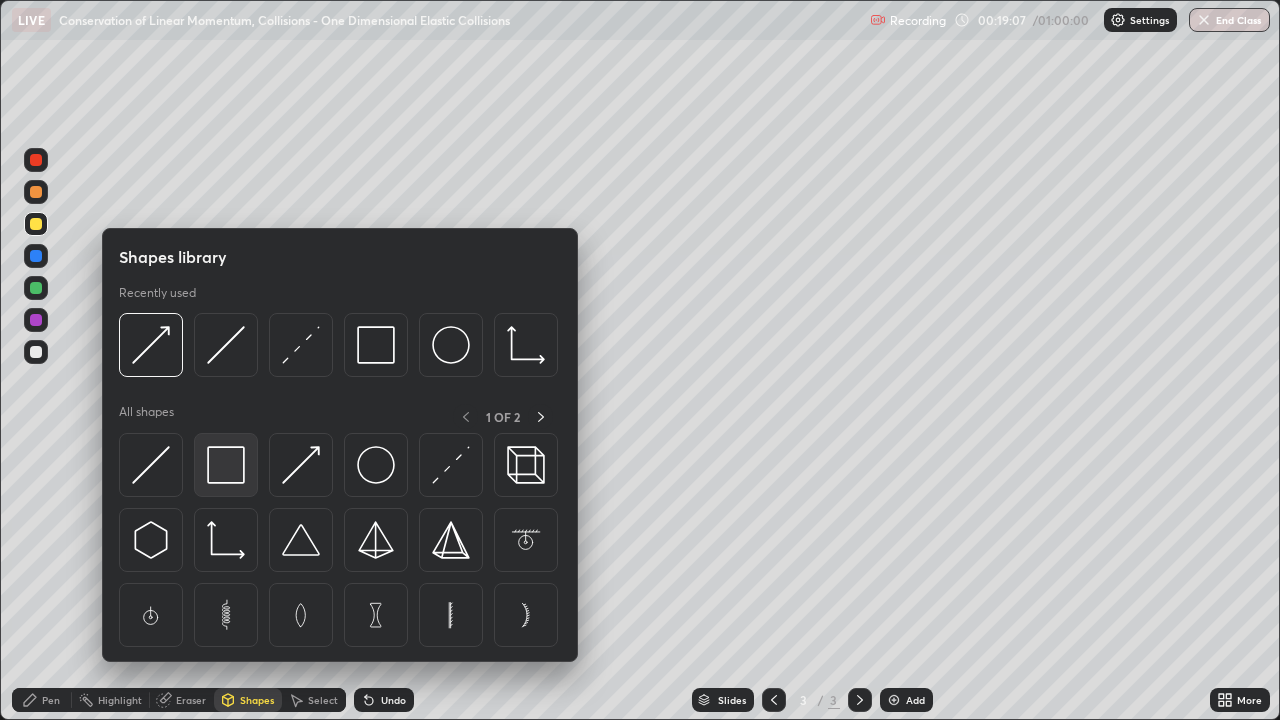 click at bounding box center [226, 465] 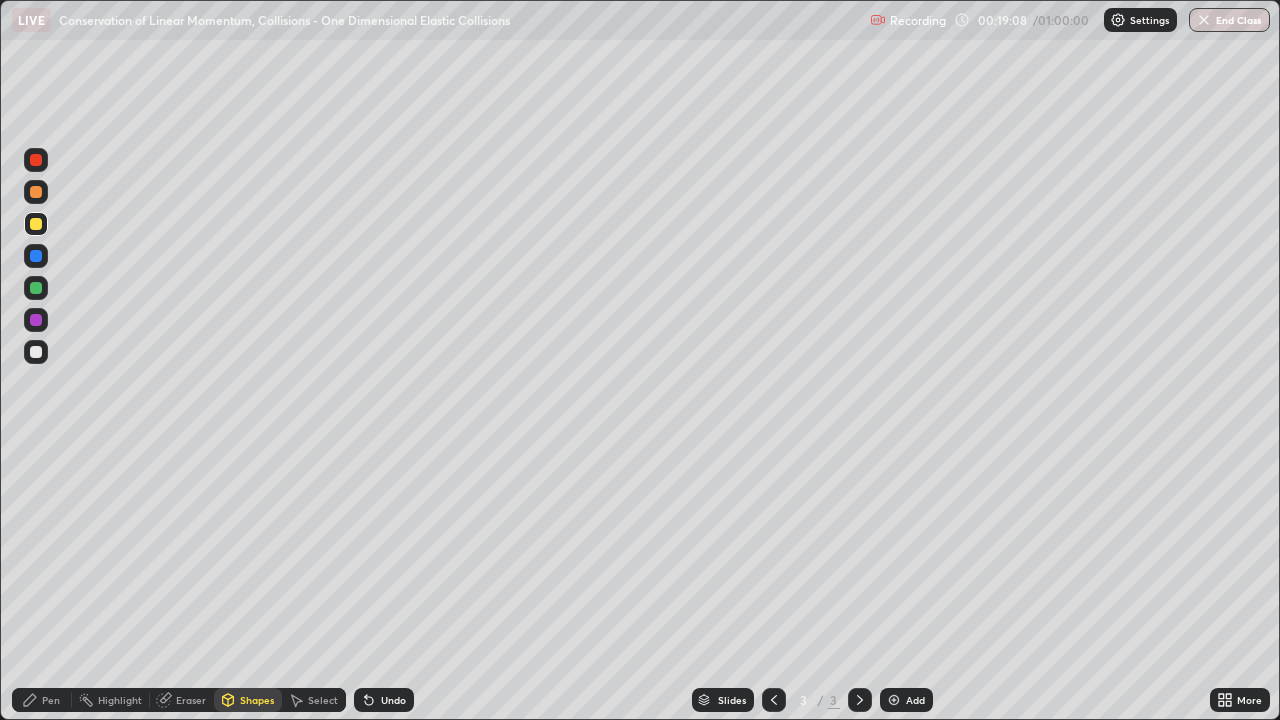 click at bounding box center [36, 192] 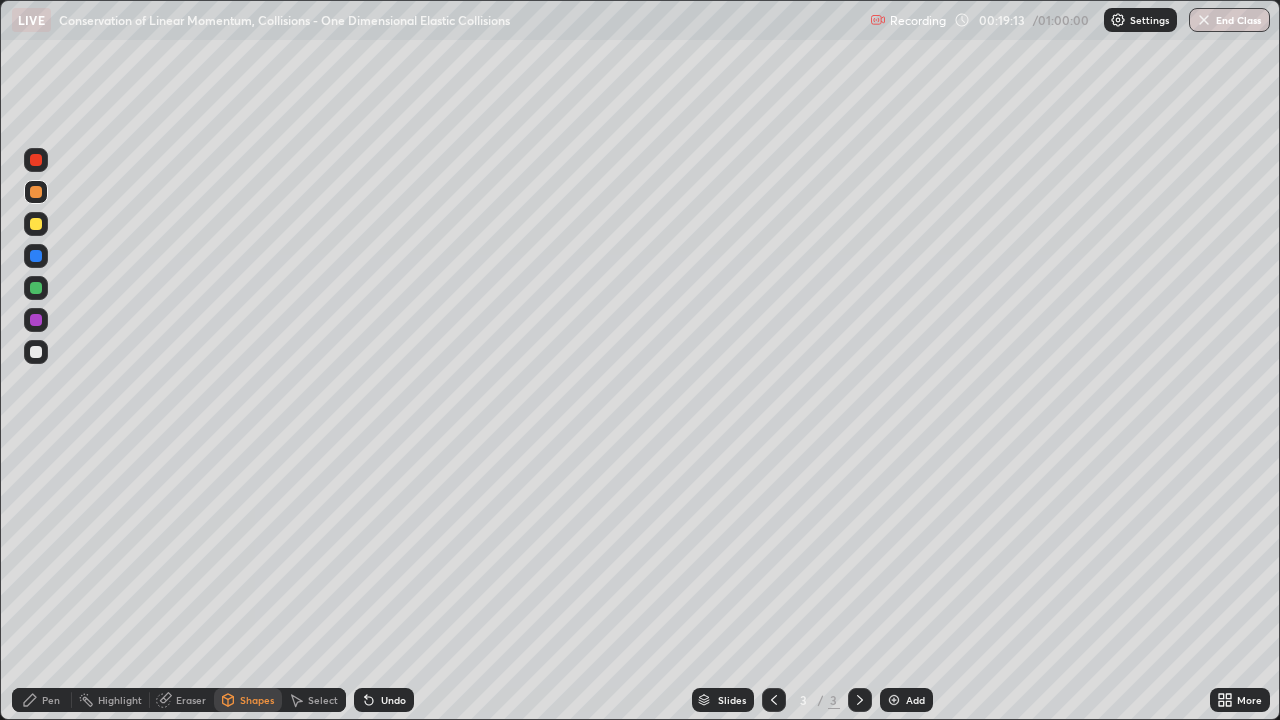 click on "Pen" at bounding box center (51, 700) 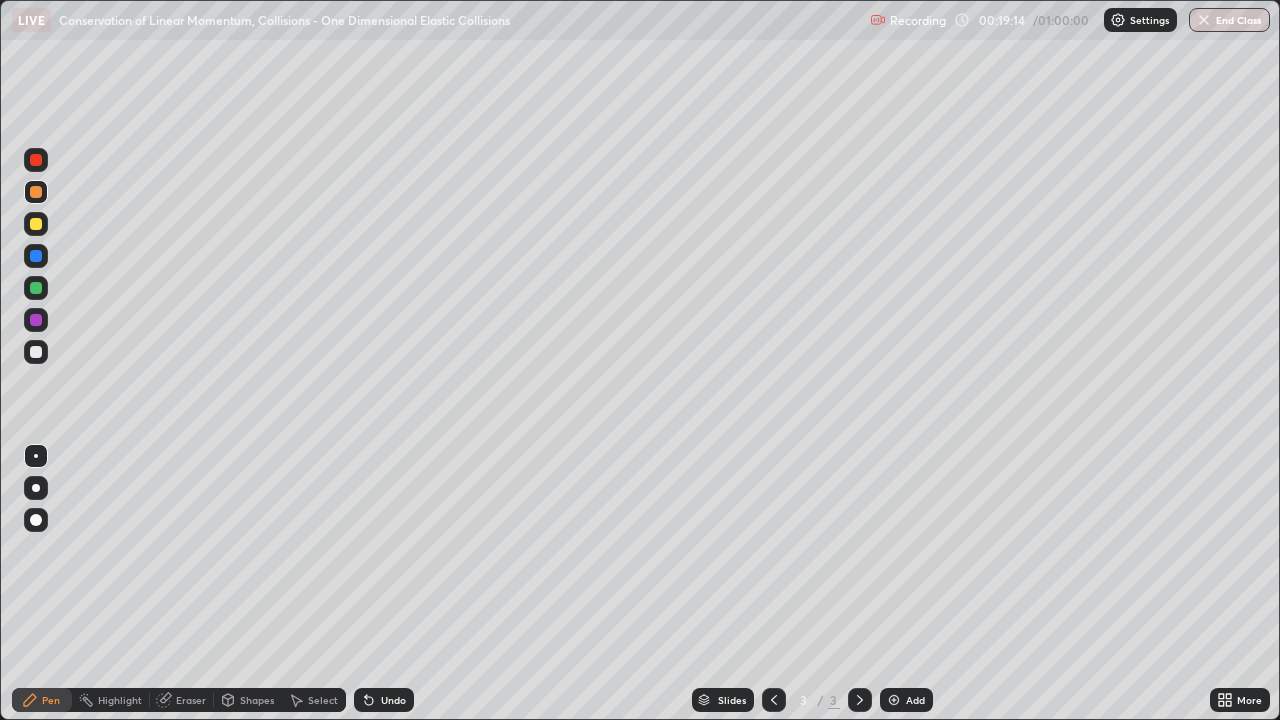 click at bounding box center (36, 352) 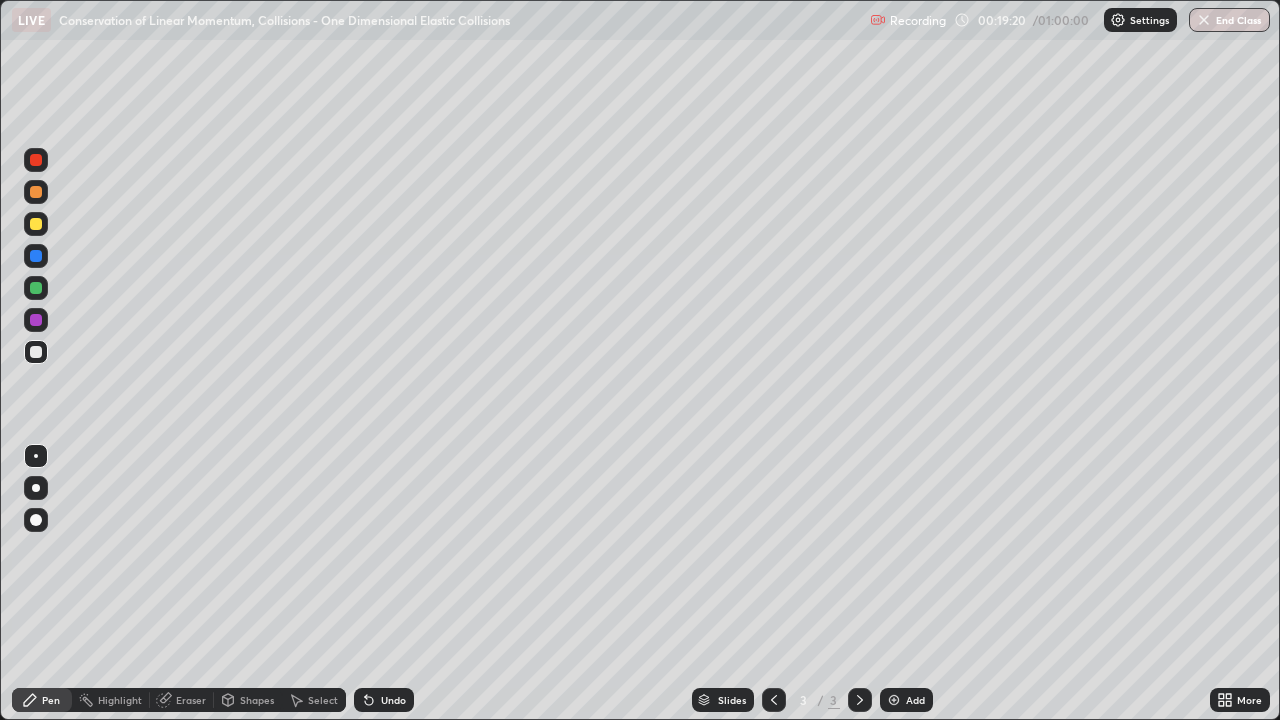click at bounding box center [36, 352] 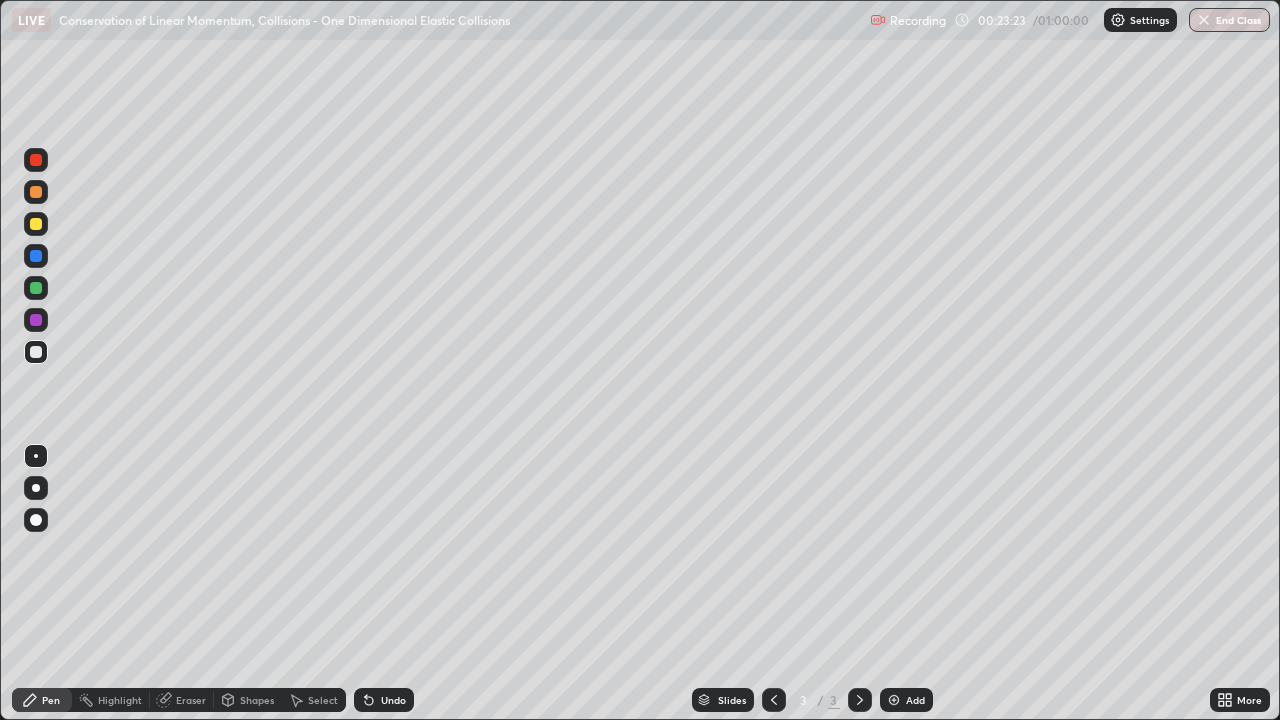 click on "Shapes" at bounding box center (257, 700) 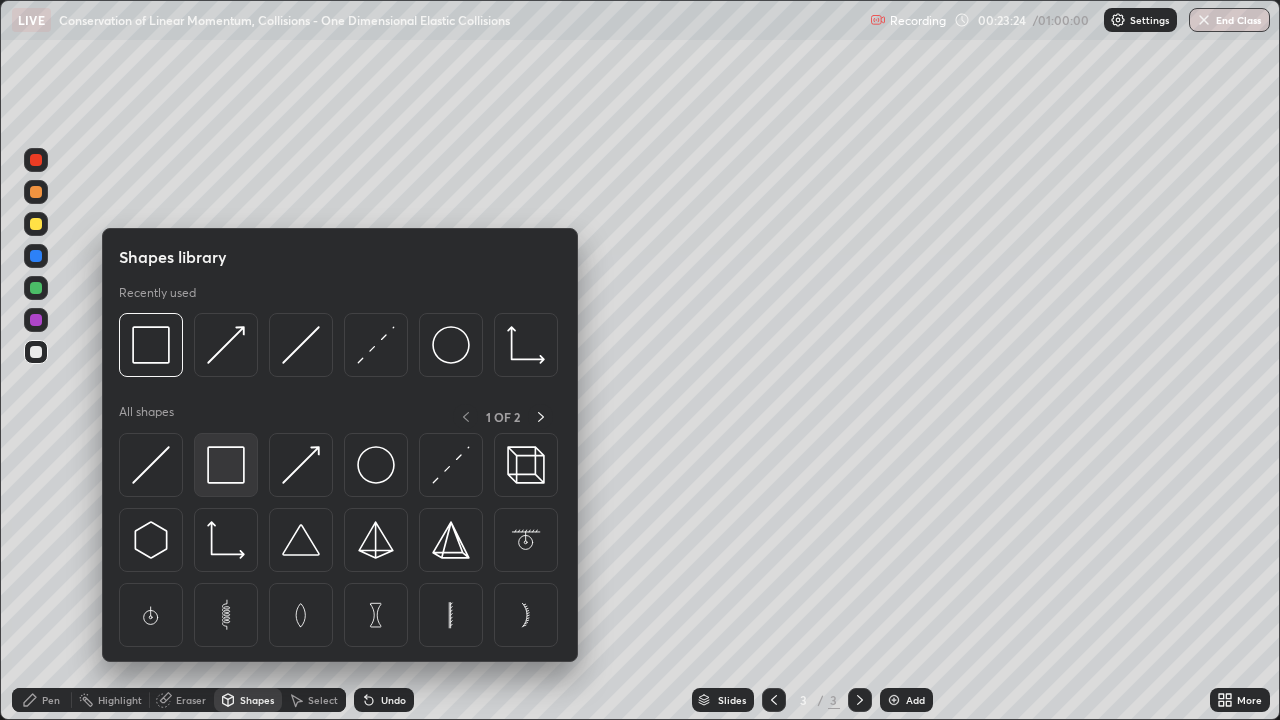 click at bounding box center (226, 465) 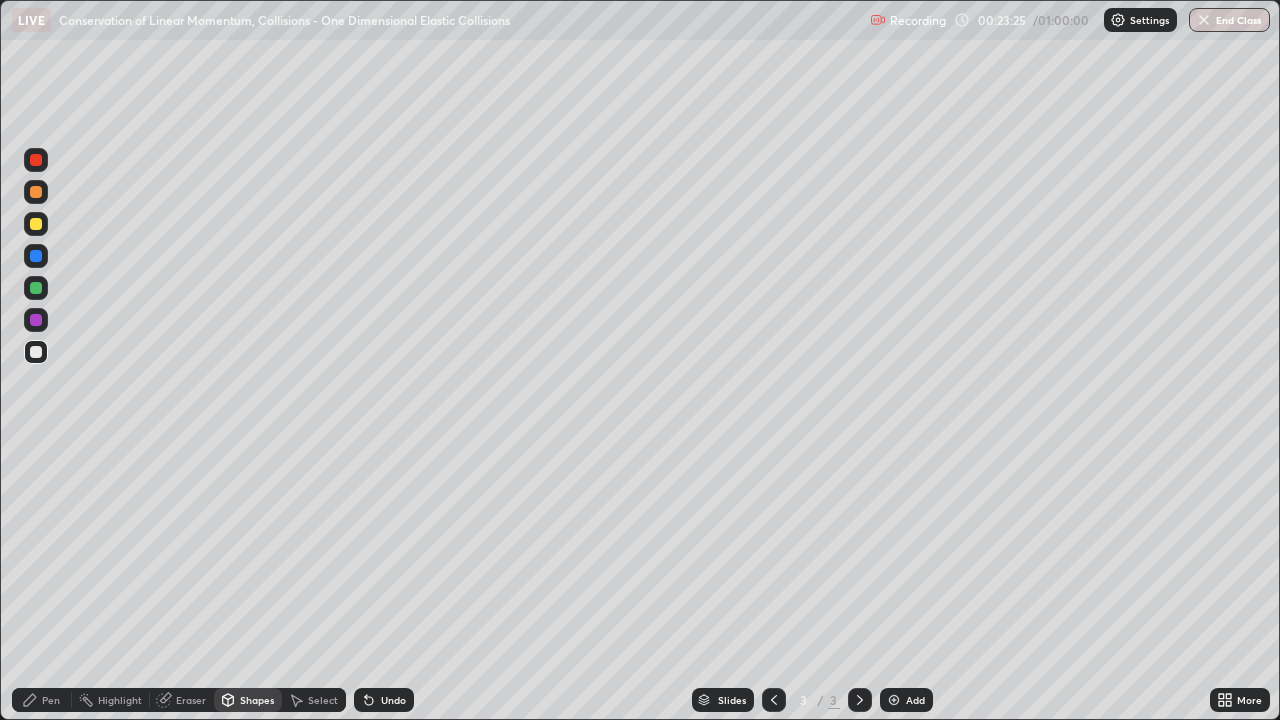 click at bounding box center [36, 192] 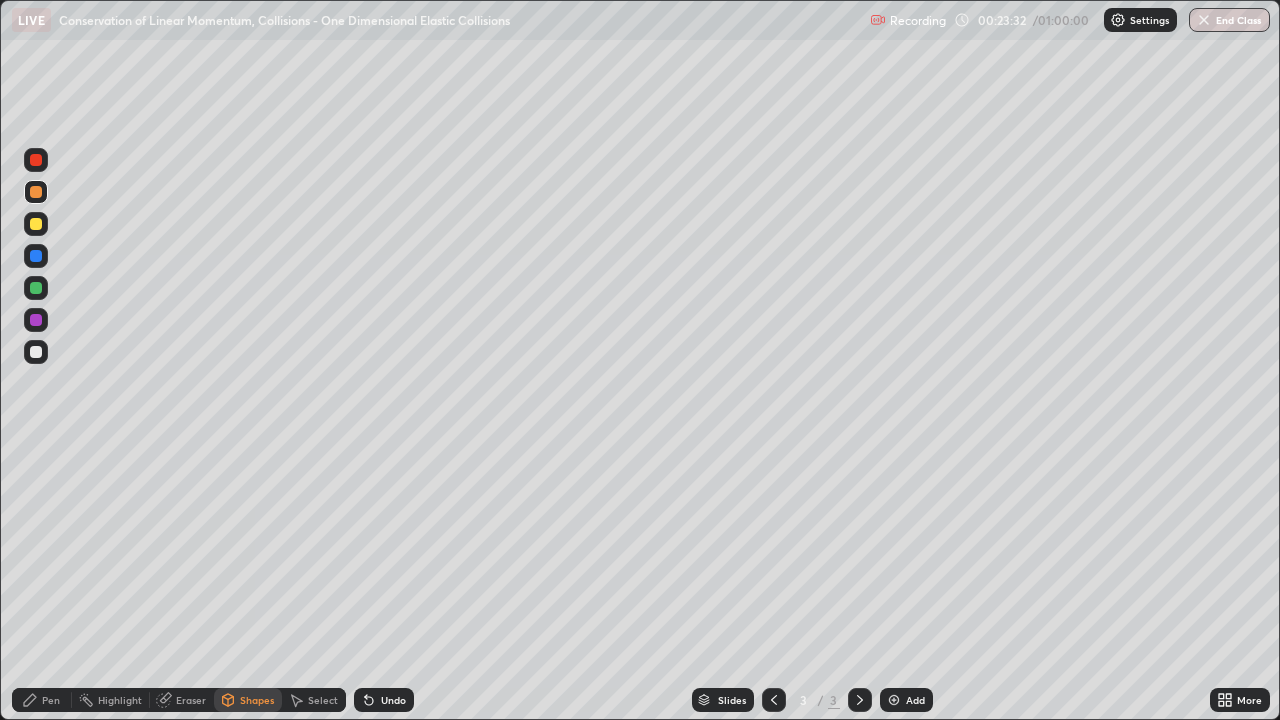 click on "Shapes" at bounding box center (257, 700) 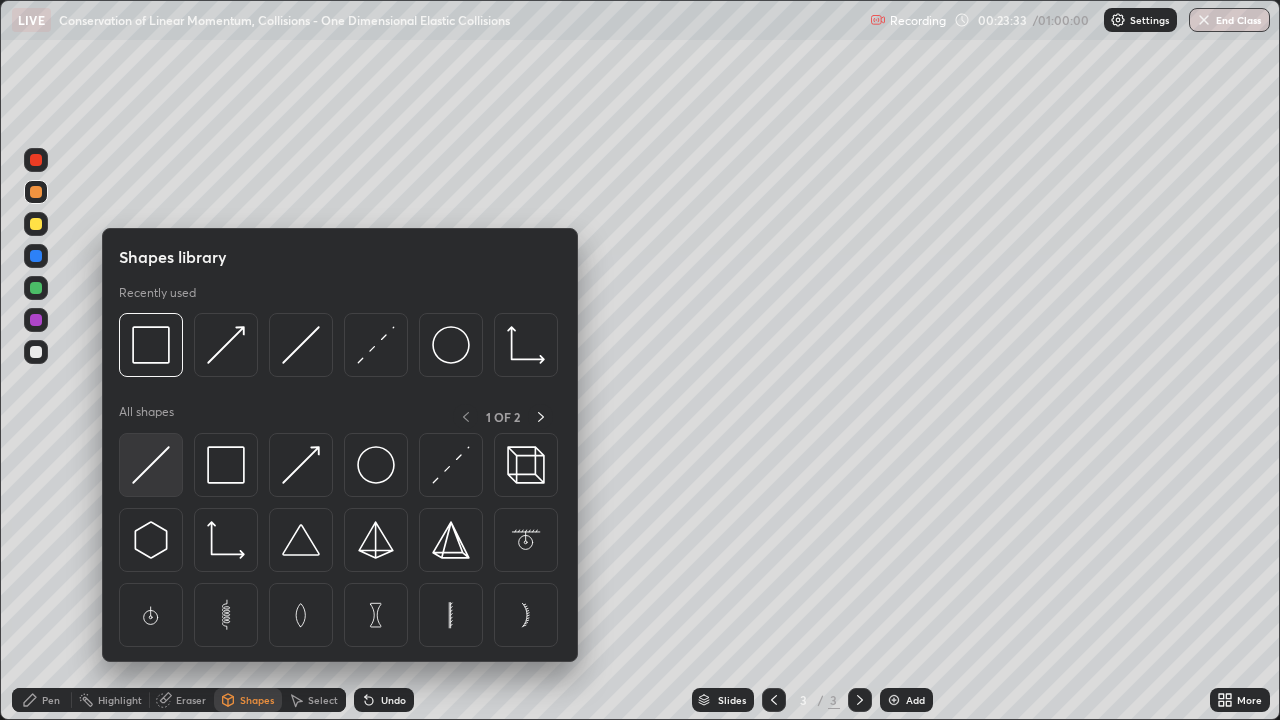 click at bounding box center (151, 465) 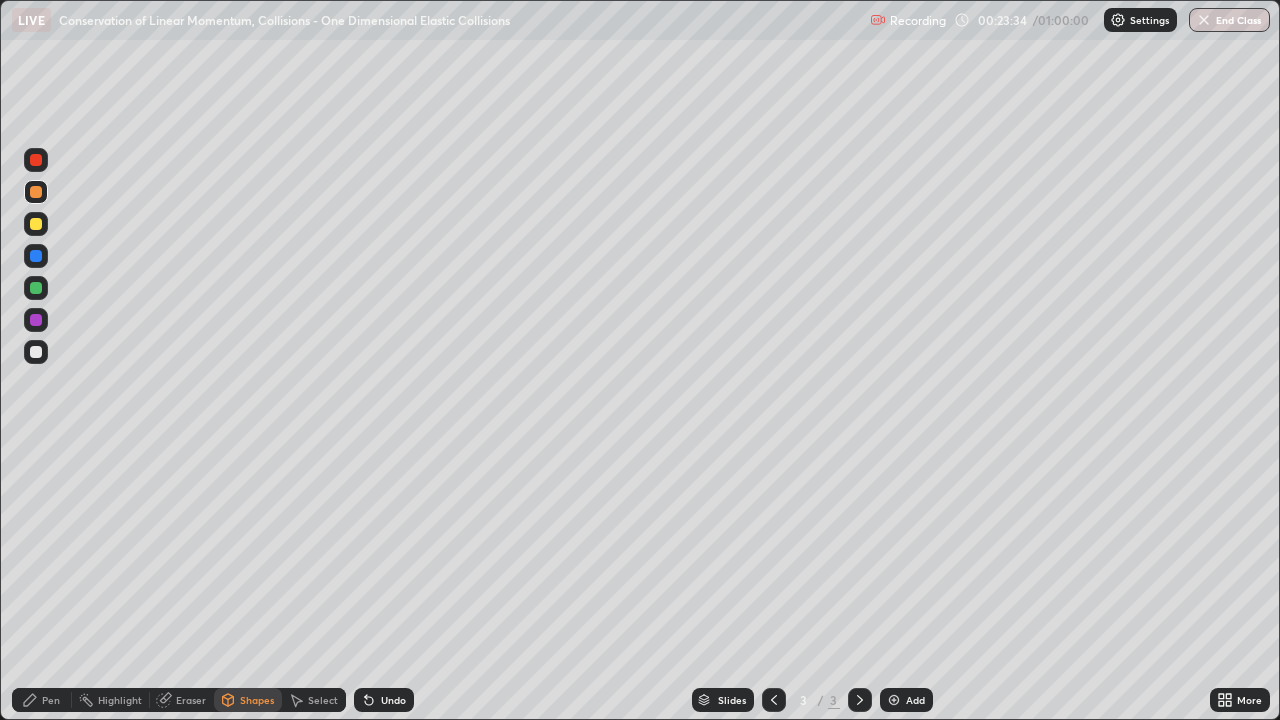click at bounding box center (36, 288) 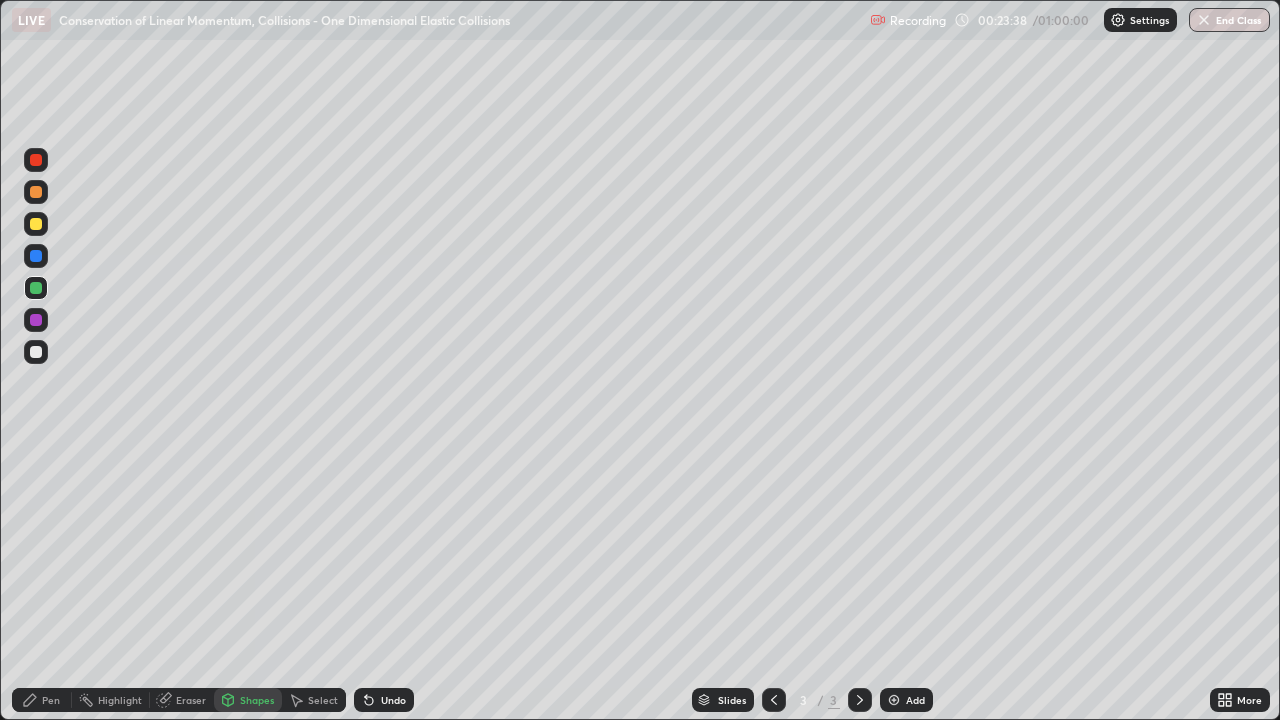 click on "Undo" at bounding box center (384, 700) 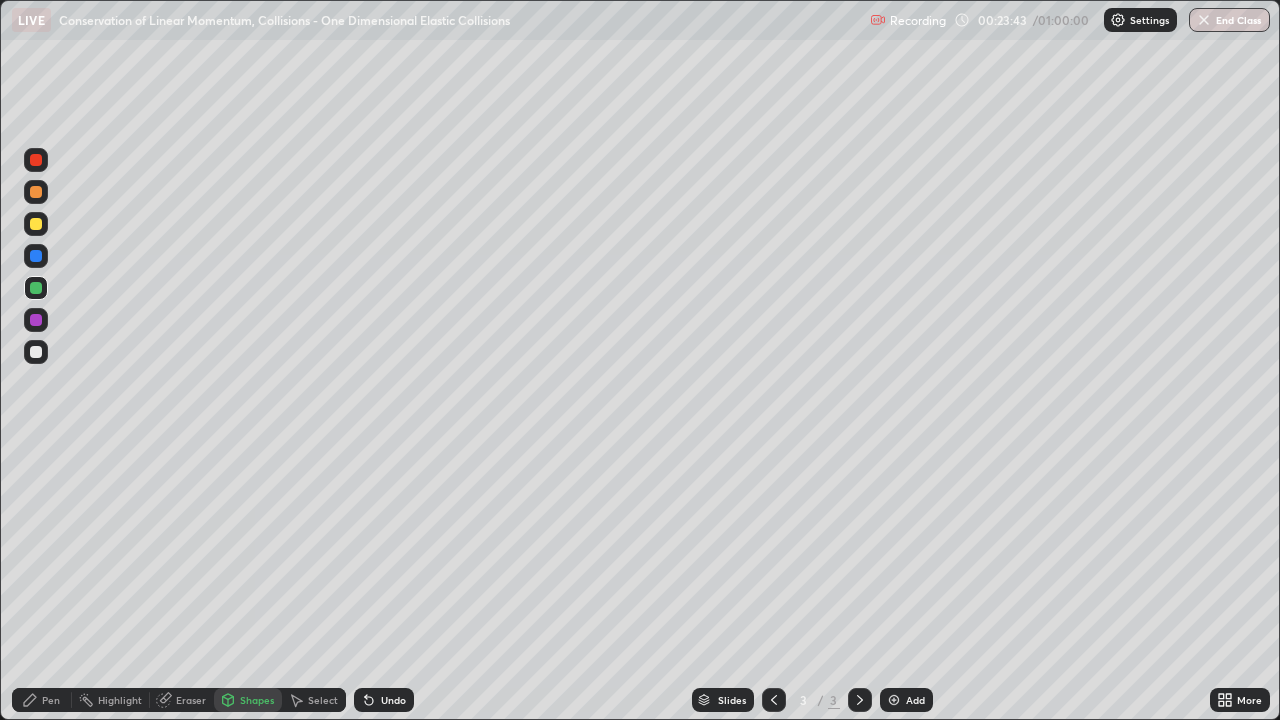 click at bounding box center [36, 320] 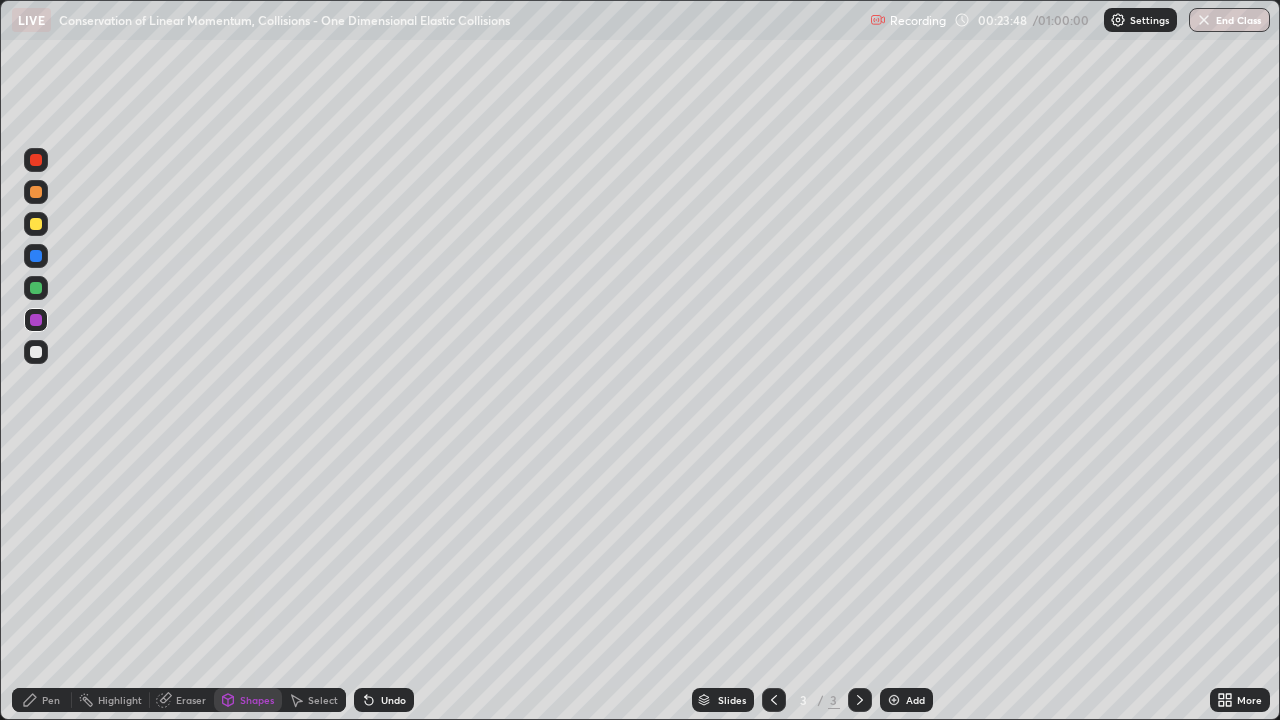 click on "Undo" at bounding box center [393, 700] 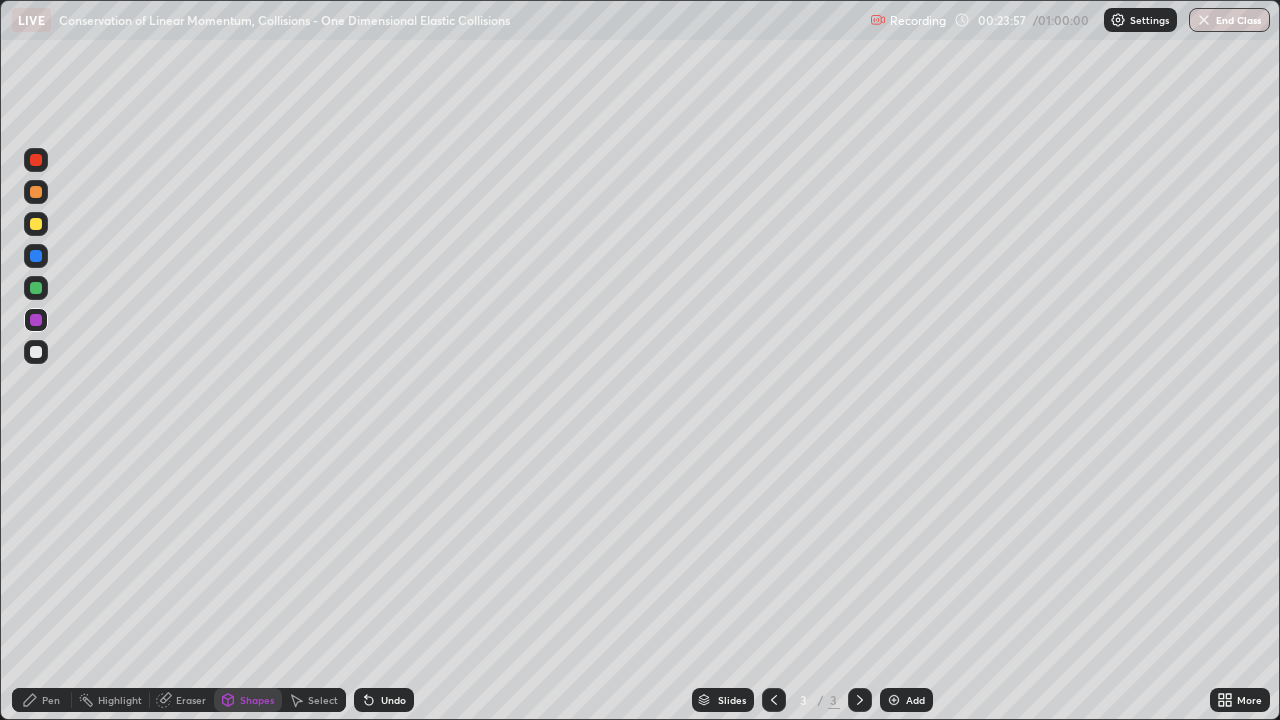 click on "Pen" at bounding box center [51, 700] 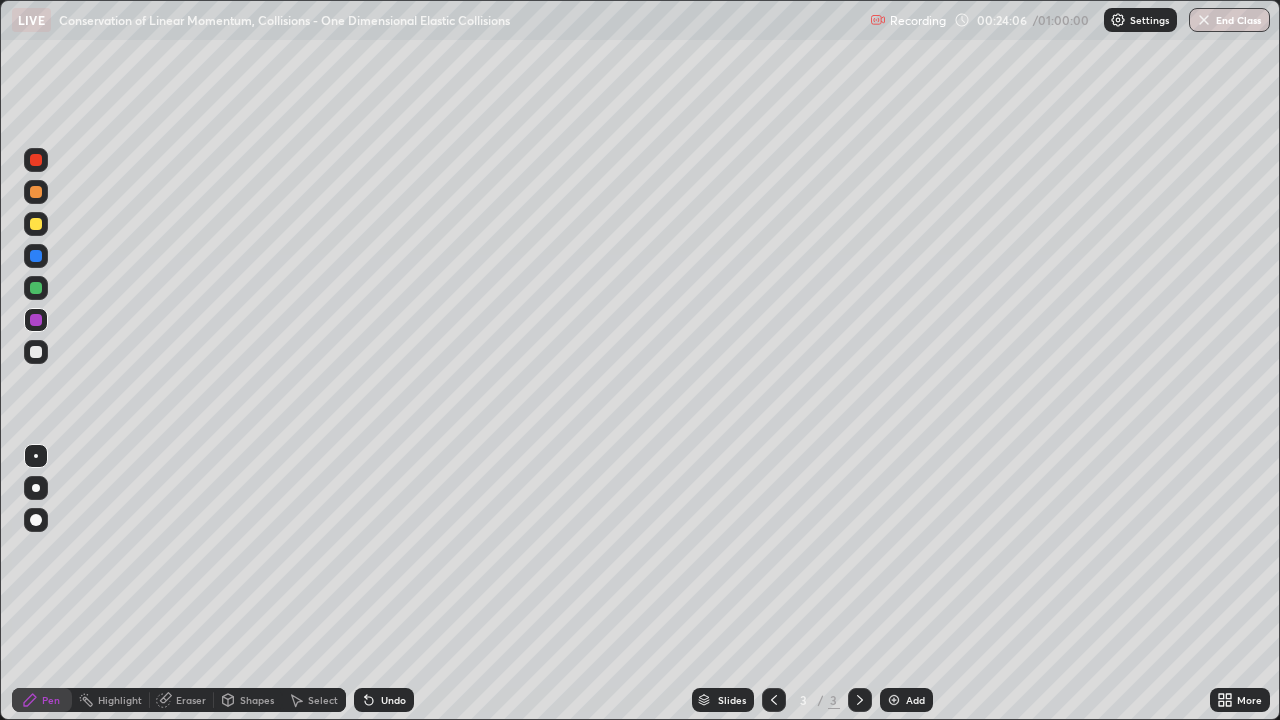 click at bounding box center (36, 352) 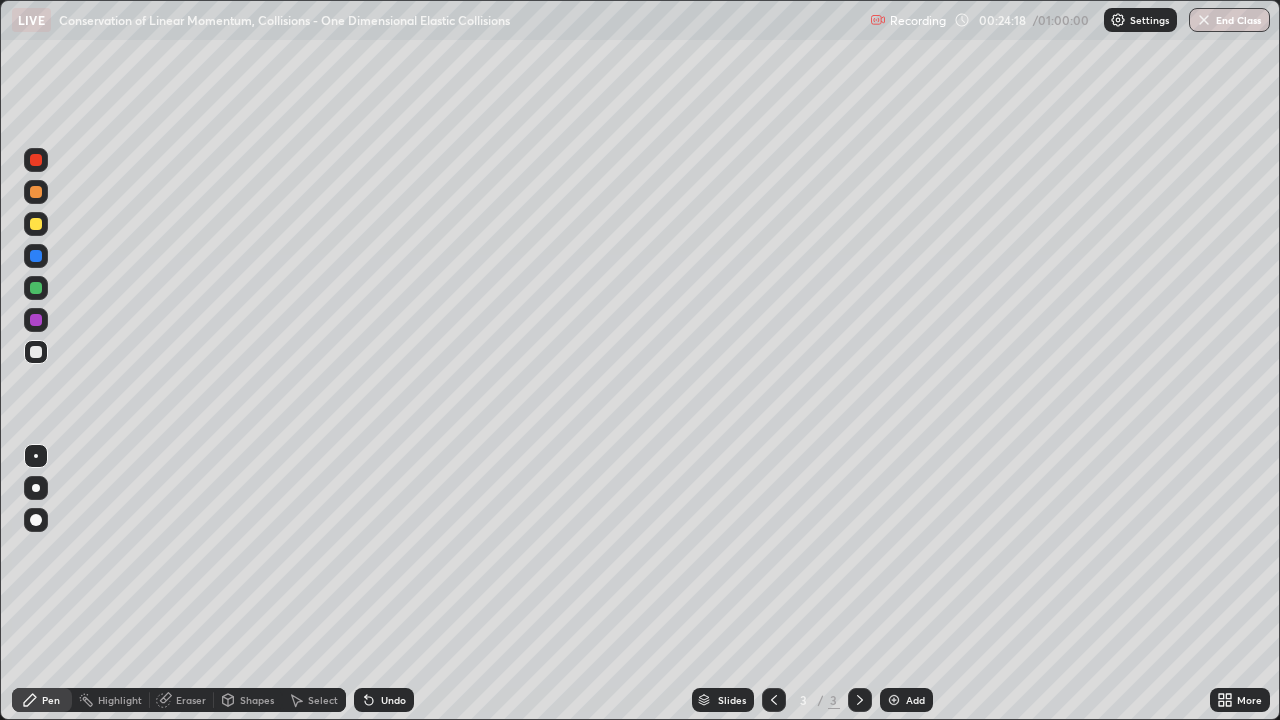 click on "Shapes" at bounding box center [257, 700] 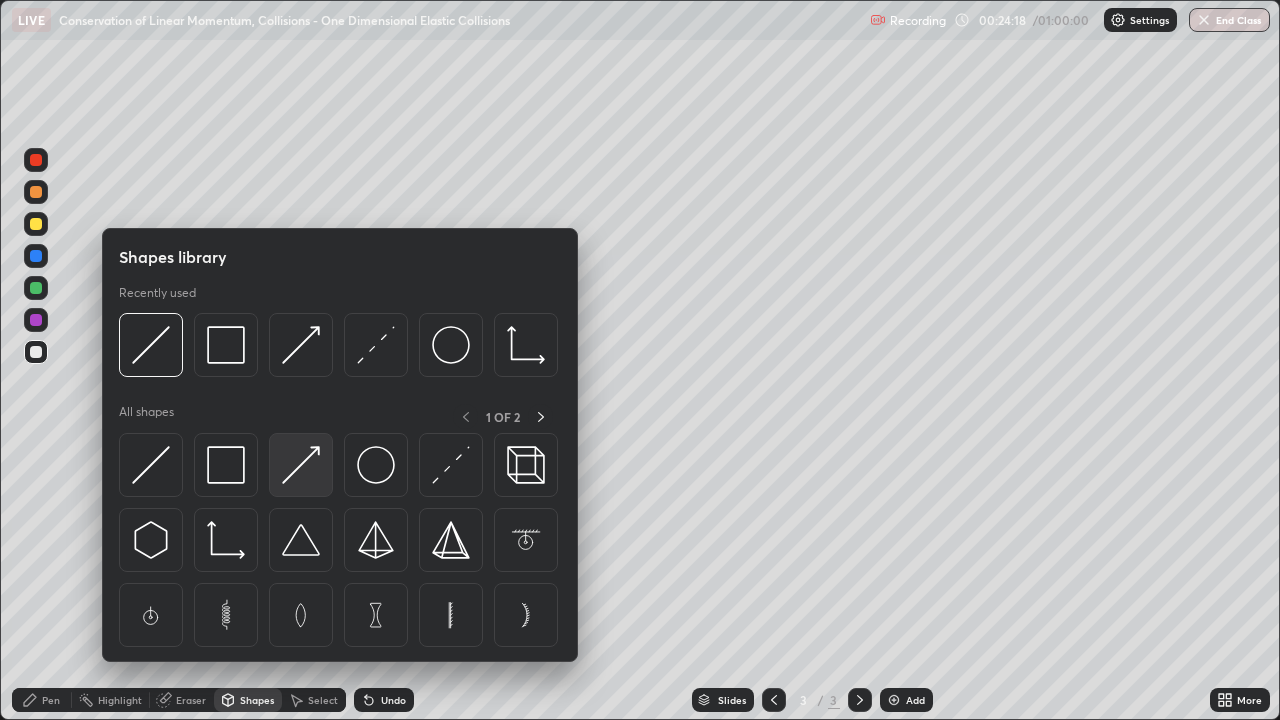 click at bounding box center [301, 465] 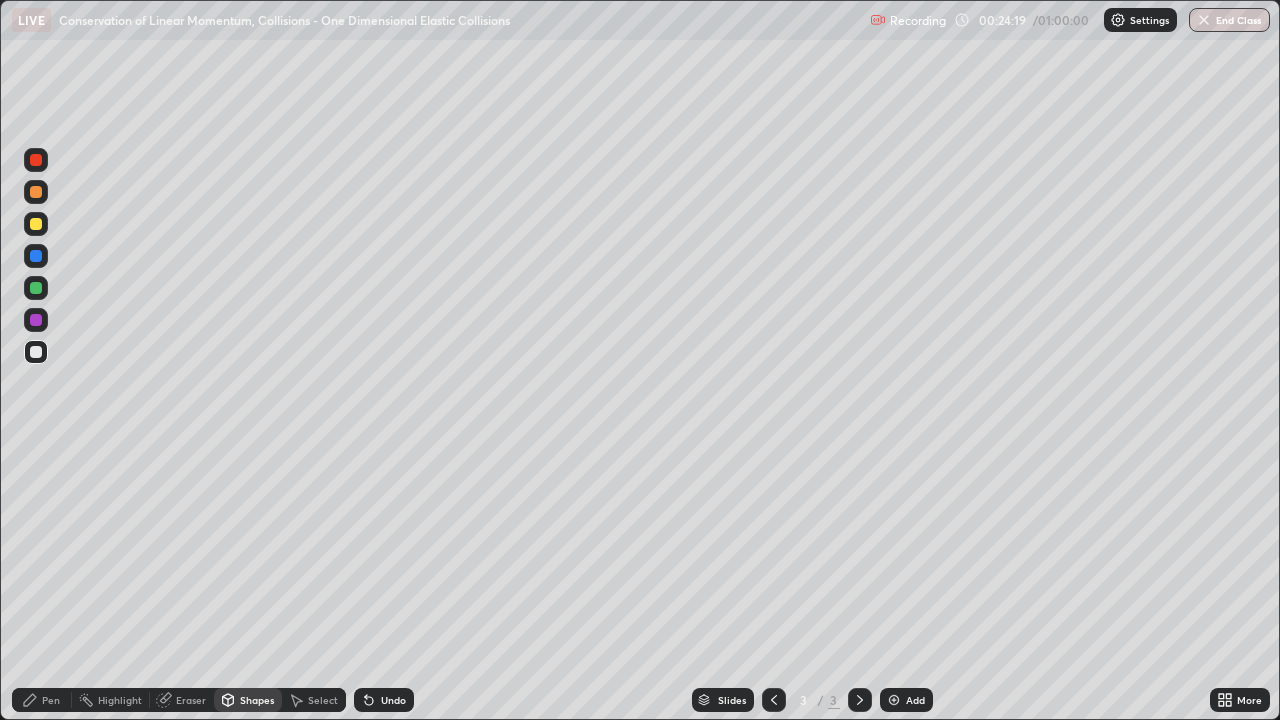 click at bounding box center [36, 224] 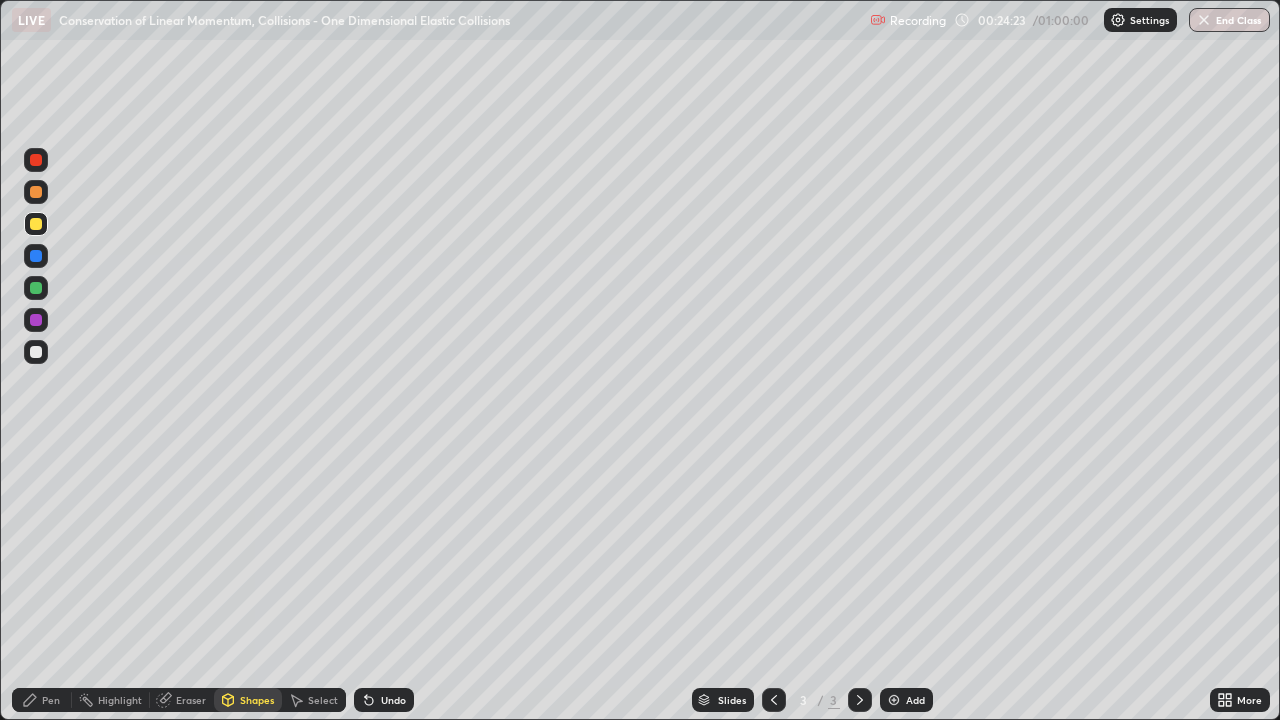 click on "Pen" at bounding box center (51, 700) 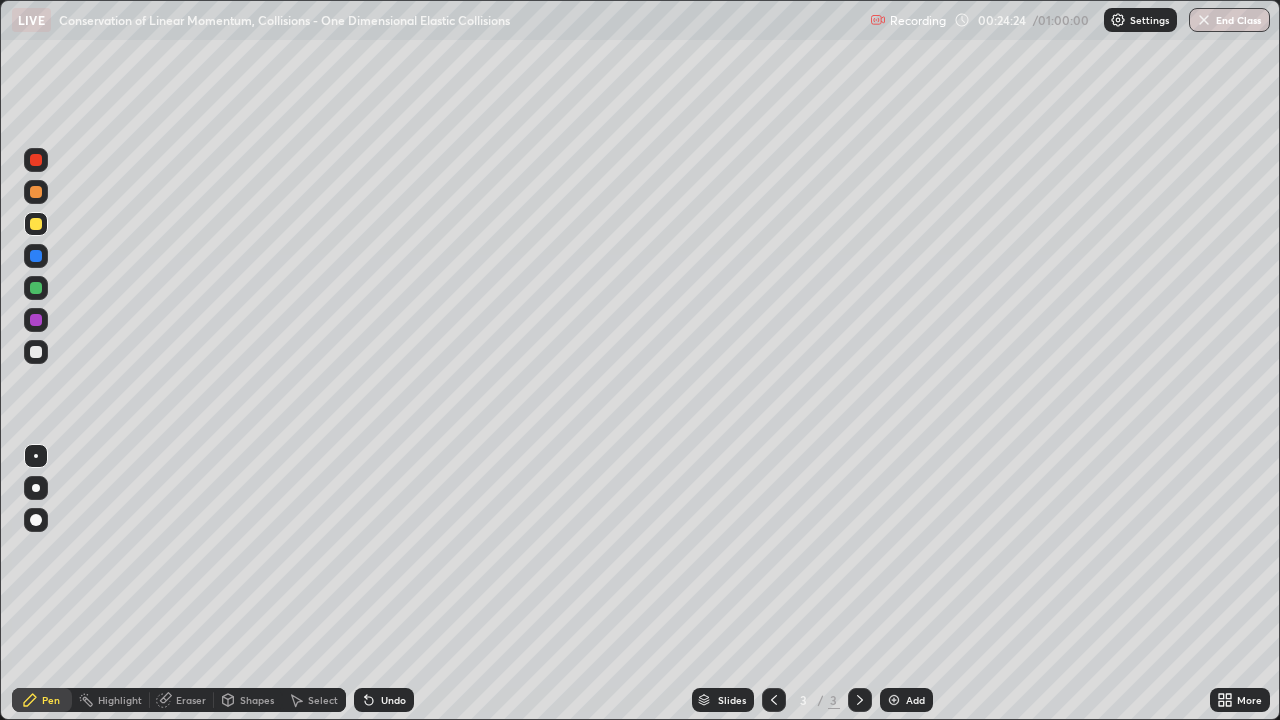 click at bounding box center (36, 352) 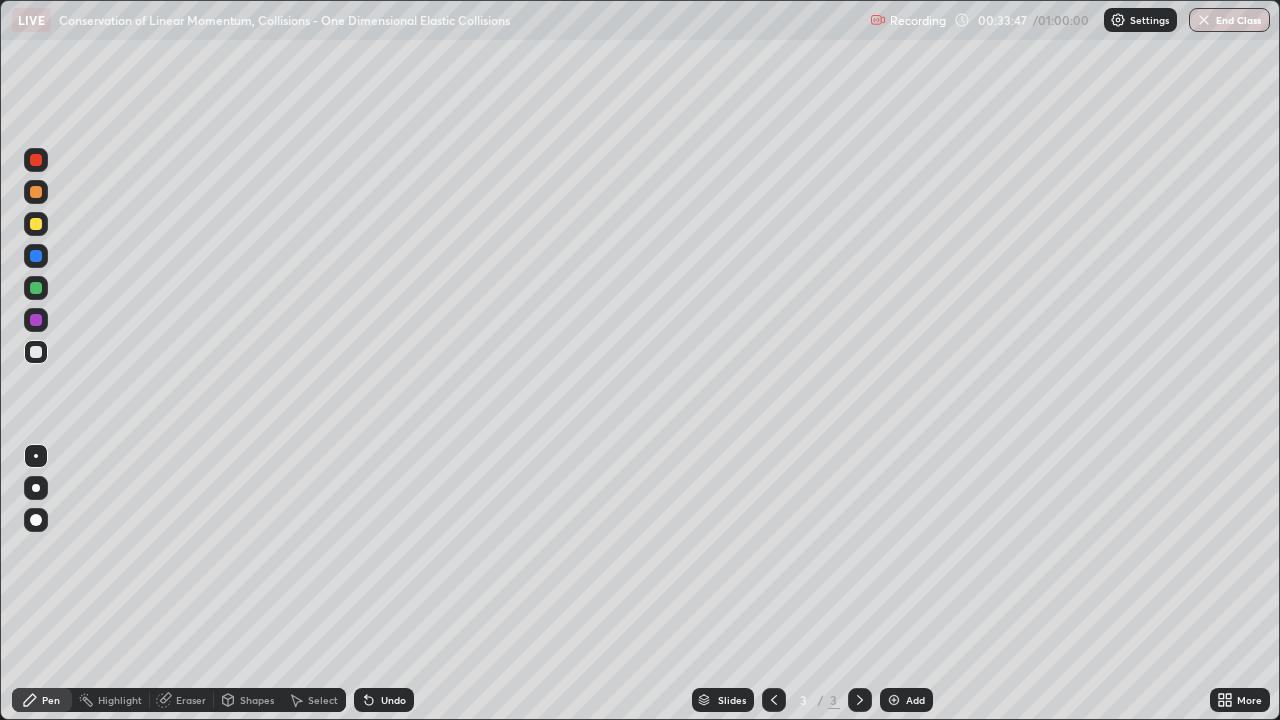 click at bounding box center [894, 700] 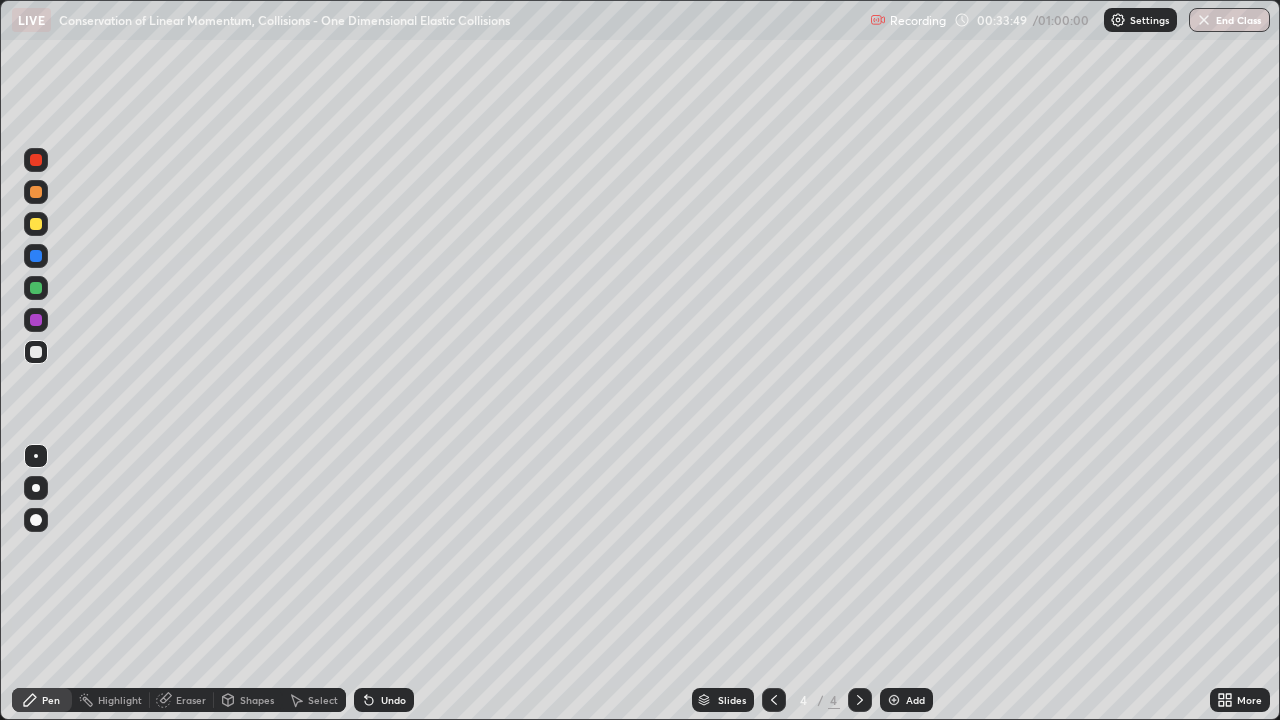 click at bounding box center (36, 224) 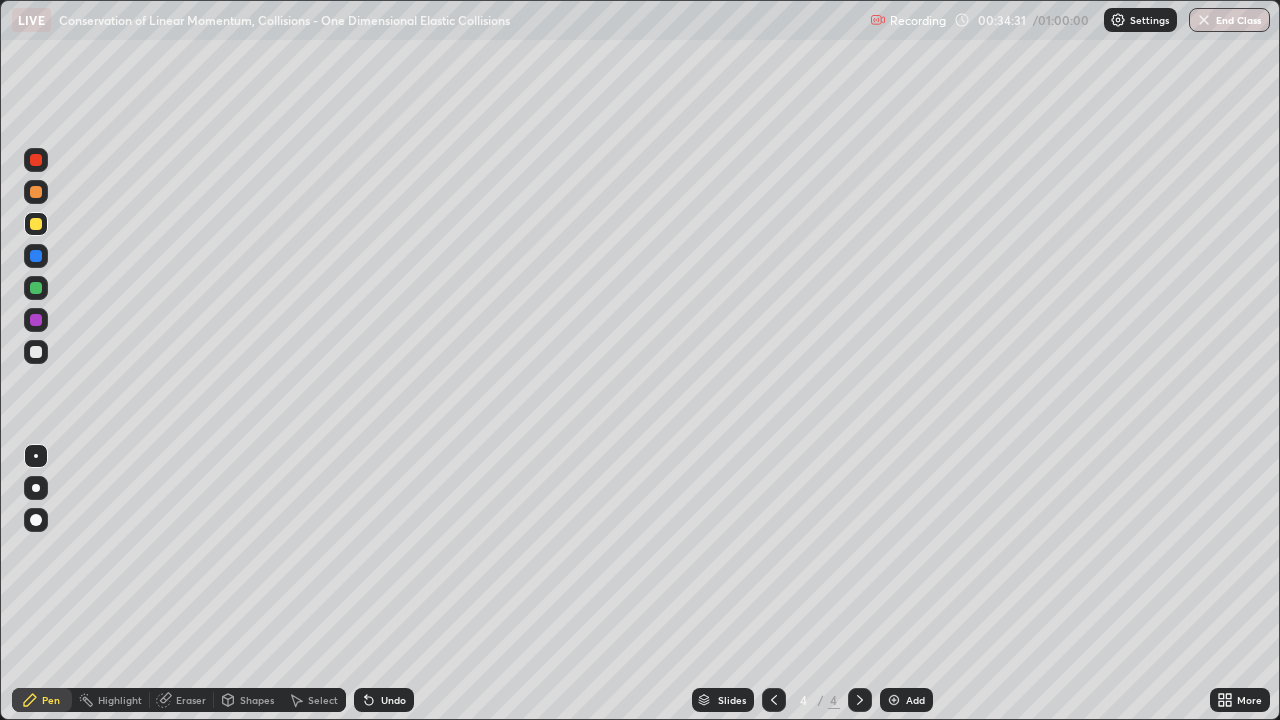 click on "Undo" at bounding box center [384, 700] 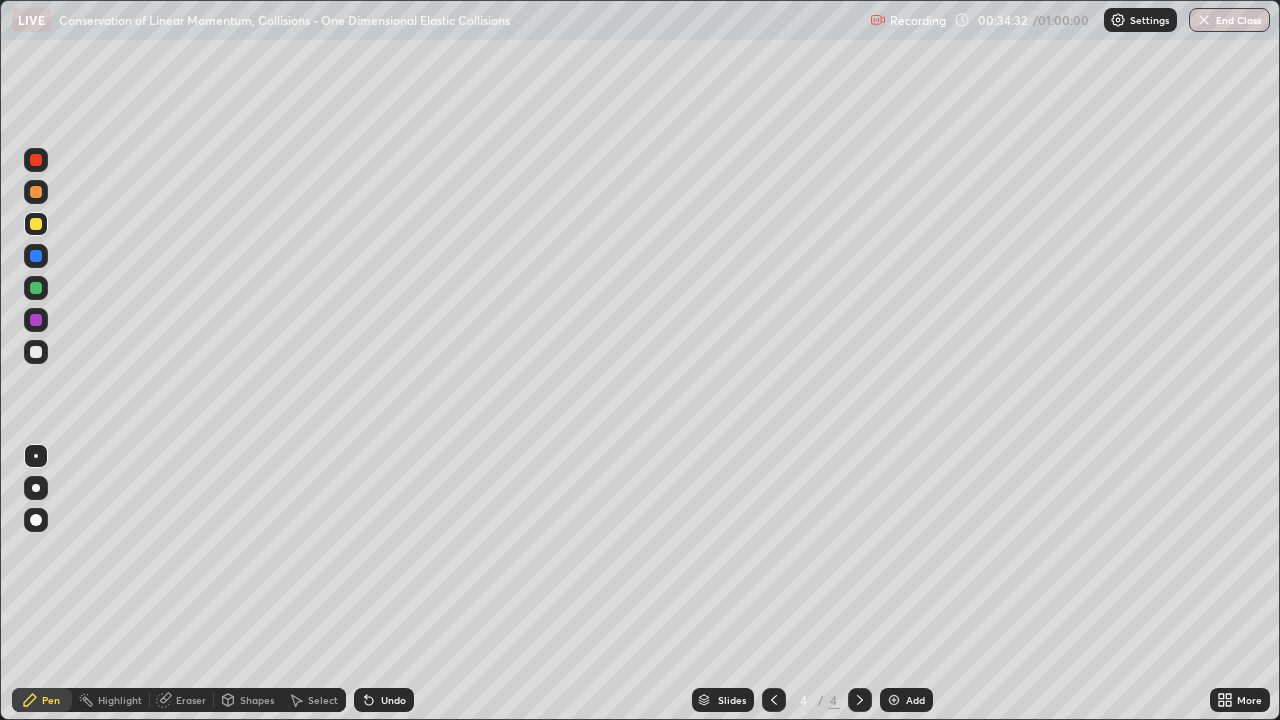 click 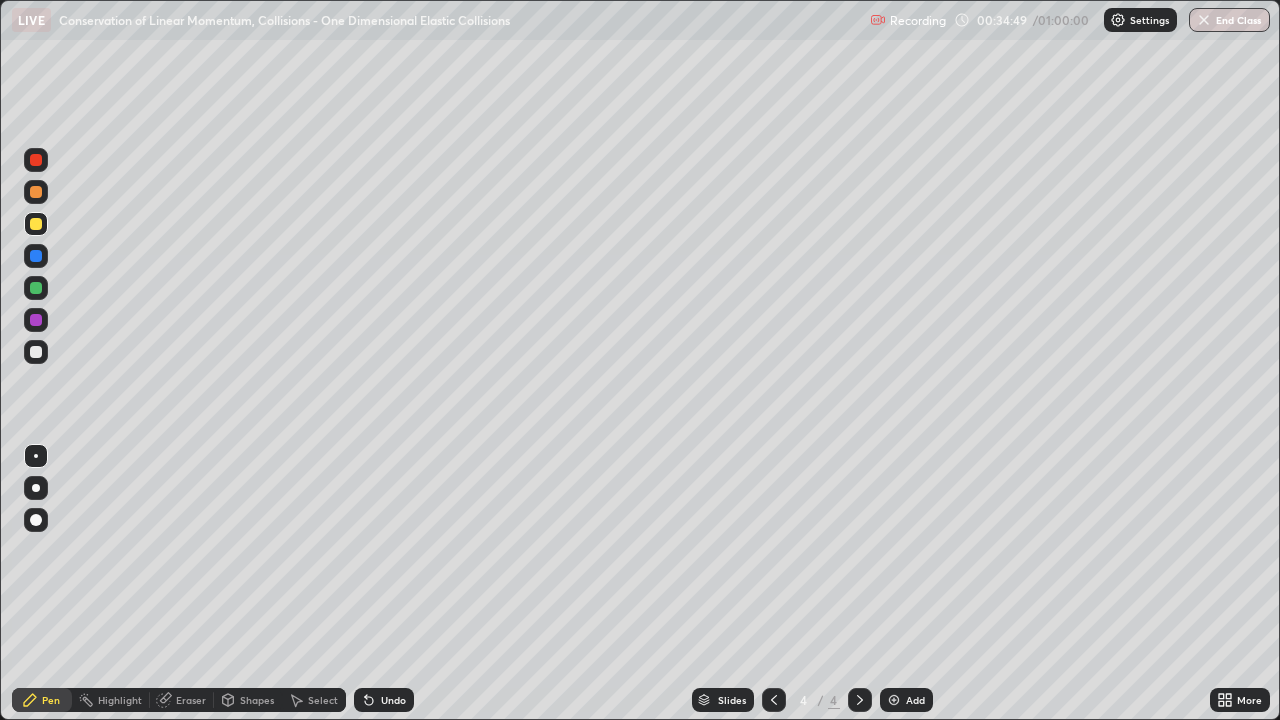 click at bounding box center (36, 288) 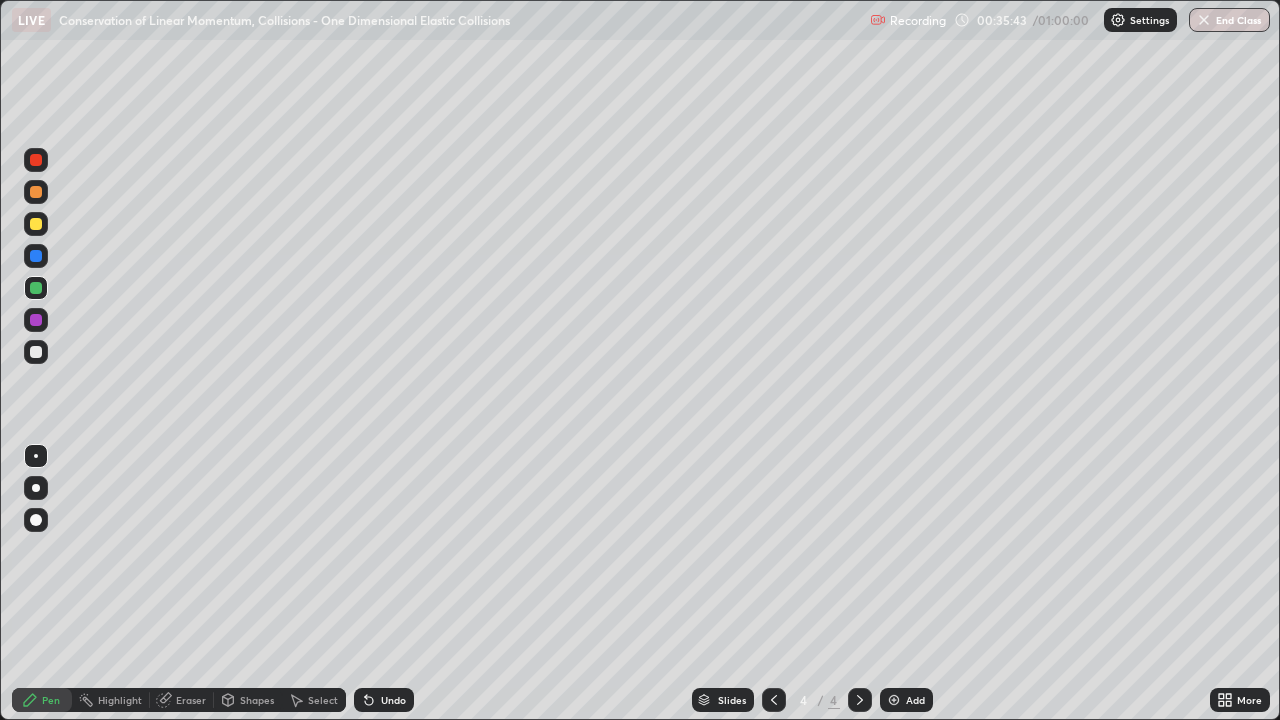 click at bounding box center (36, 352) 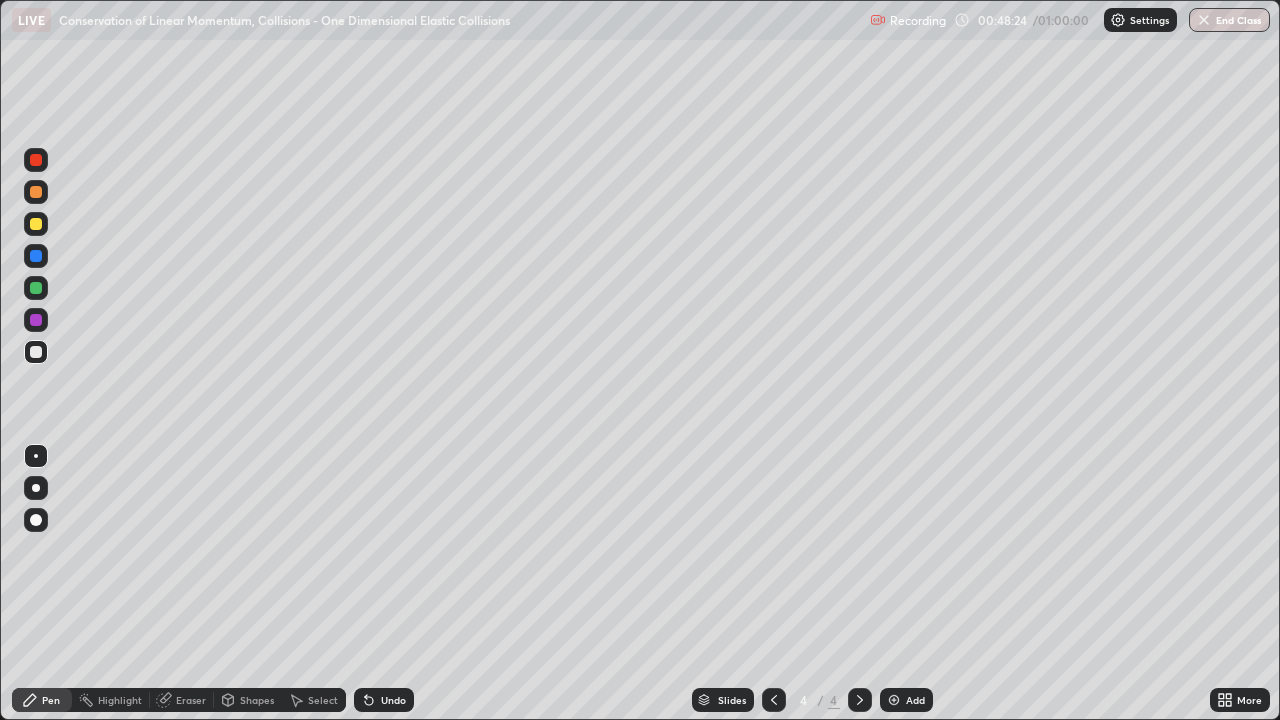 click at bounding box center [894, 700] 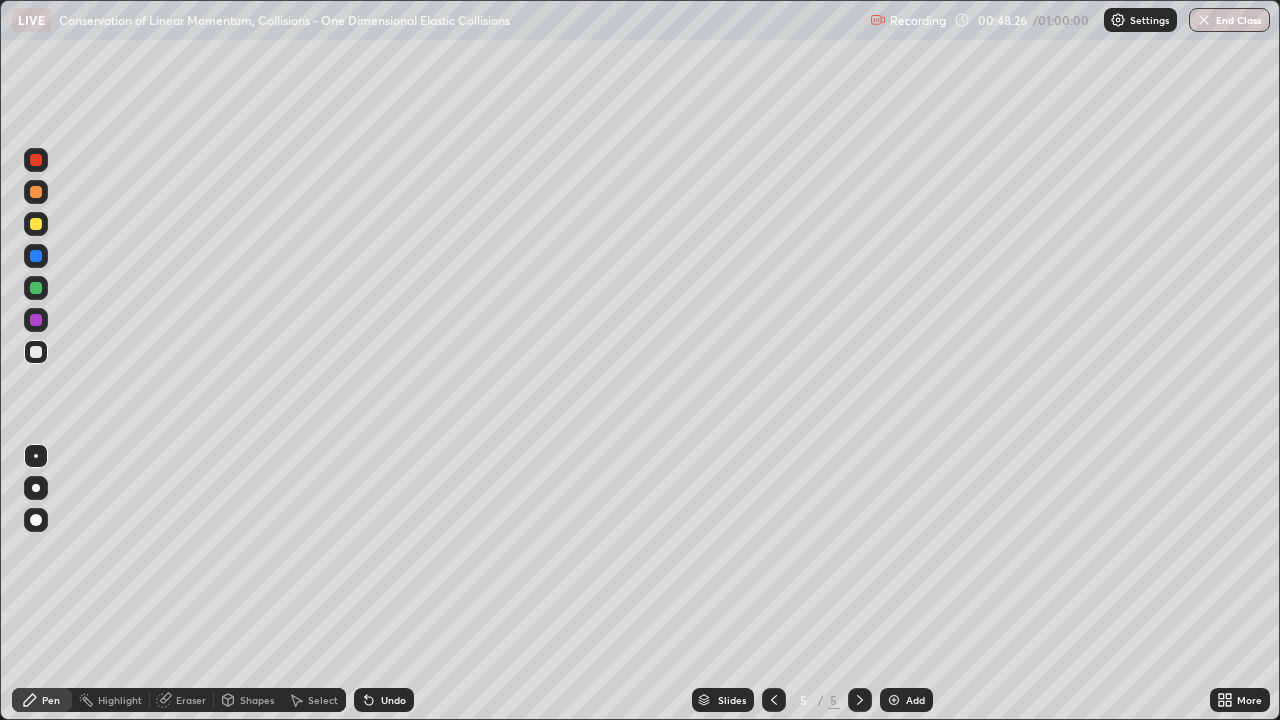 click at bounding box center (36, 224) 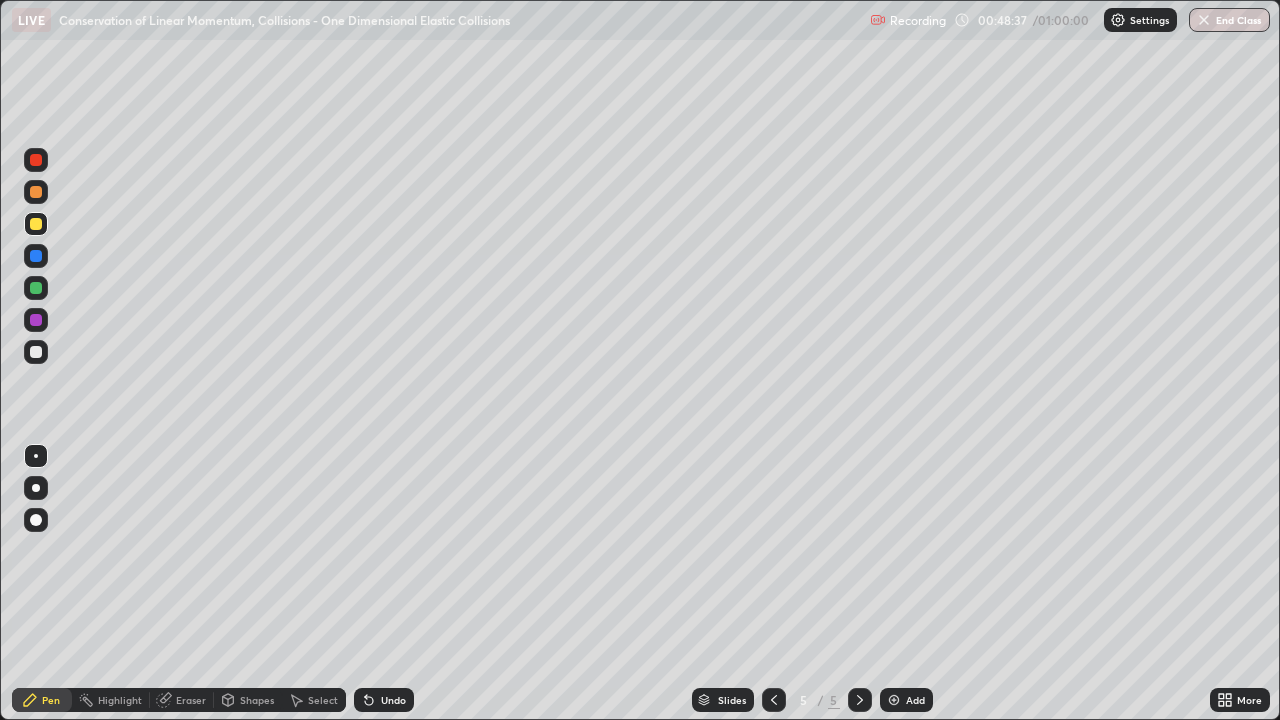 click on "Shapes" at bounding box center (257, 700) 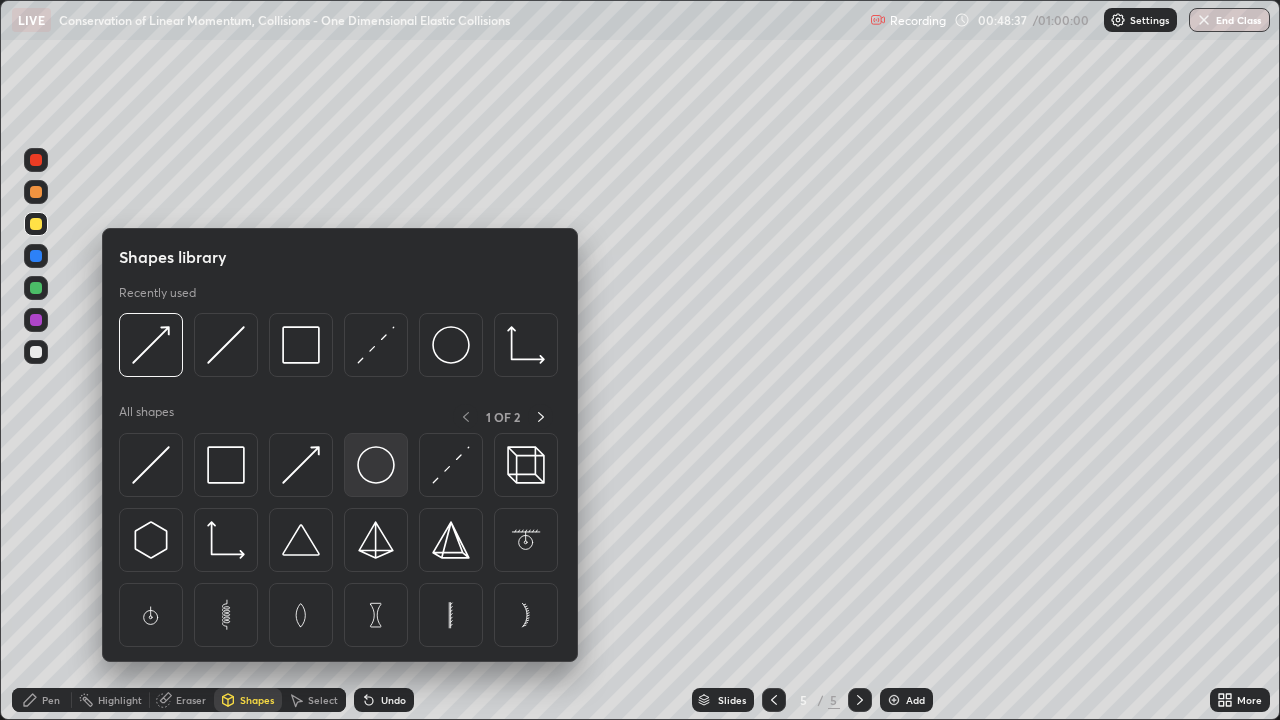 click at bounding box center (376, 465) 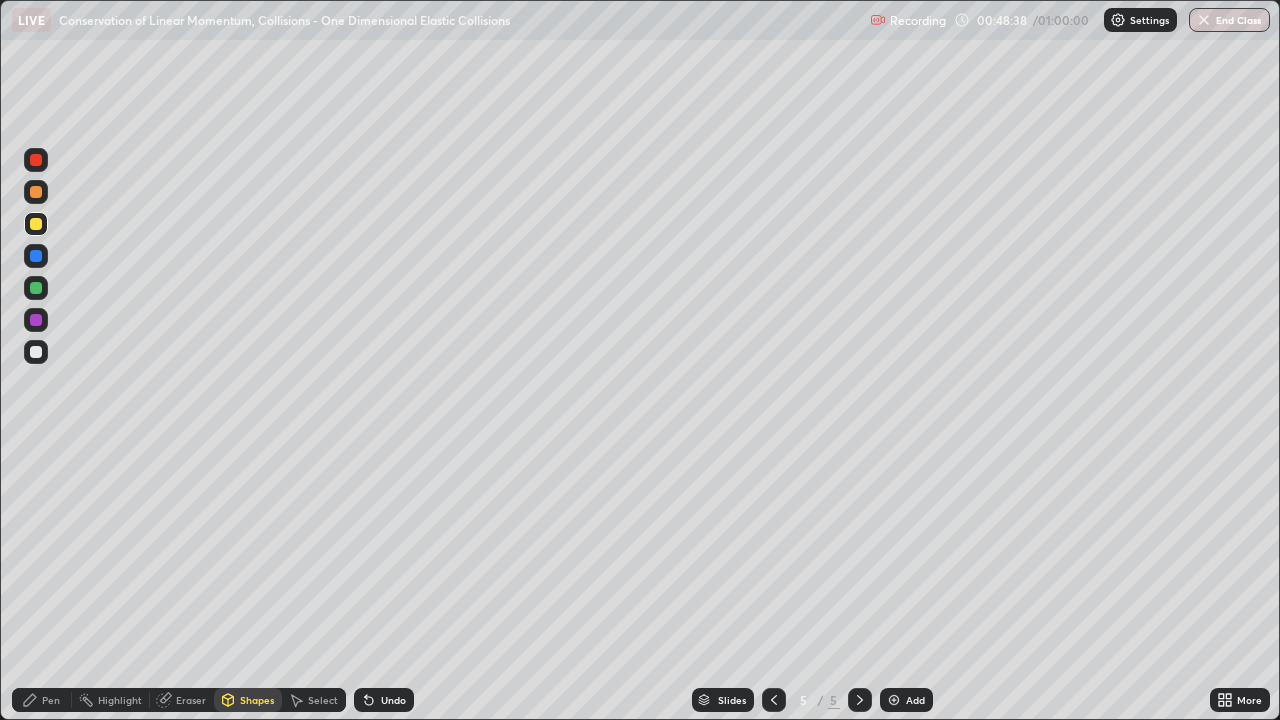 click at bounding box center (36, 192) 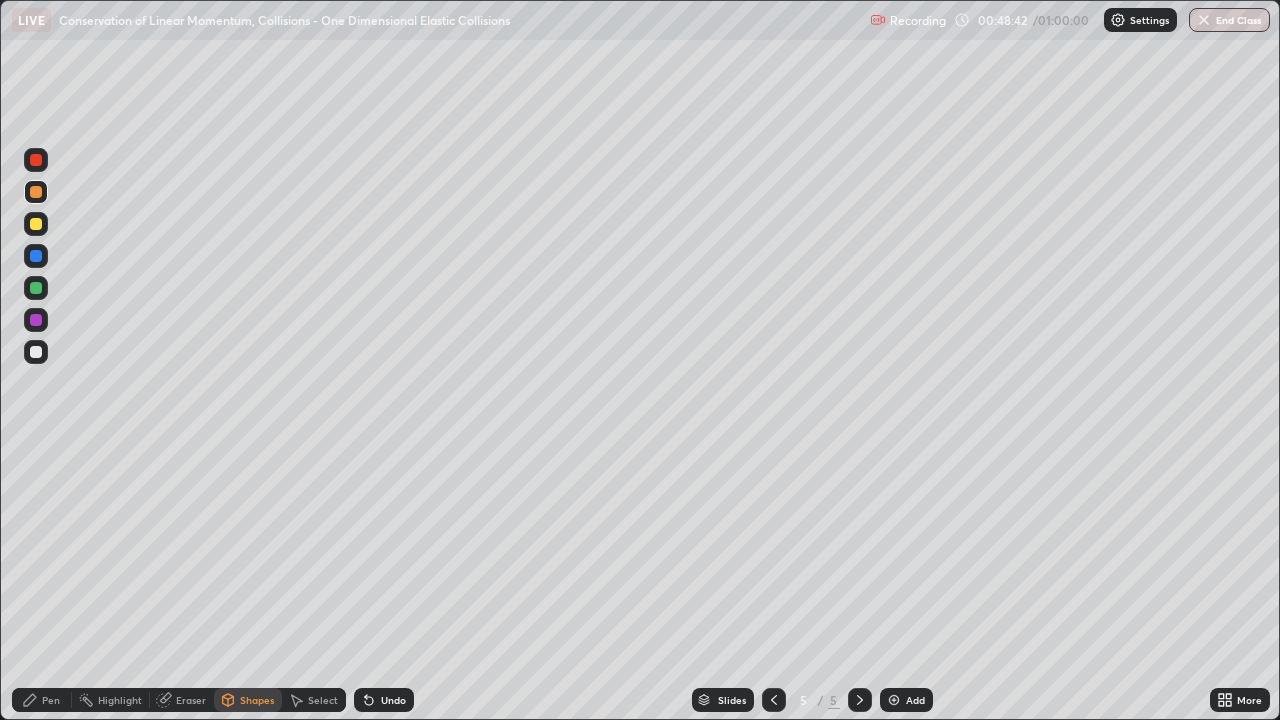 click on "Select" at bounding box center [323, 700] 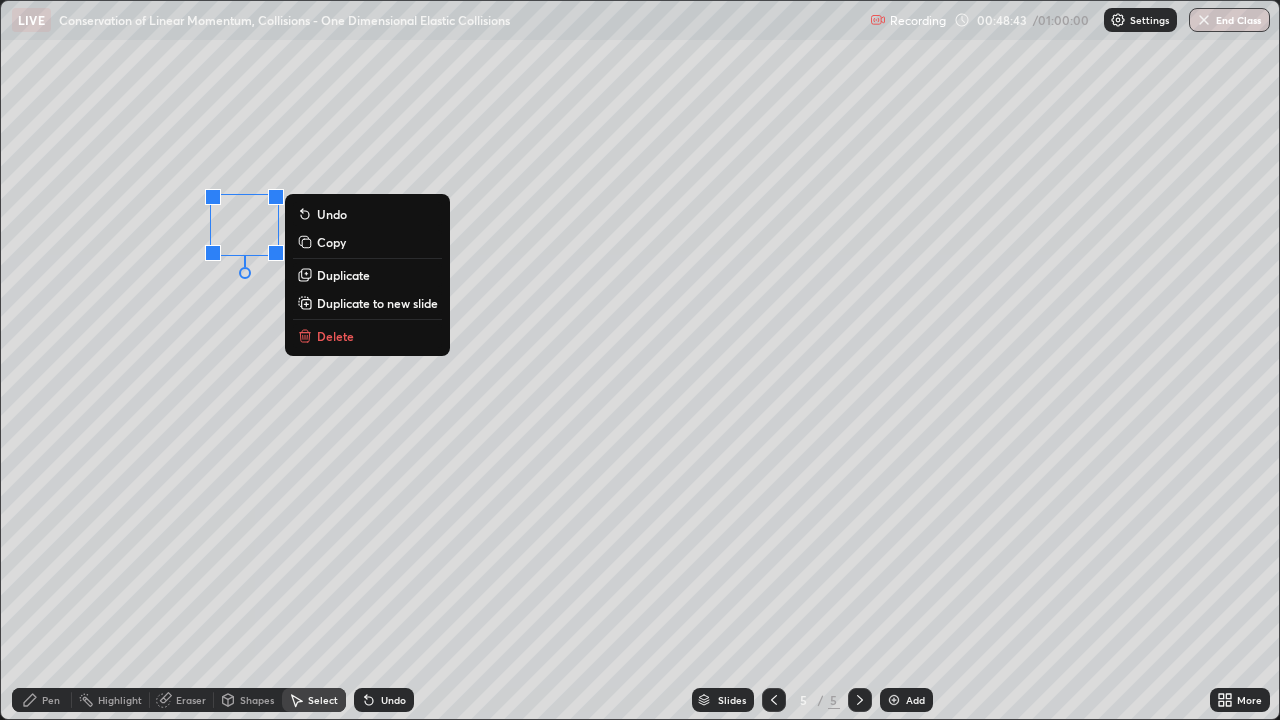 click on "Duplicate" at bounding box center (343, 275) 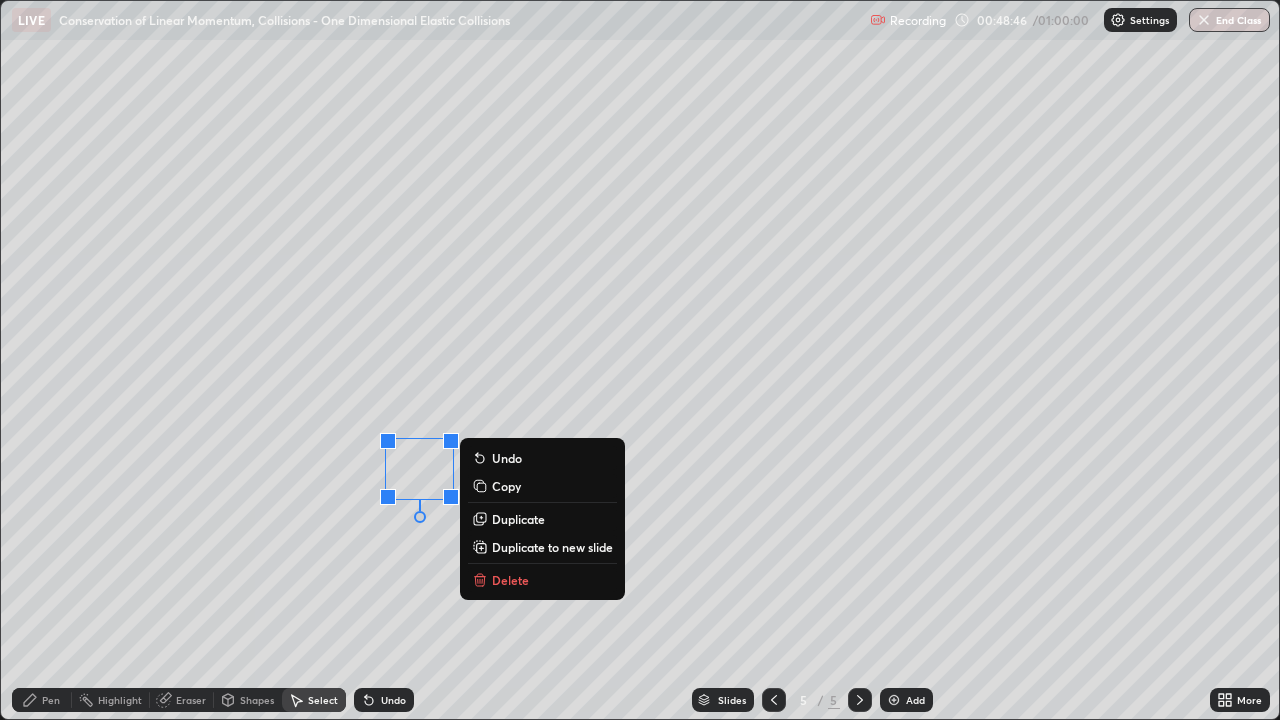 click on "Shapes" at bounding box center [257, 700] 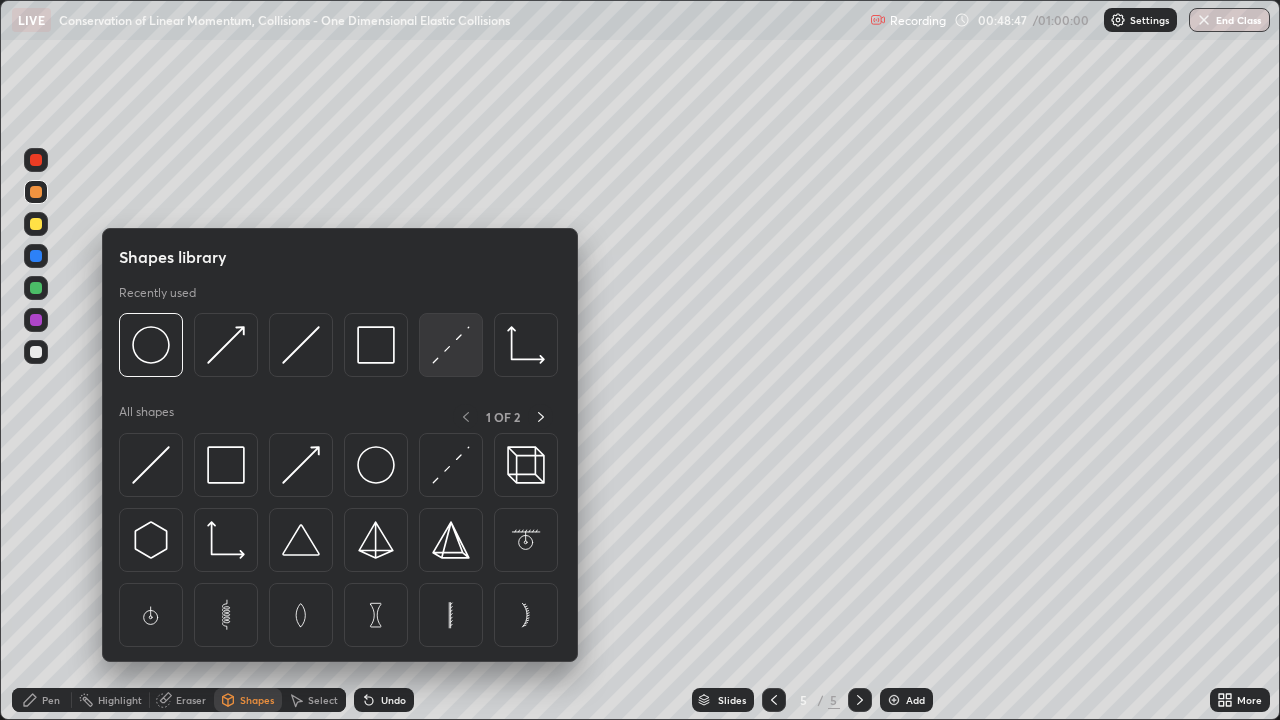click at bounding box center [451, 345] 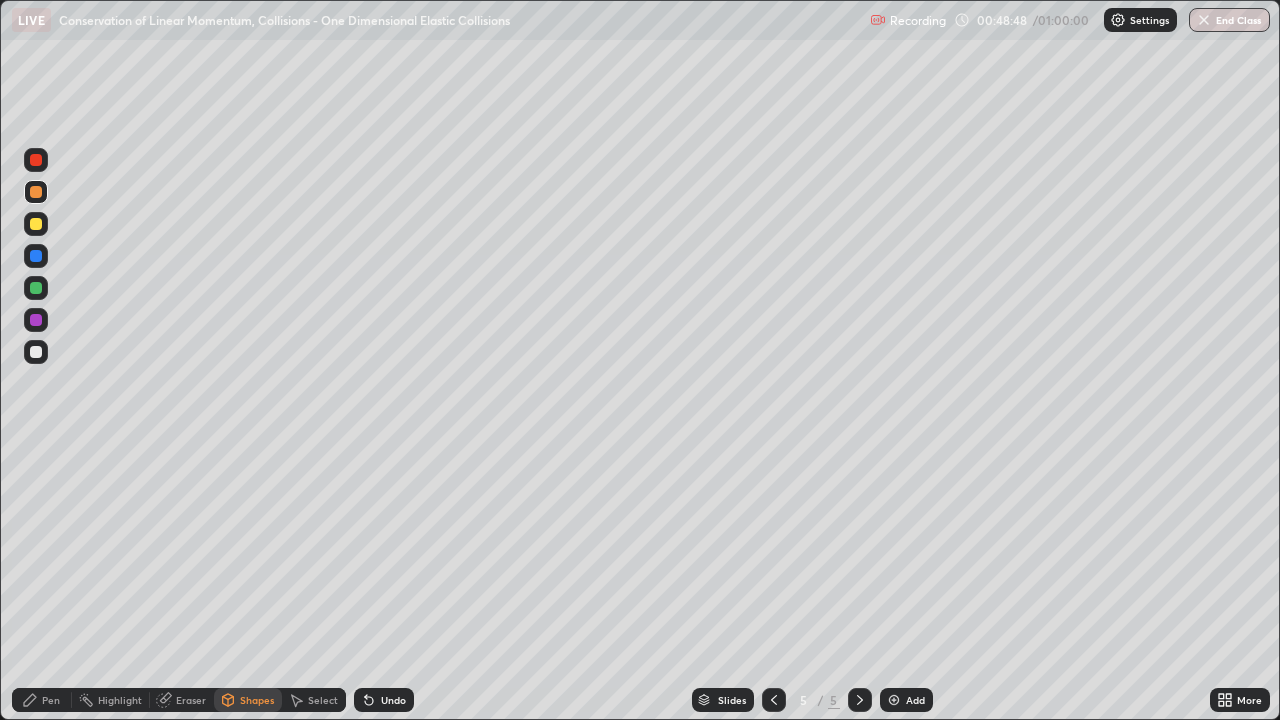 click at bounding box center (36, 352) 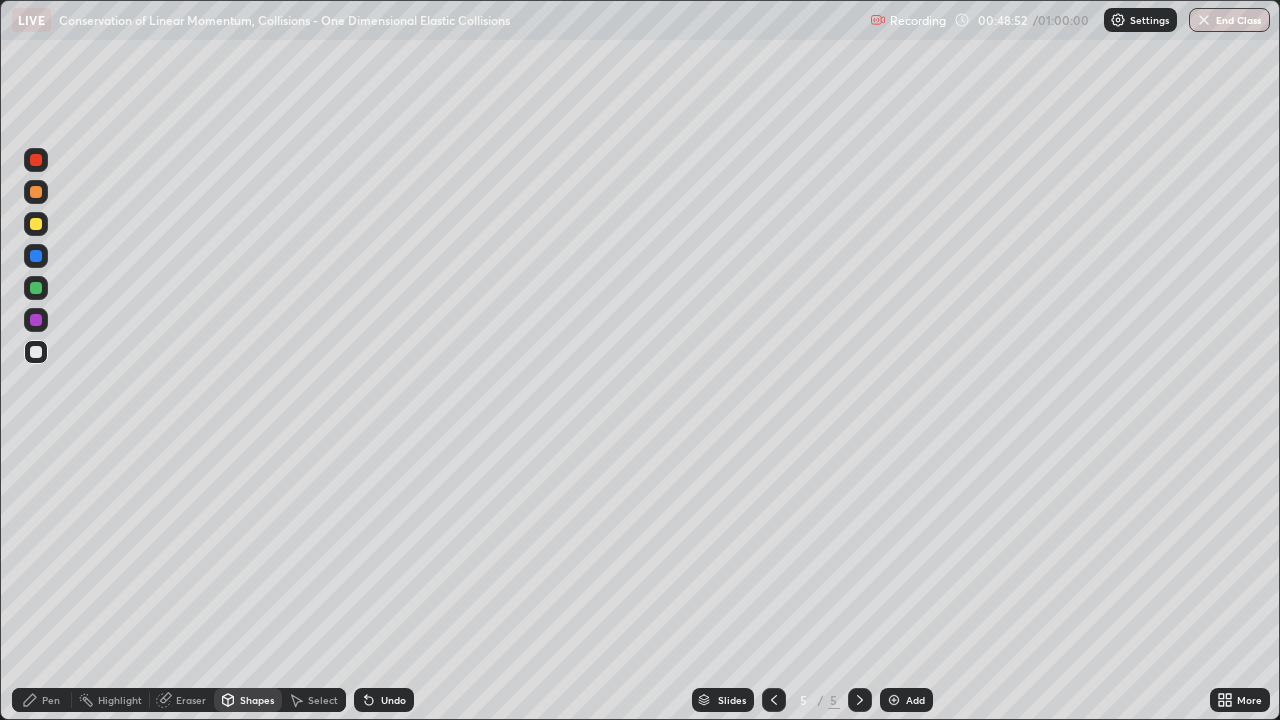 click on "Undo" at bounding box center (393, 700) 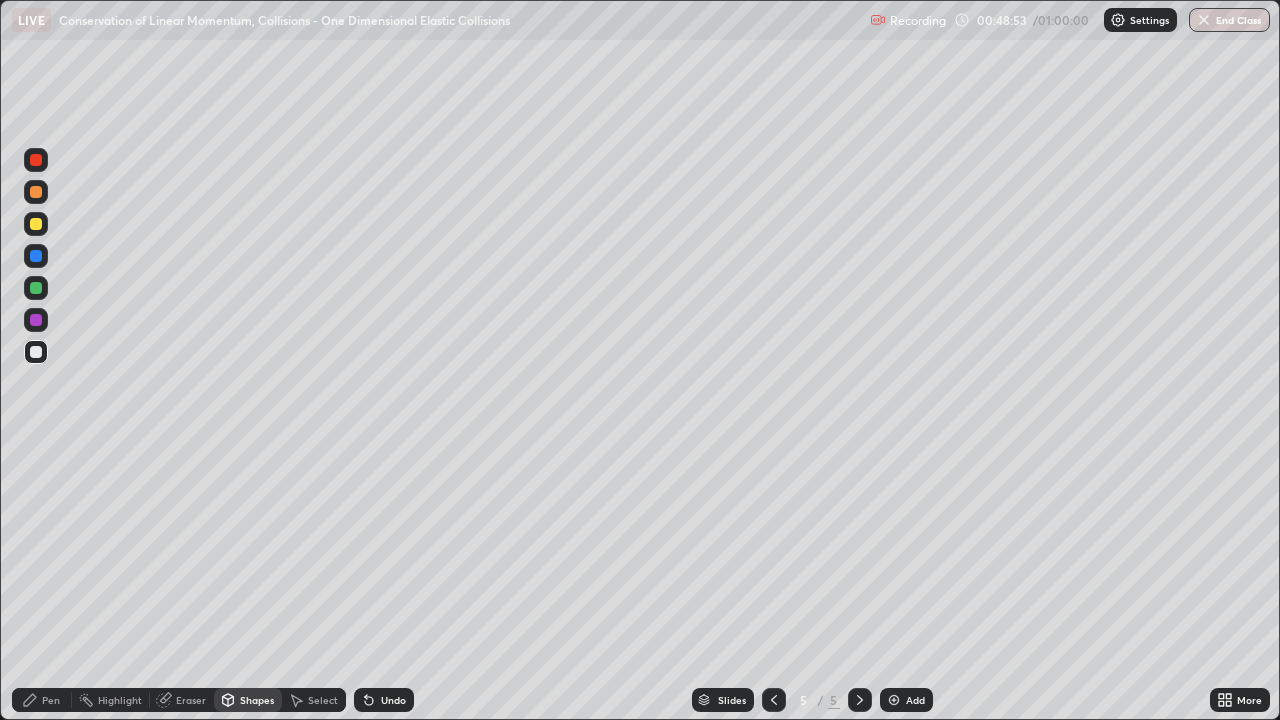 click on "Select" at bounding box center (323, 700) 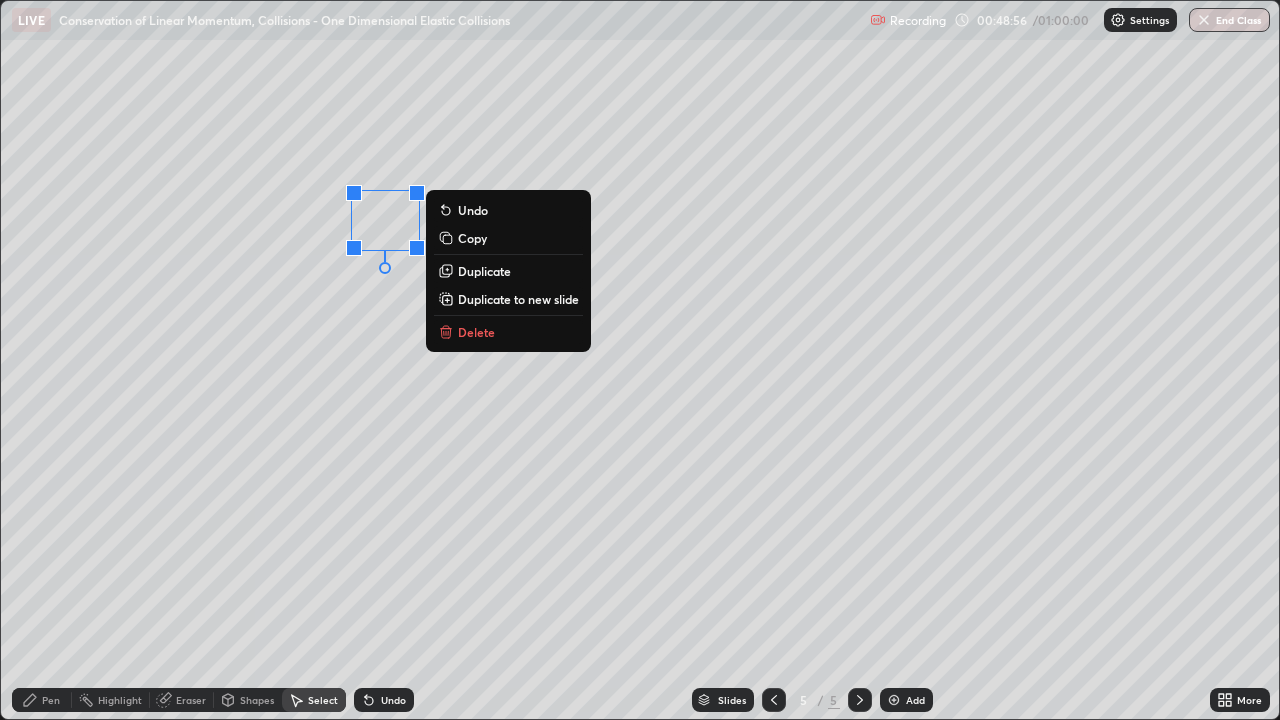 click on "Duplicate" at bounding box center [484, 271] 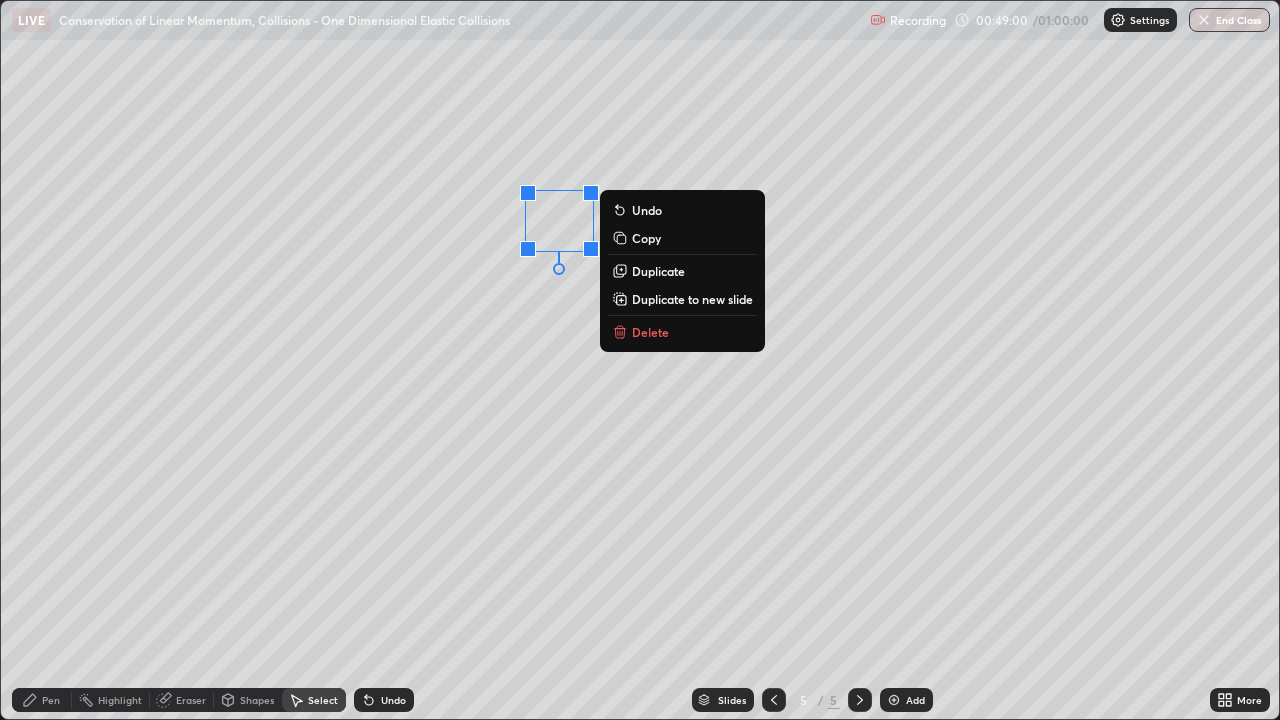 click on "Duplicate" at bounding box center [658, 271] 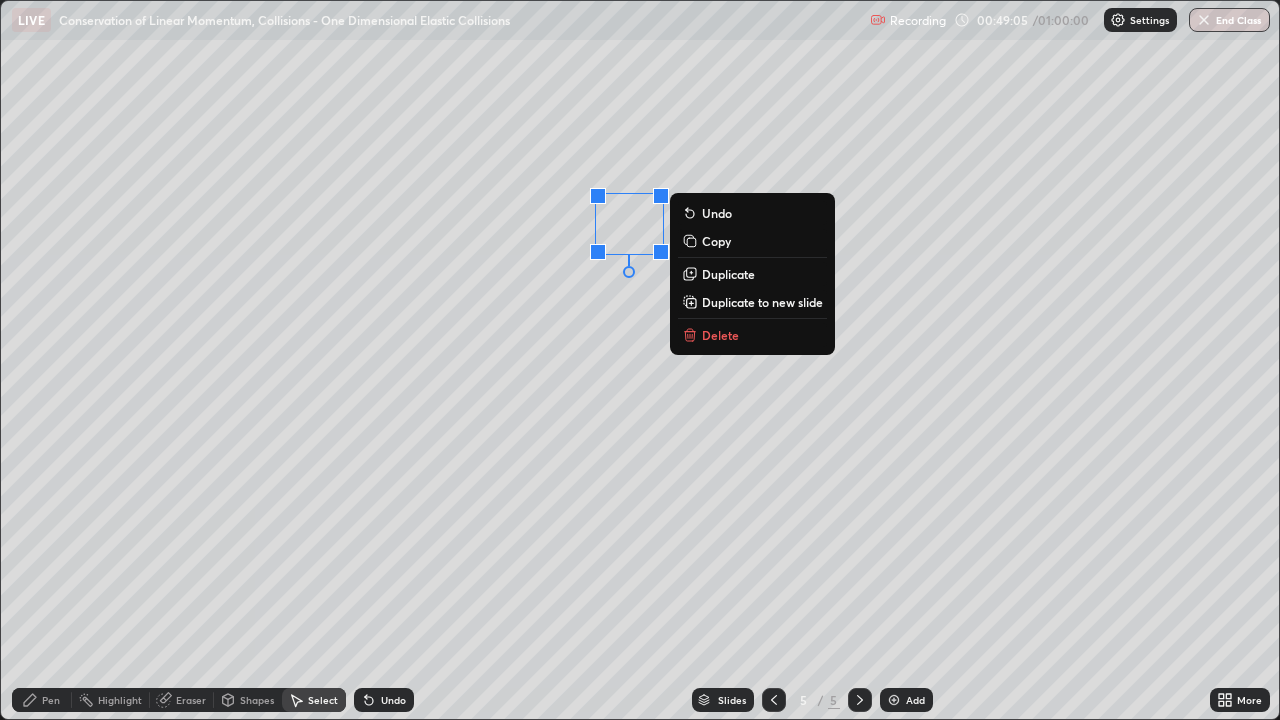 click on "Duplicate" at bounding box center (728, 274) 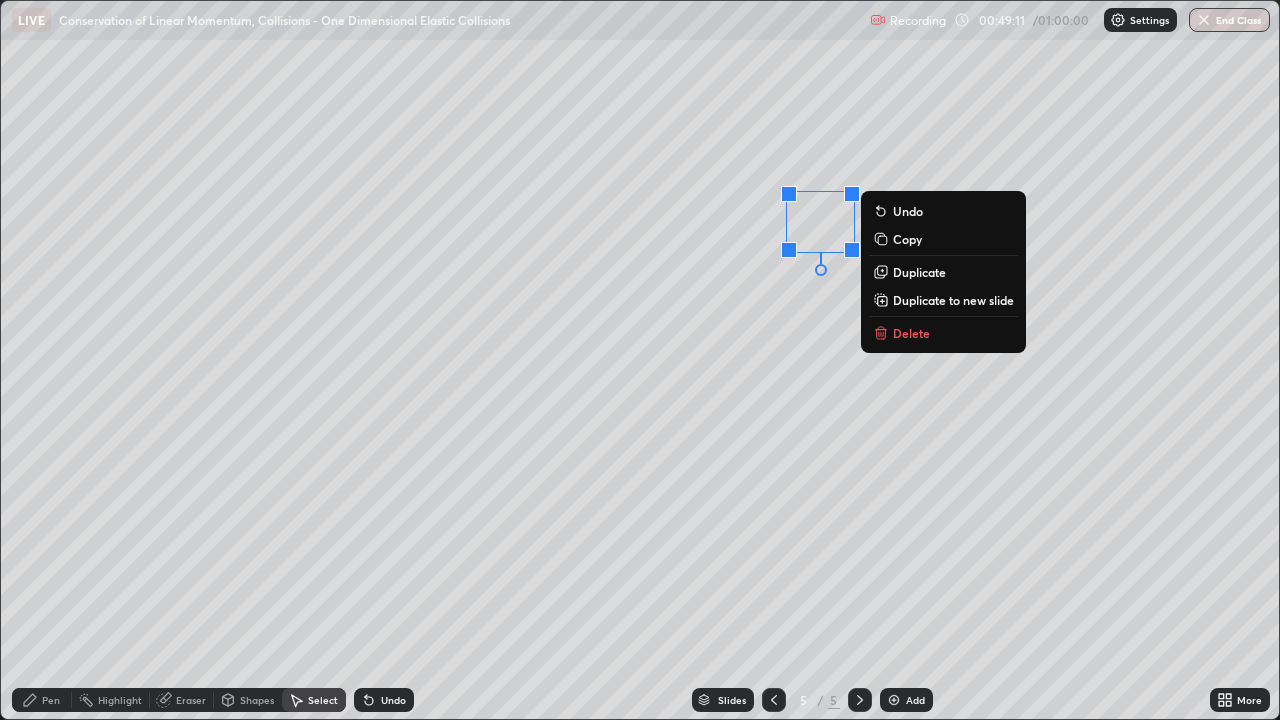 click on "Duplicate" at bounding box center (919, 272) 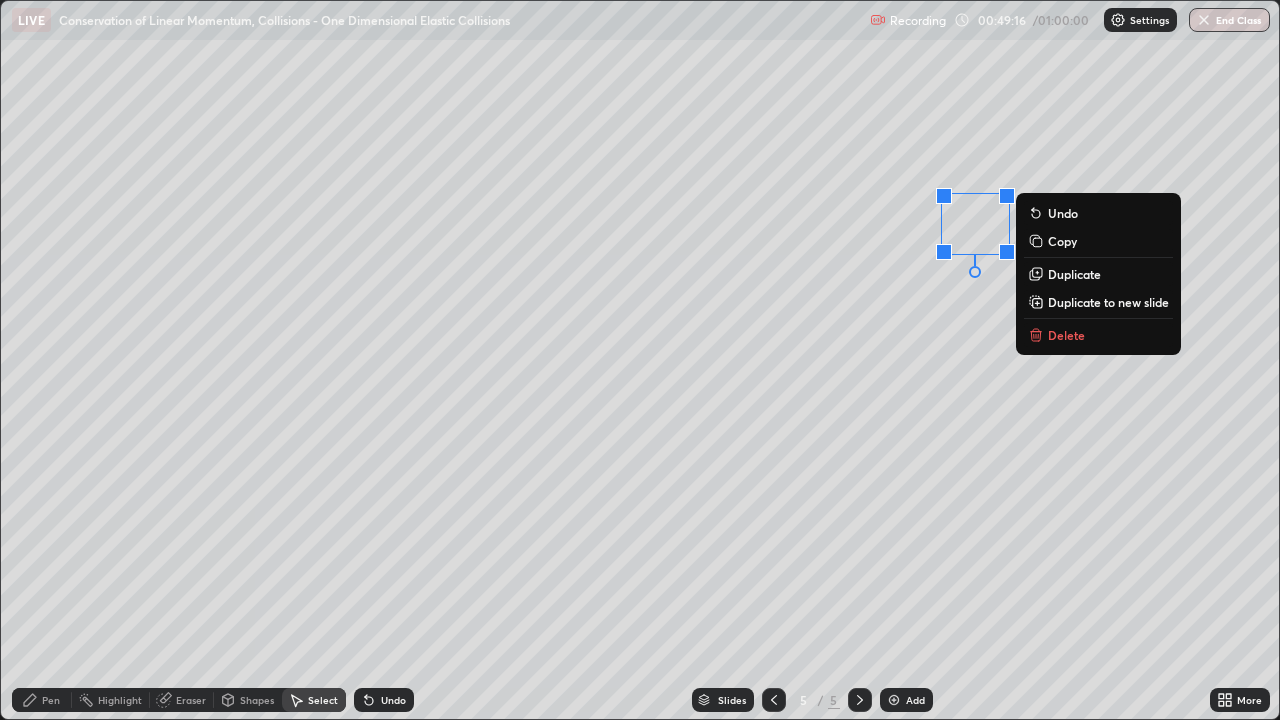 click on "Pen" at bounding box center (42, 700) 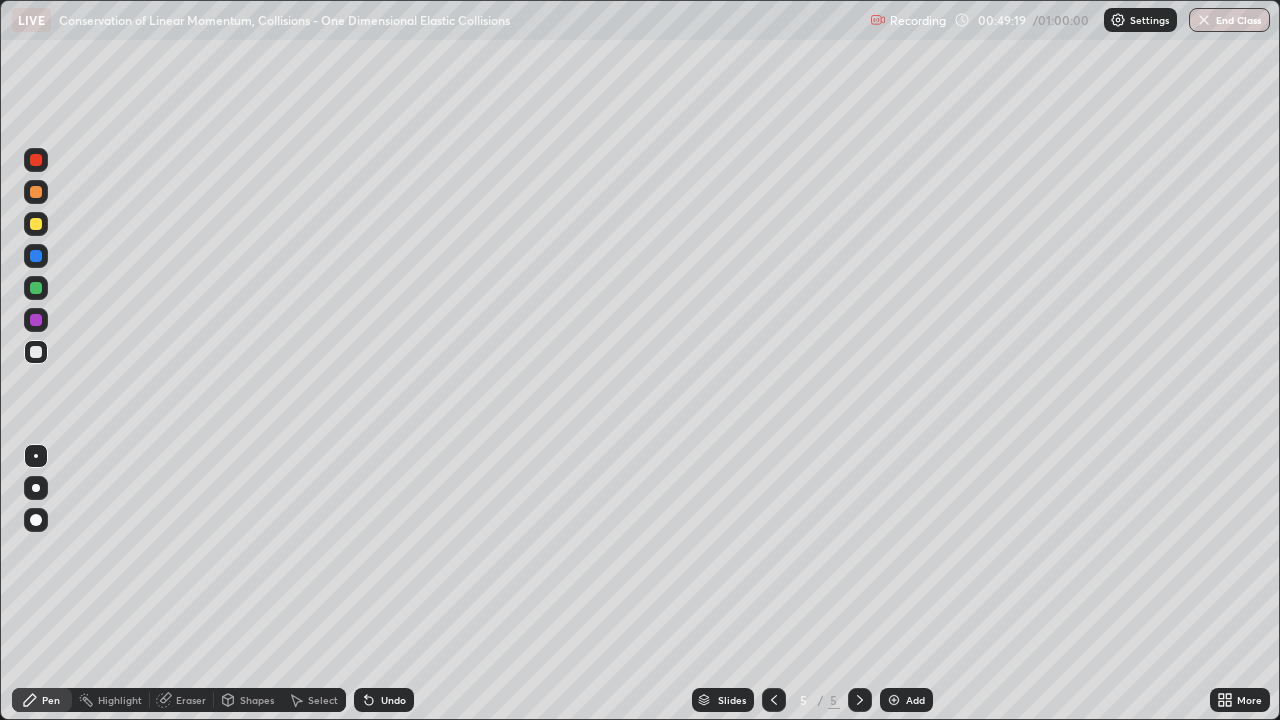 click on "Select" at bounding box center (323, 700) 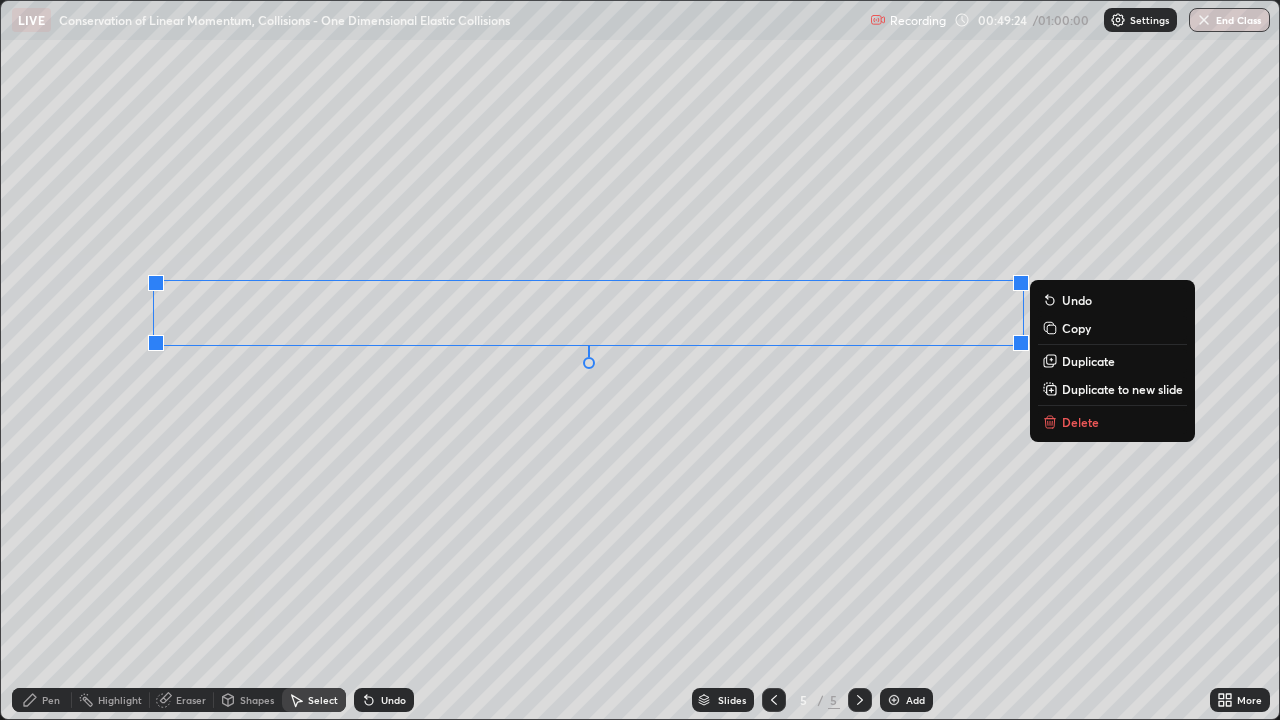 click on "Pen" at bounding box center [42, 700] 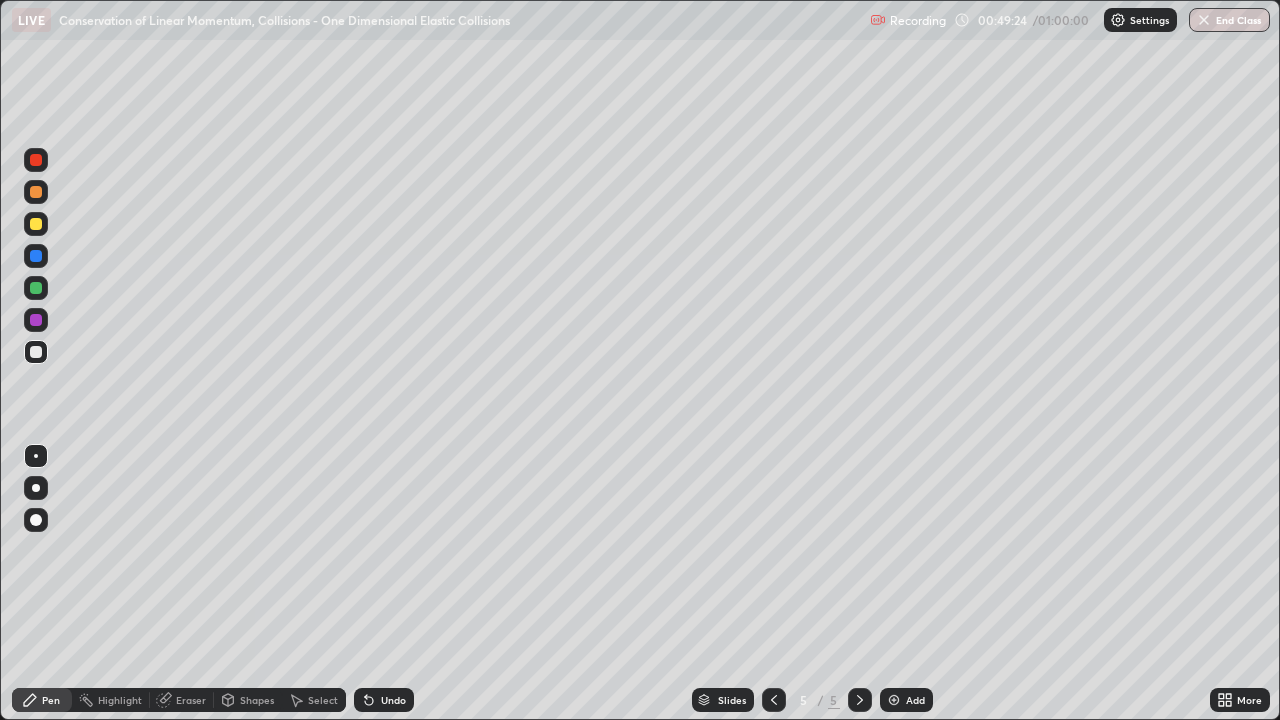 click at bounding box center (36, 352) 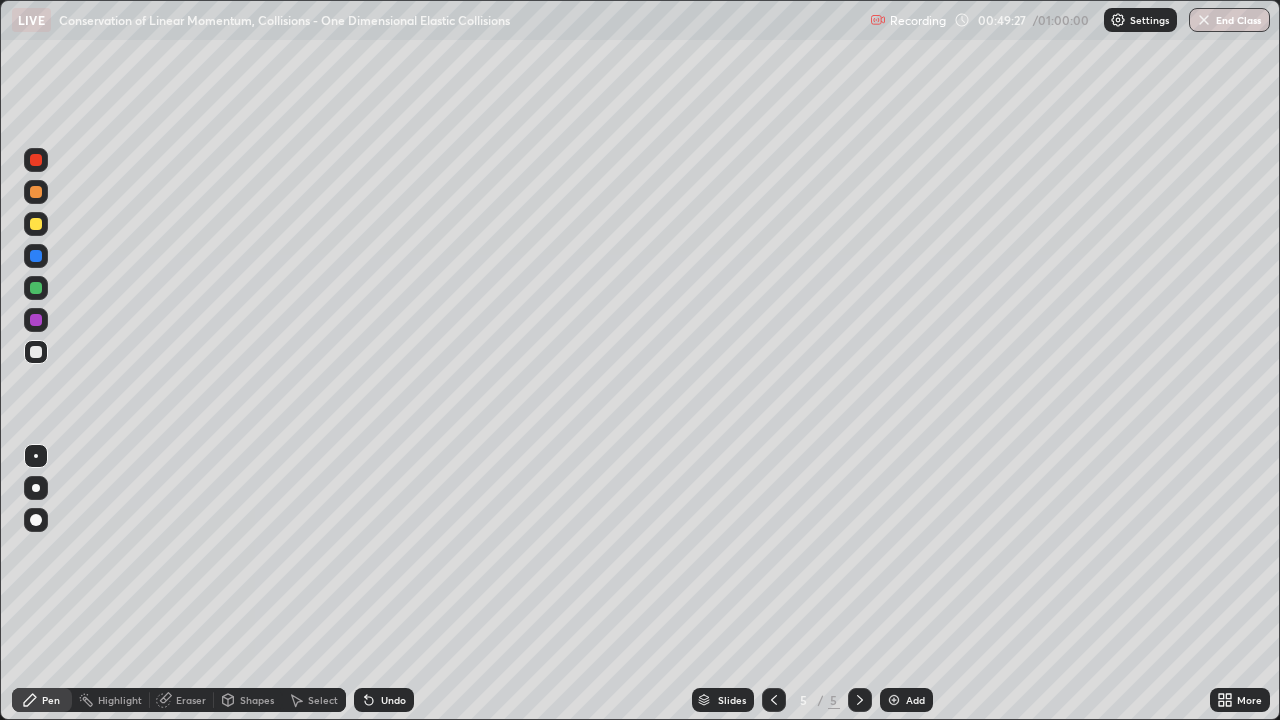 click at bounding box center (36, 288) 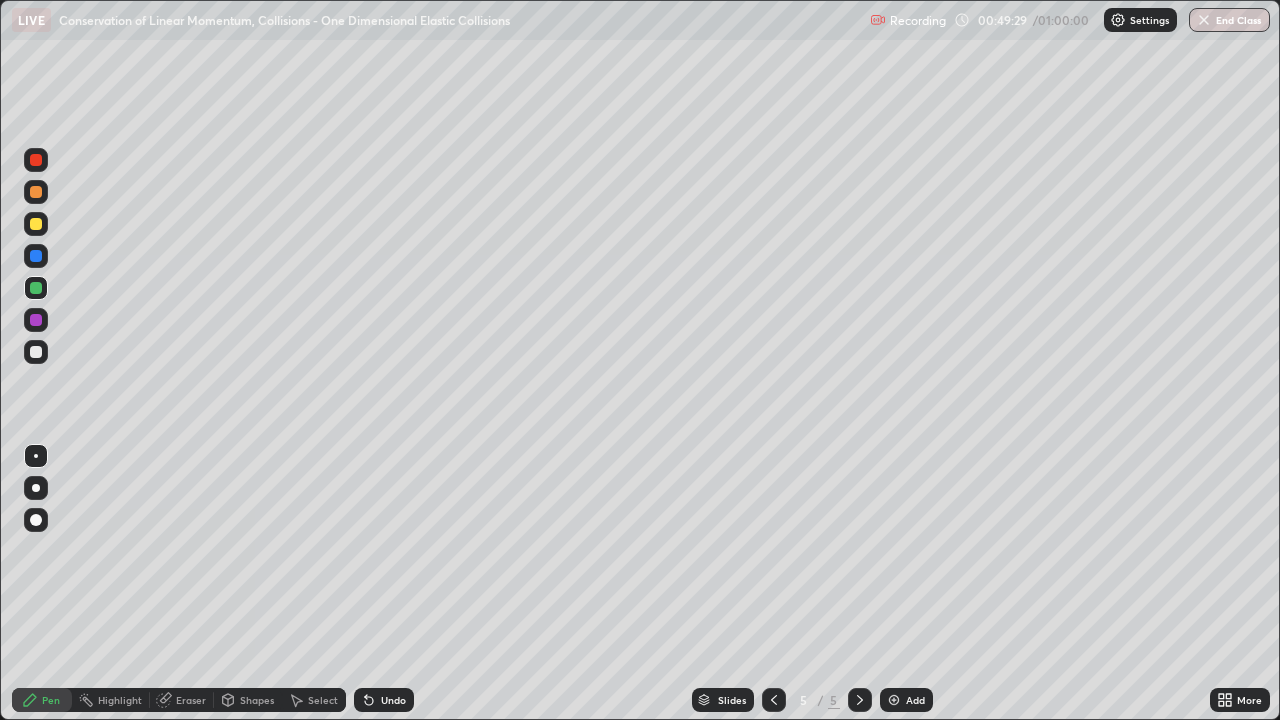 click at bounding box center (36, 352) 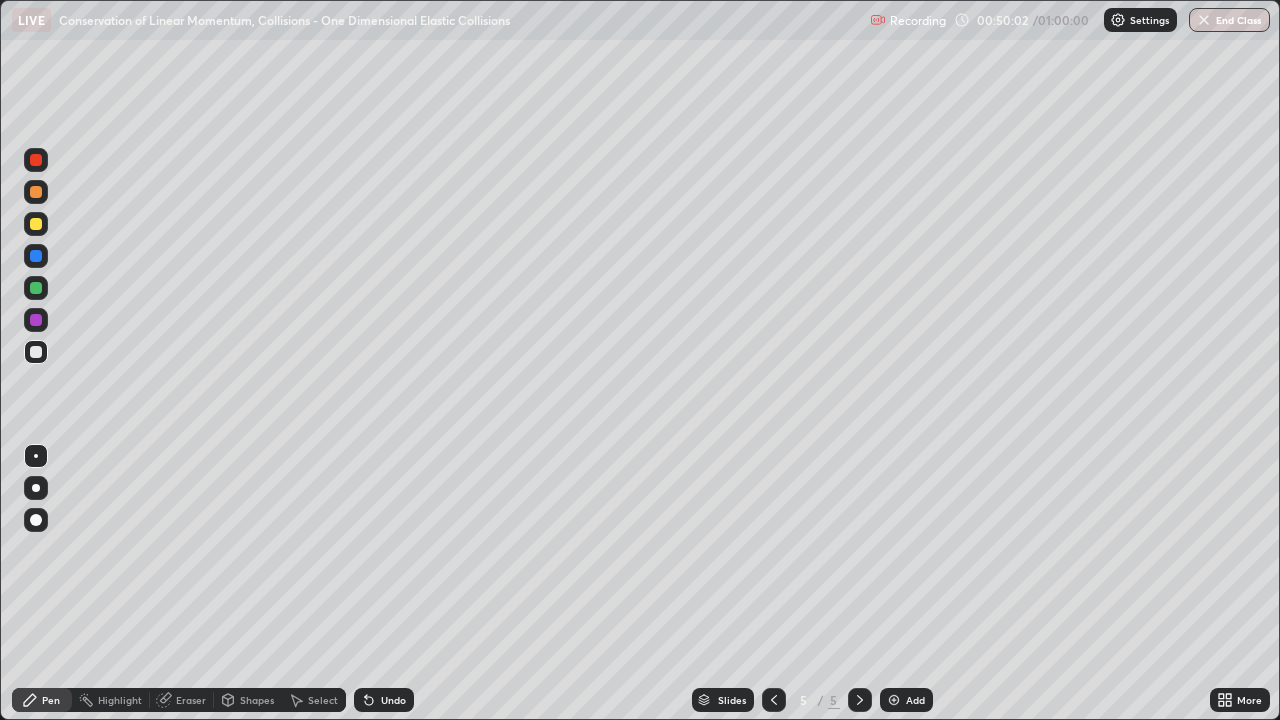 click at bounding box center (36, 224) 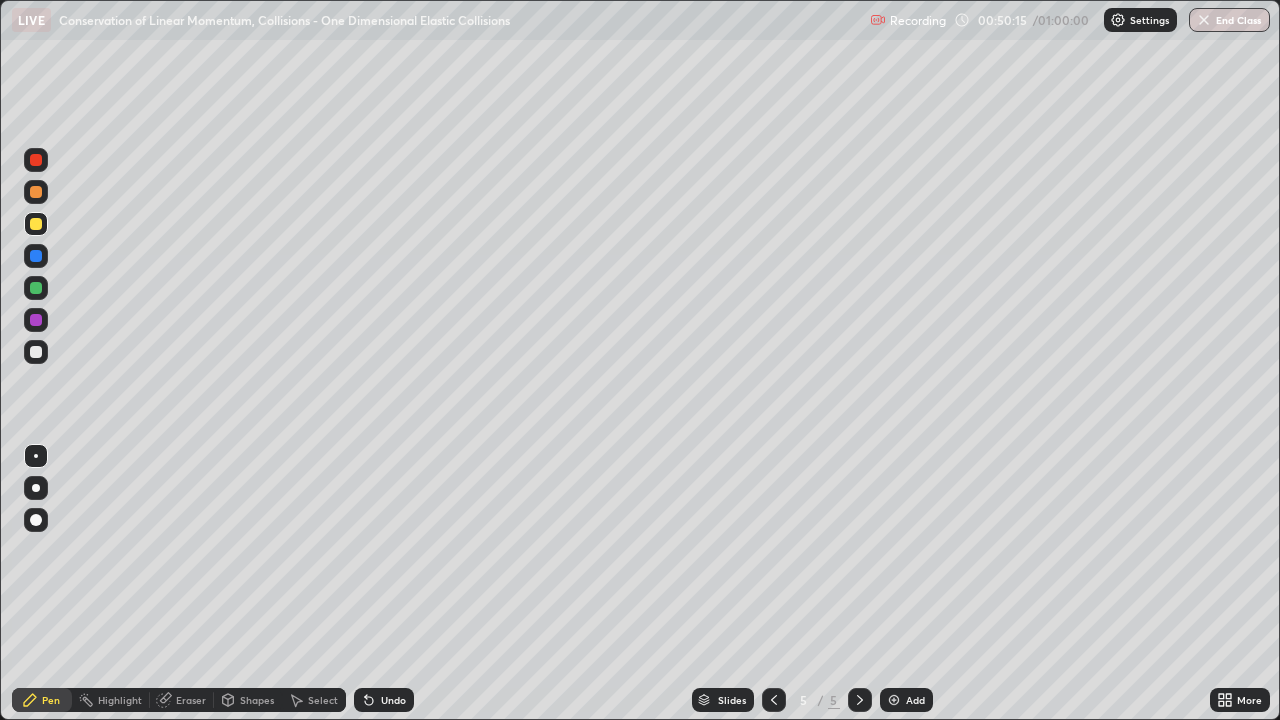 click at bounding box center [36, 352] 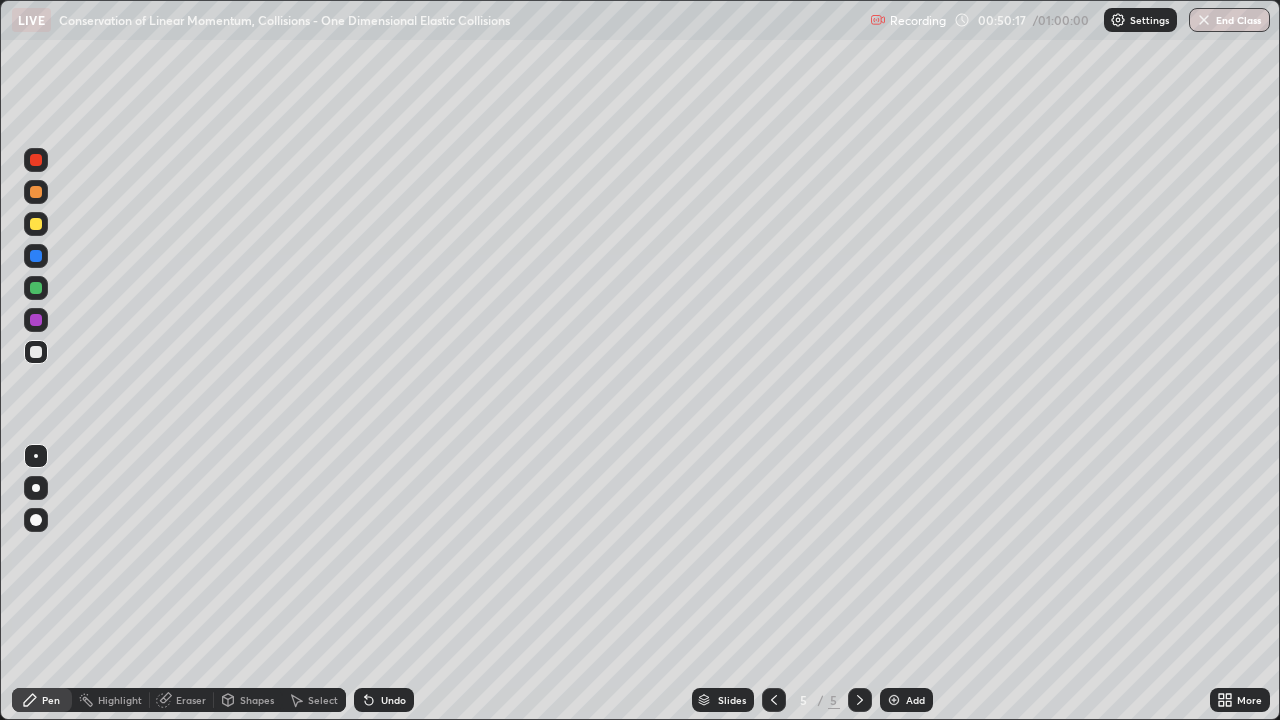 click at bounding box center [36, 224] 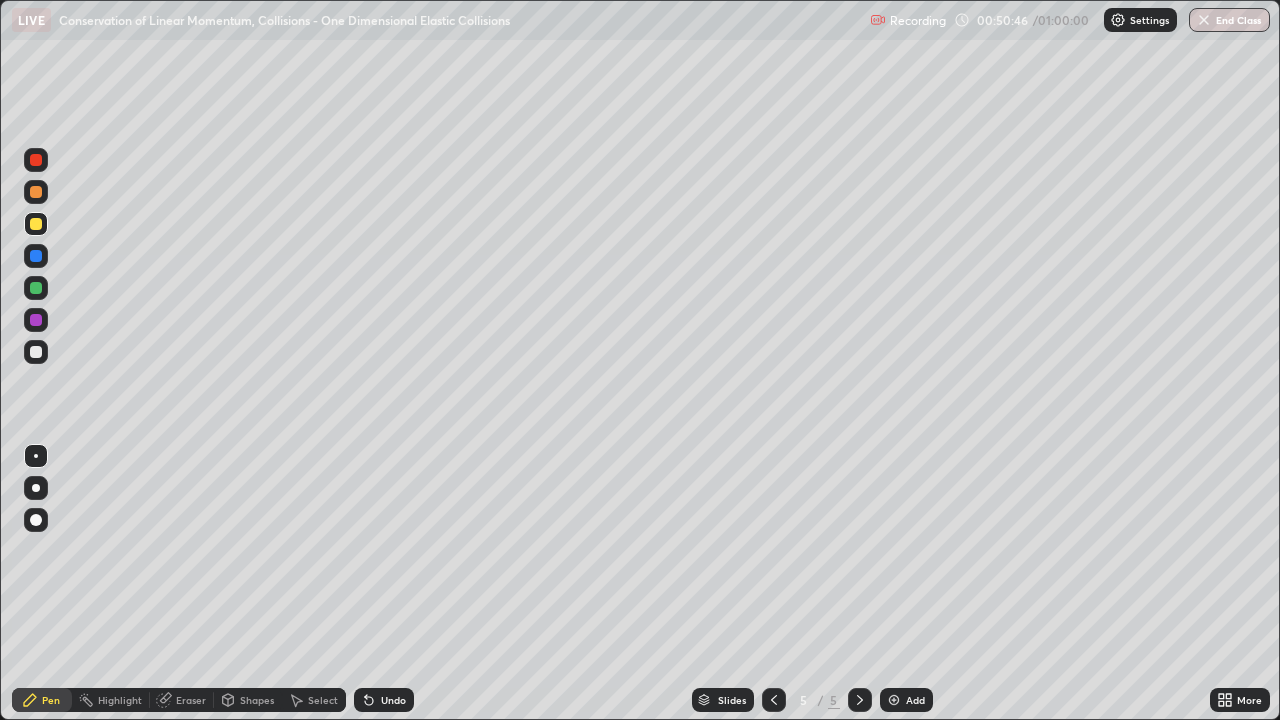 click at bounding box center (36, 352) 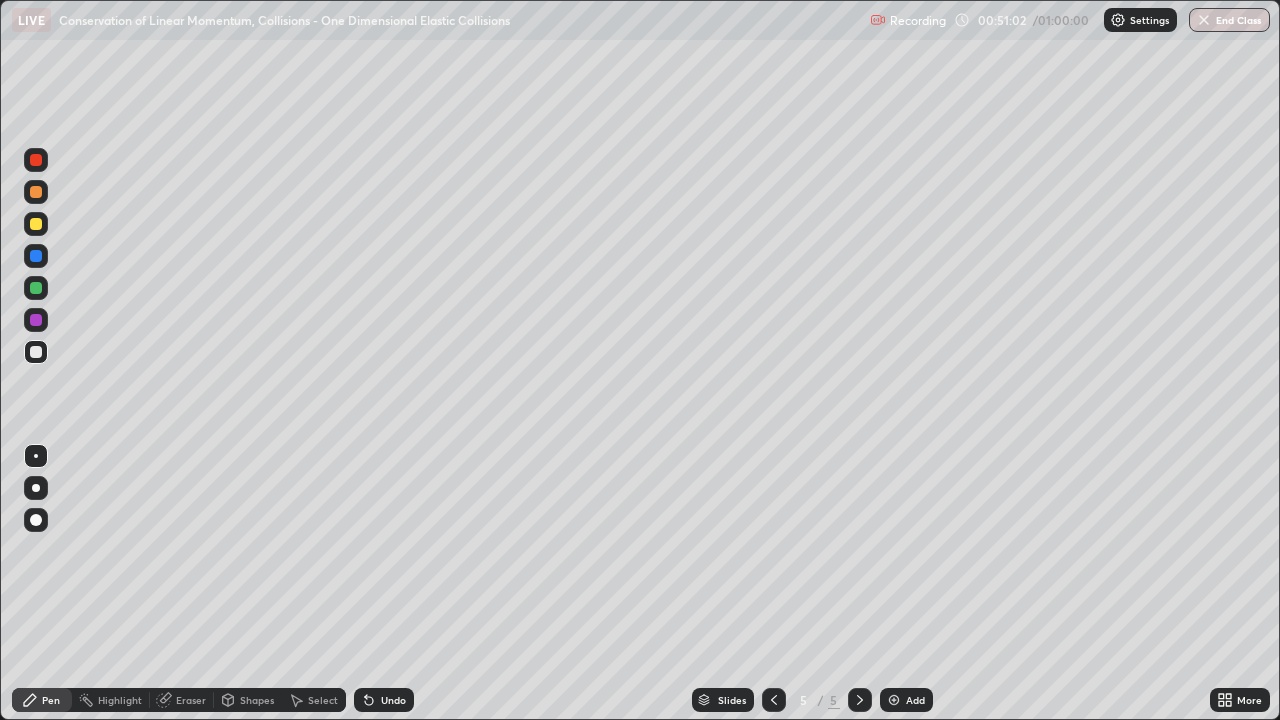 click at bounding box center [36, 224] 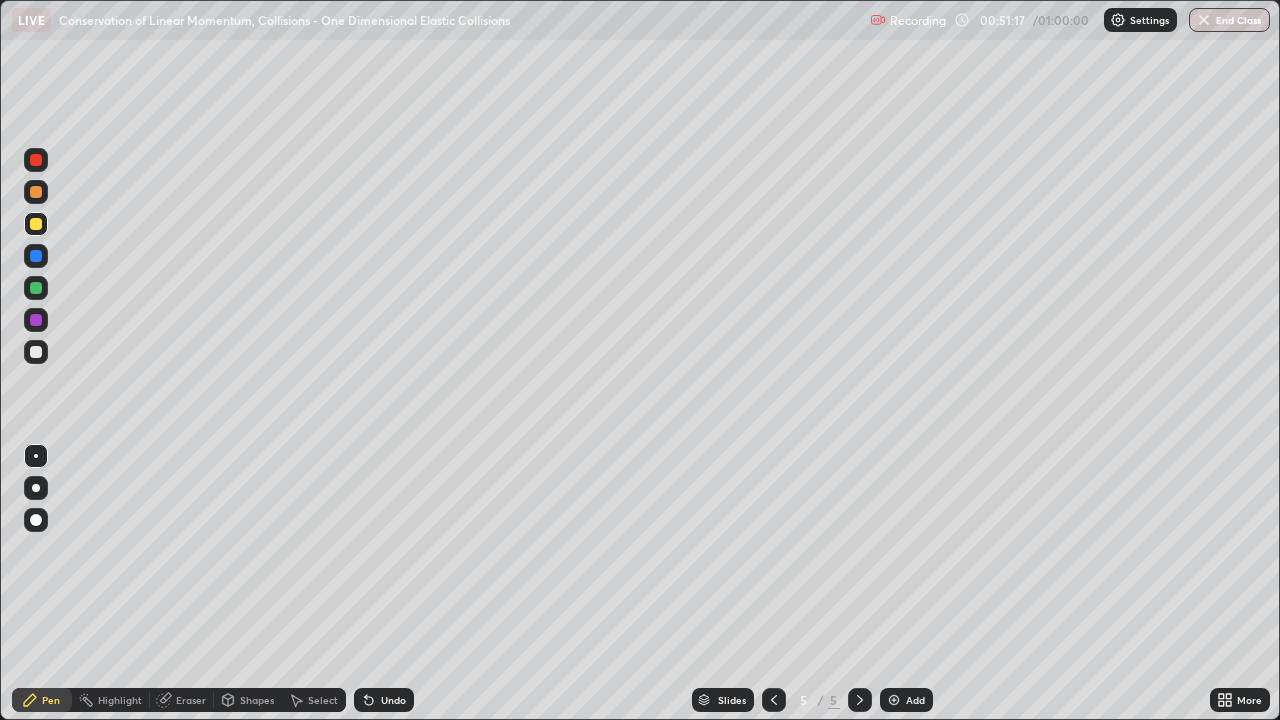 click at bounding box center (36, 352) 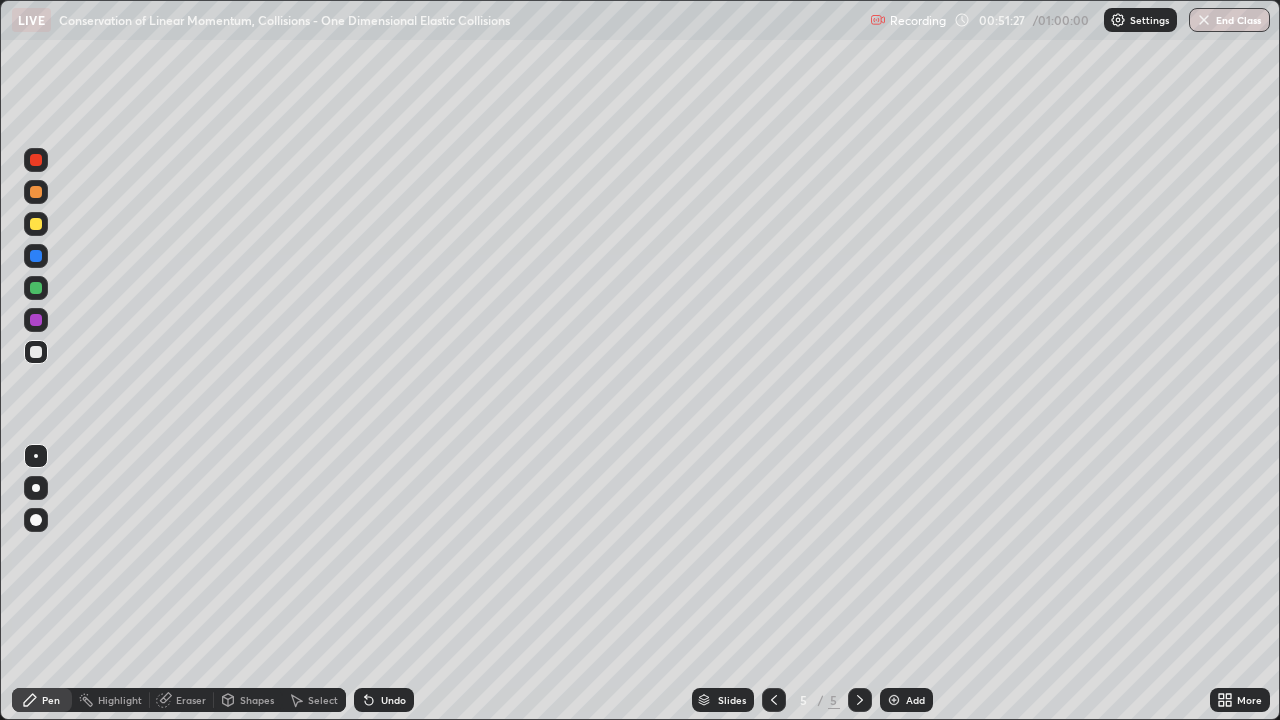 click at bounding box center [36, 224] 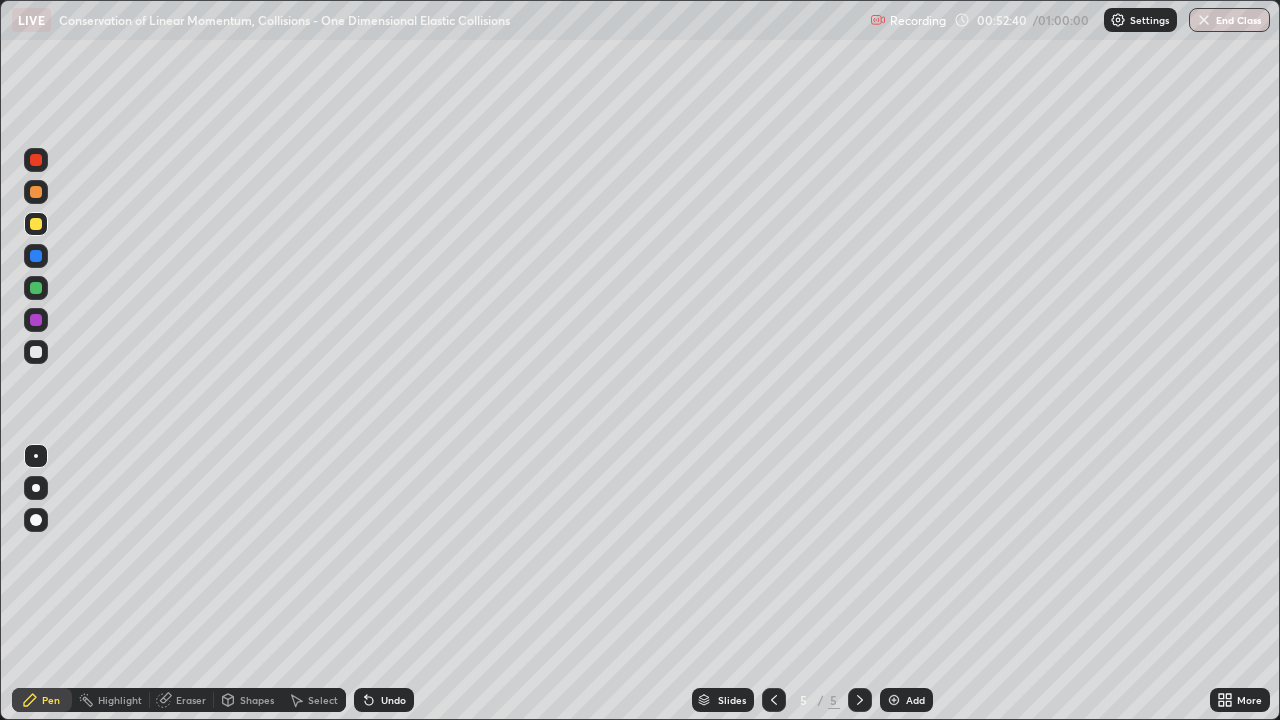 click at bounding box center (36, 352) 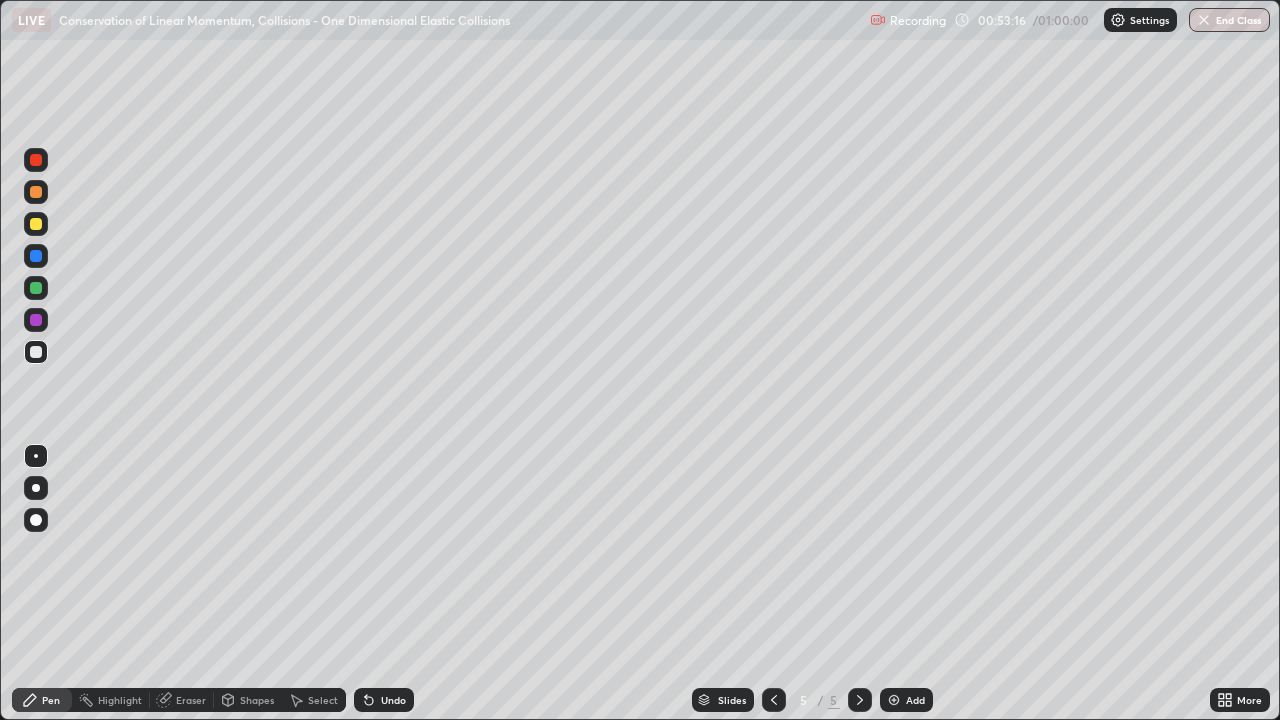 click at bounding box center (36, 160) 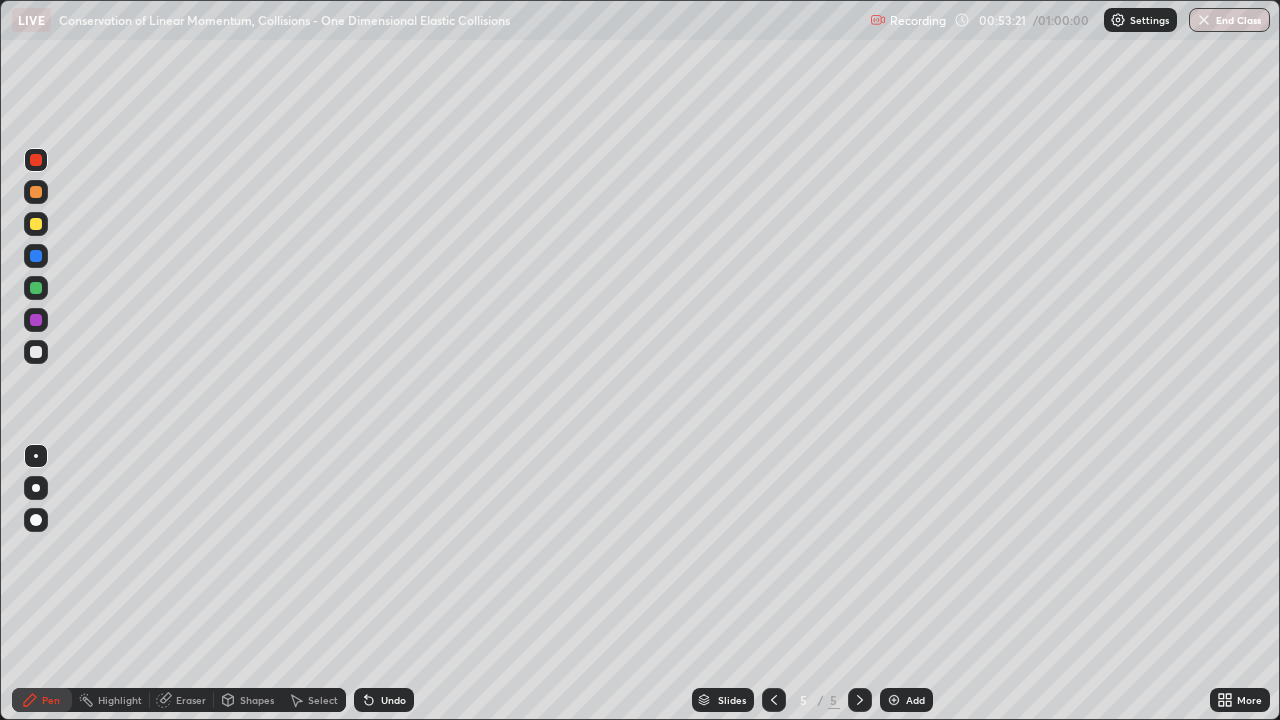 click at bounding box center (36, 352) 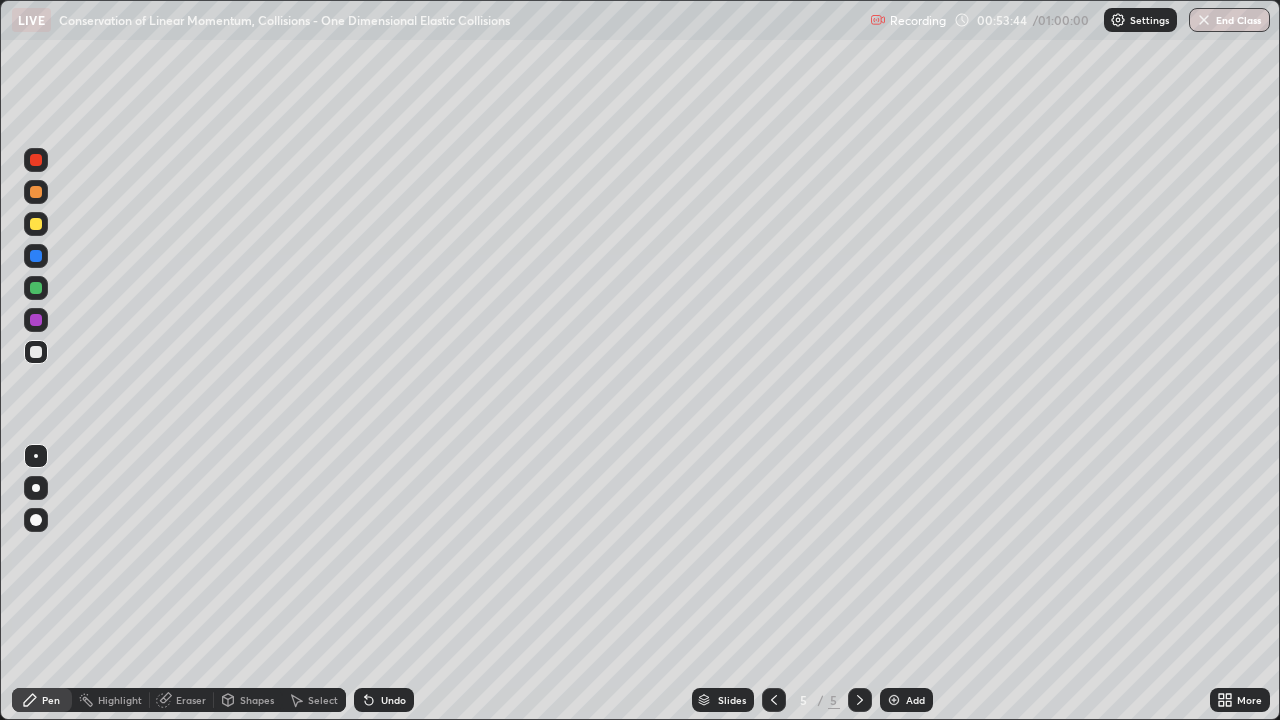 click on "Select" at bounding box center [323, 700] 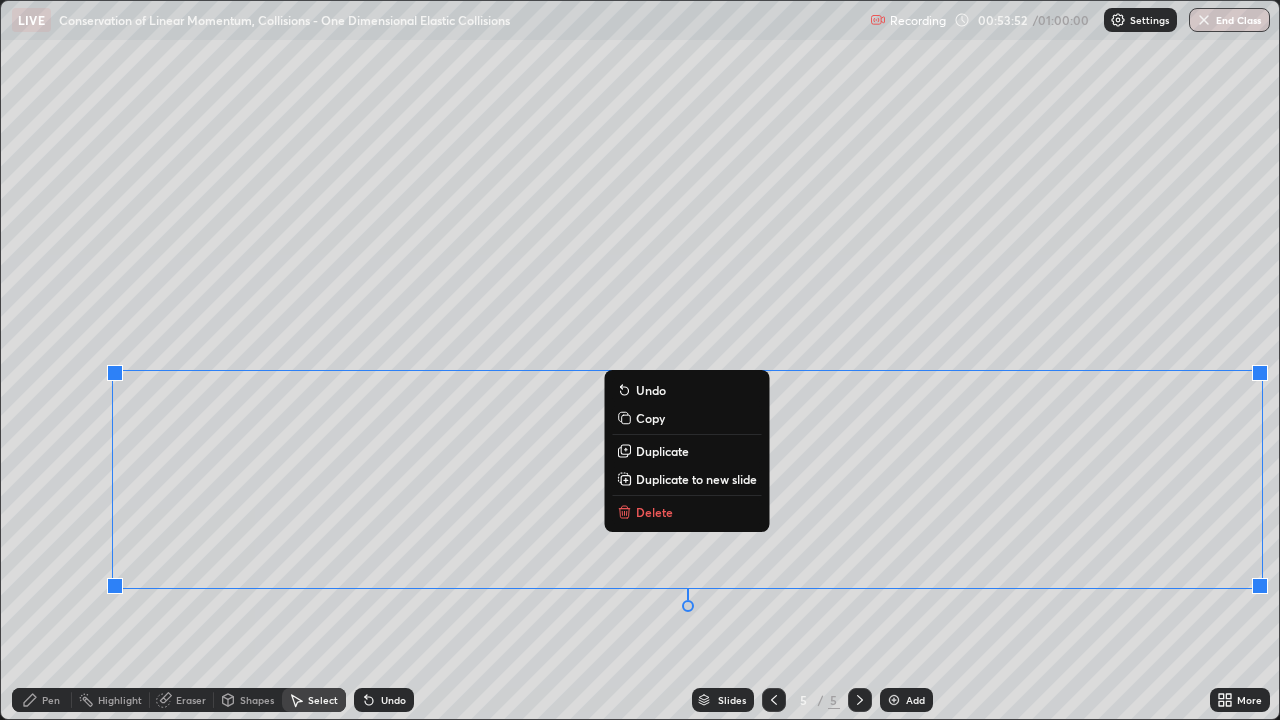 click on "Duplicate to new slide" at bounding box center [696, 479] 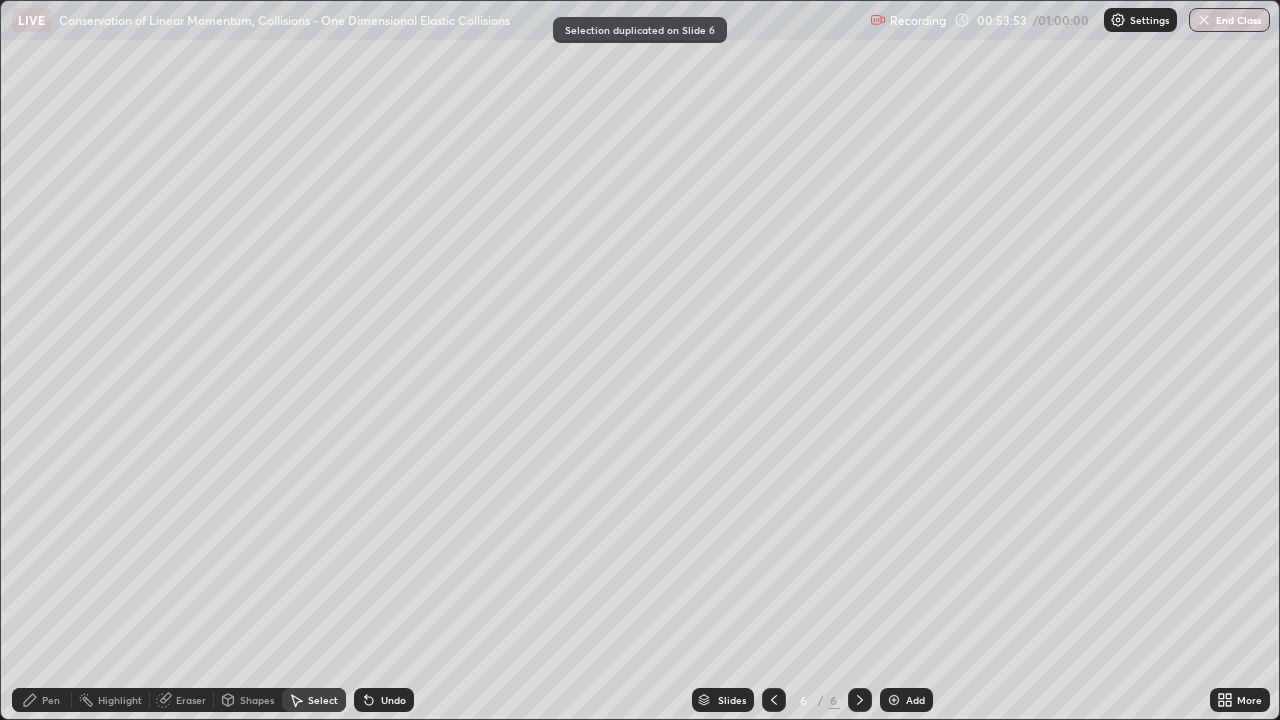 click on "Pen" at bounding box center [51, 700] 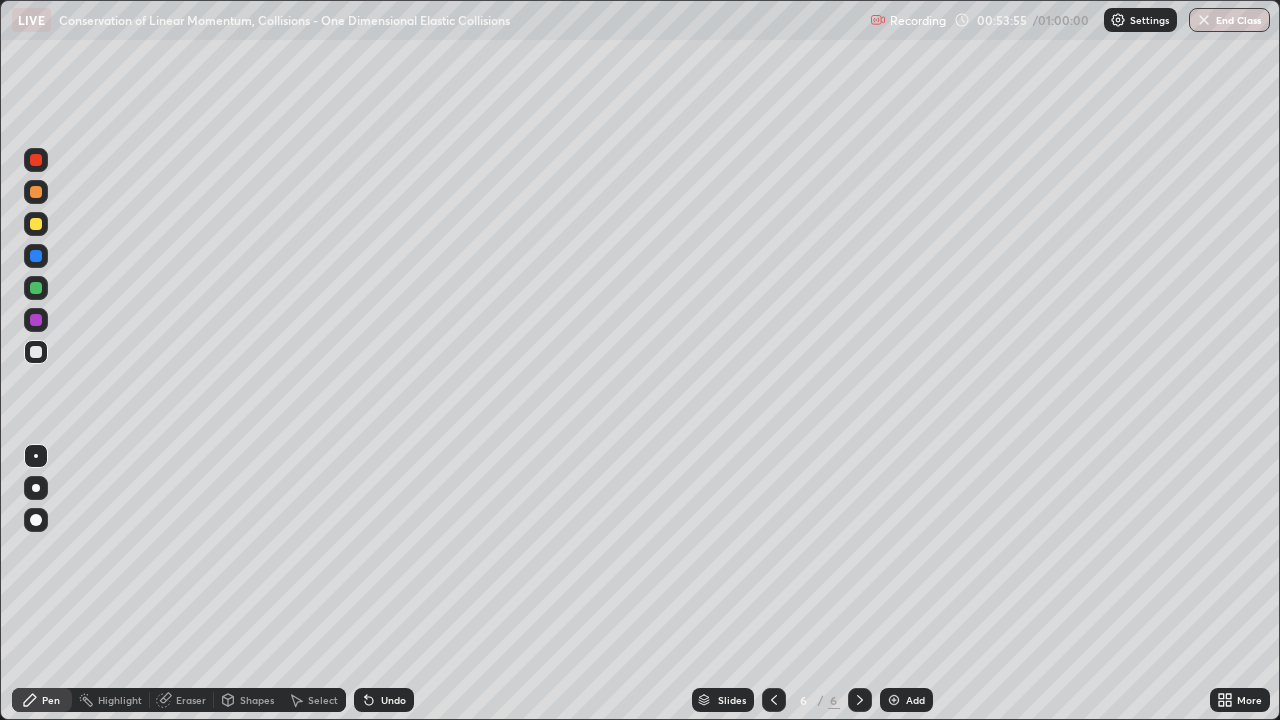 click at bounding box center (36, 352) 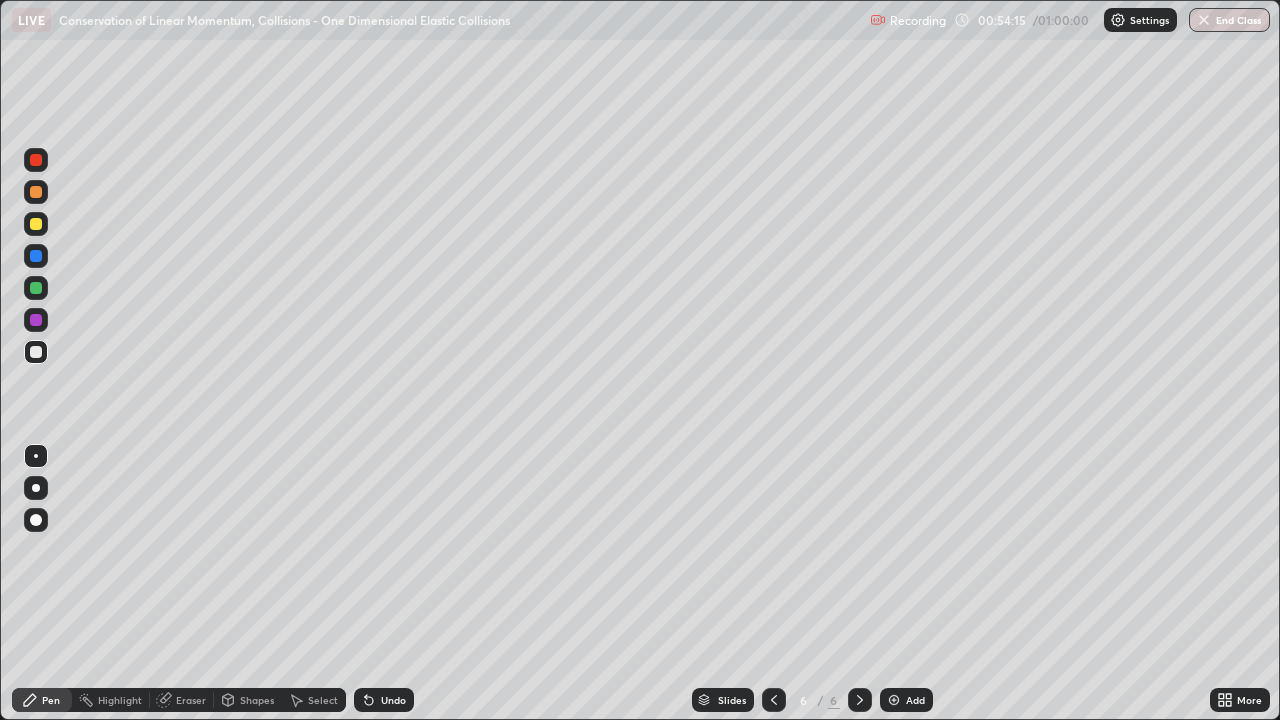 click 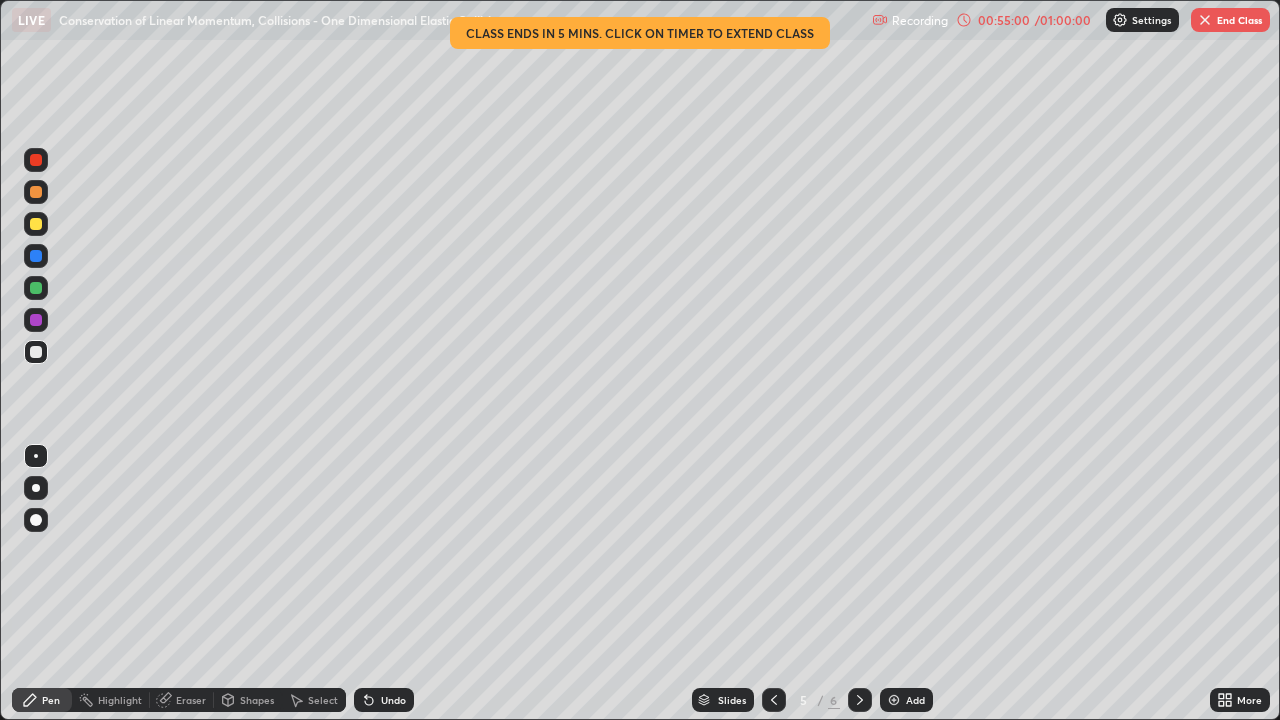 click 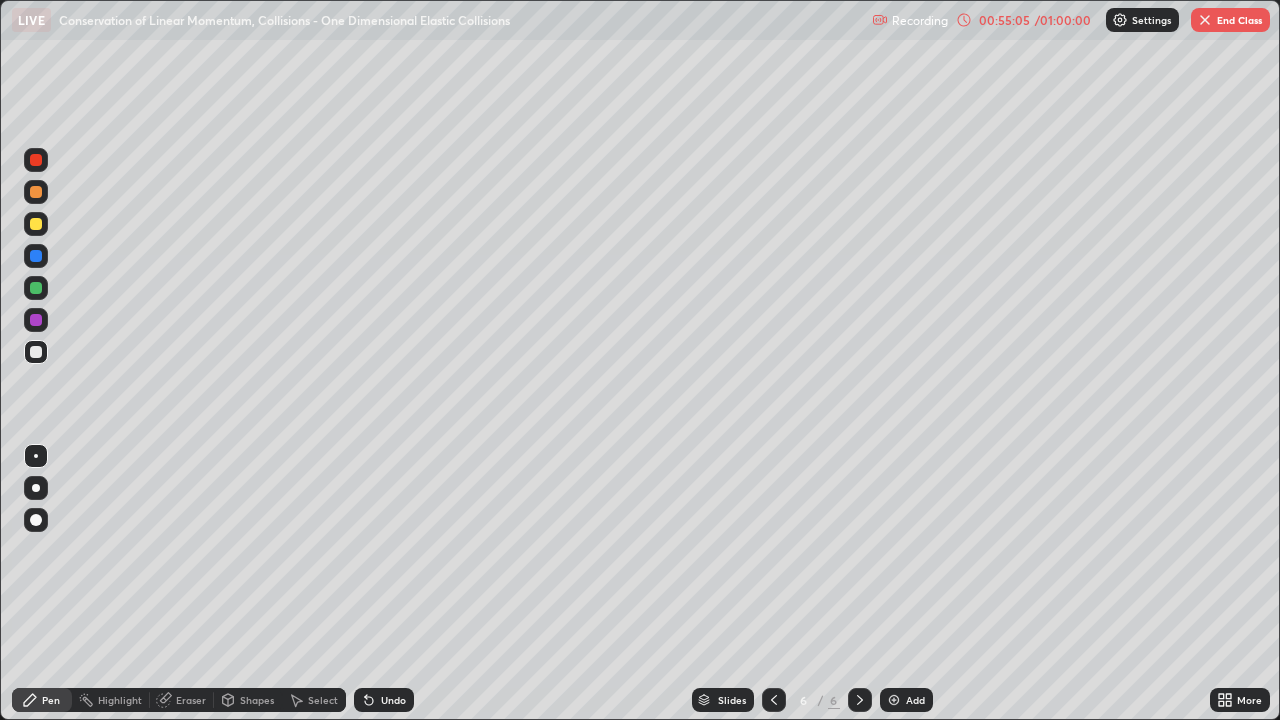 click on "00:55:05" at bounding box center [1004, 20] 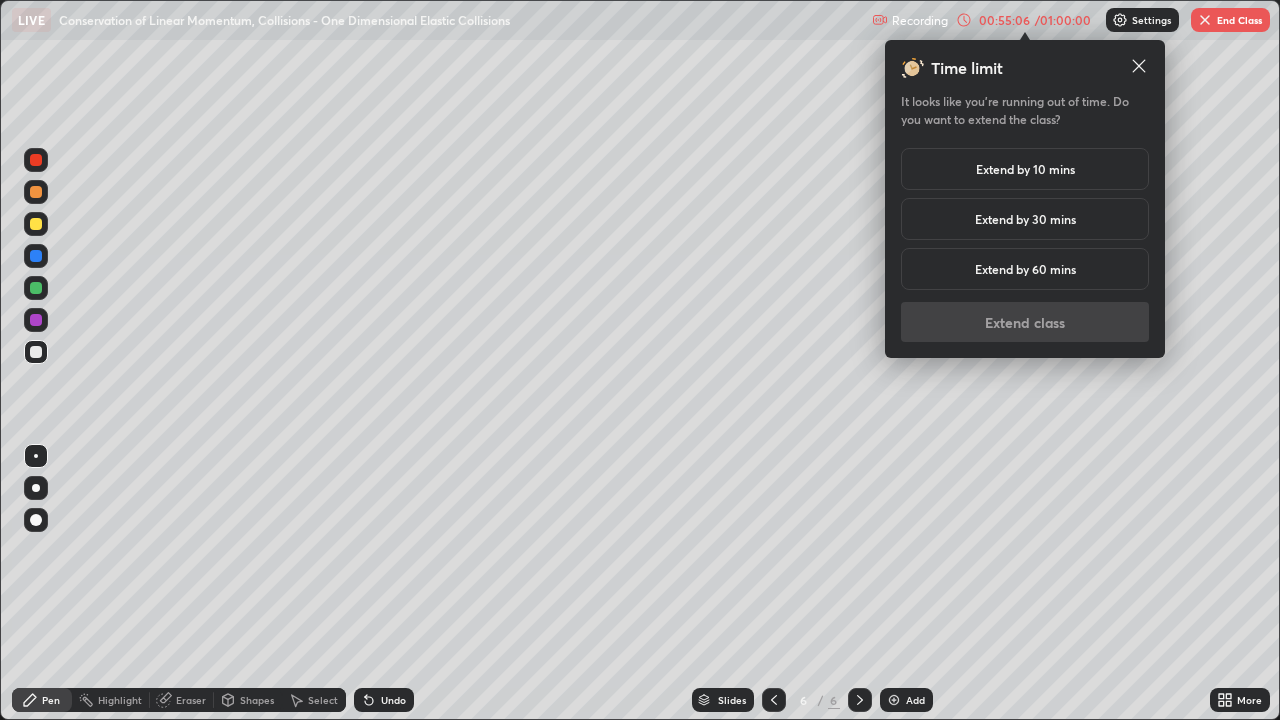 click on "Extend by 10 mins" at bounding box center [1025, 169] 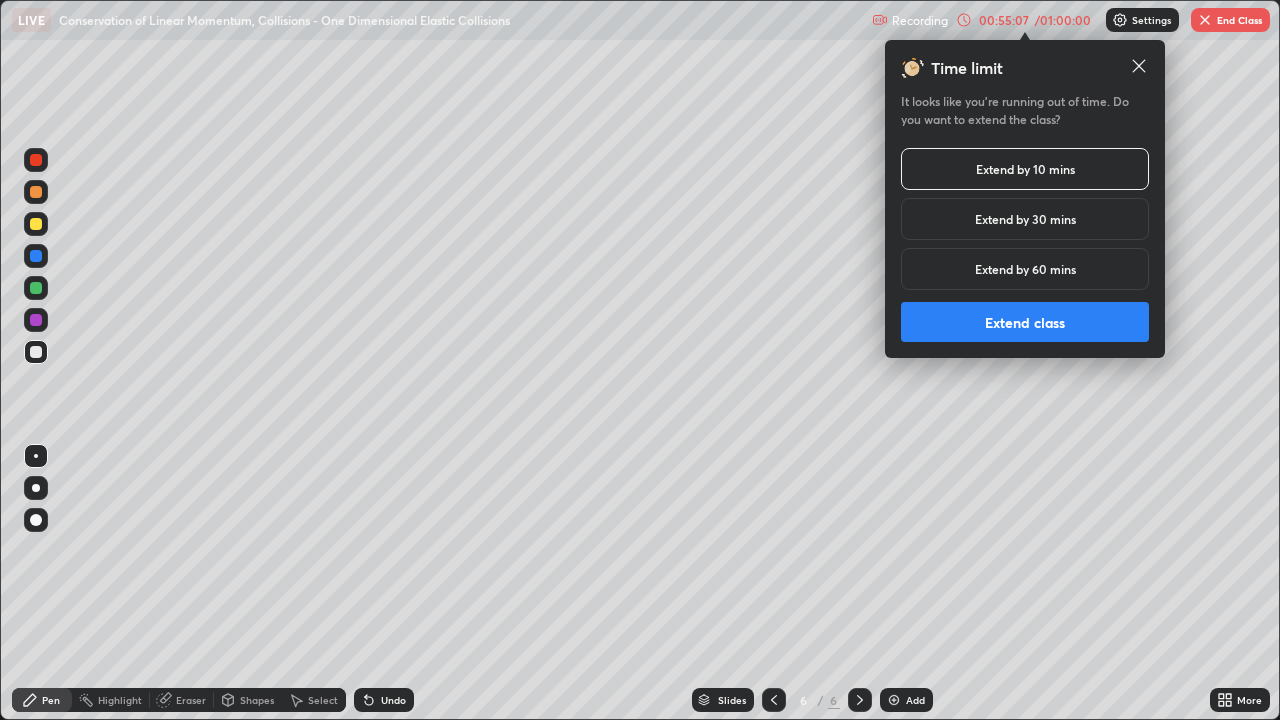 click on "Extend class" at bounding box center (1025, 322) 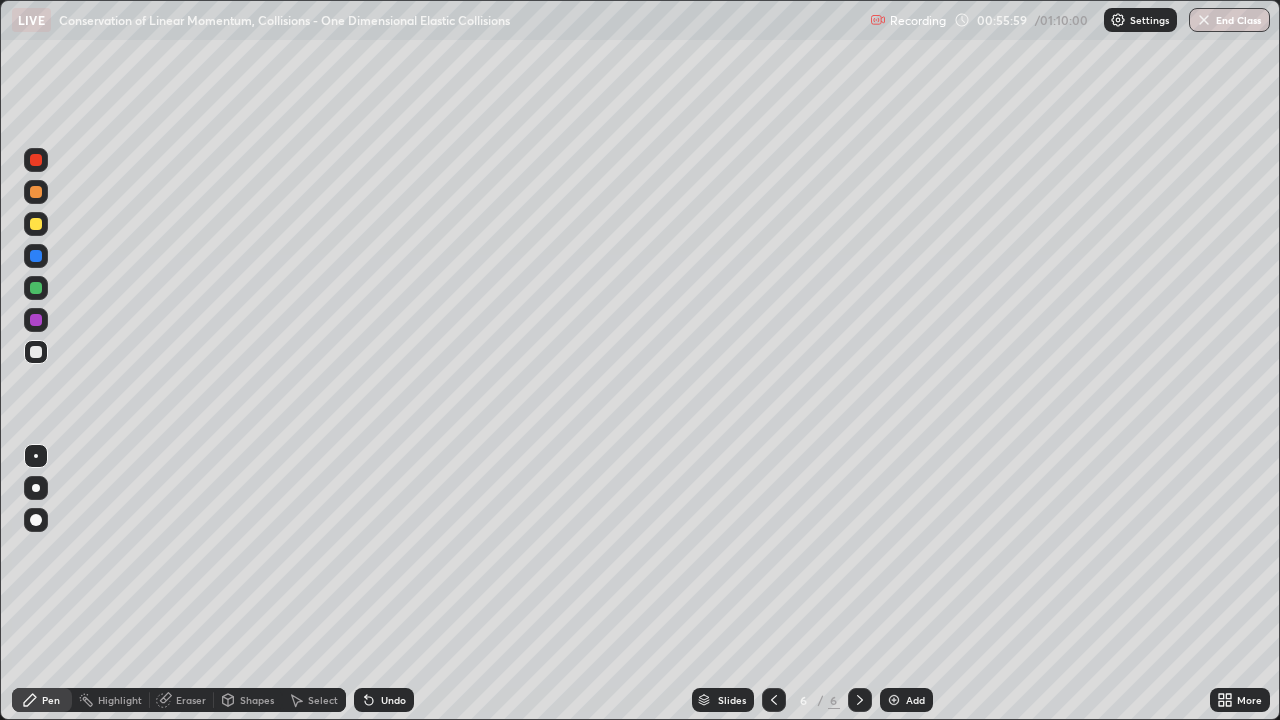 click at bounding box center (36, 224) 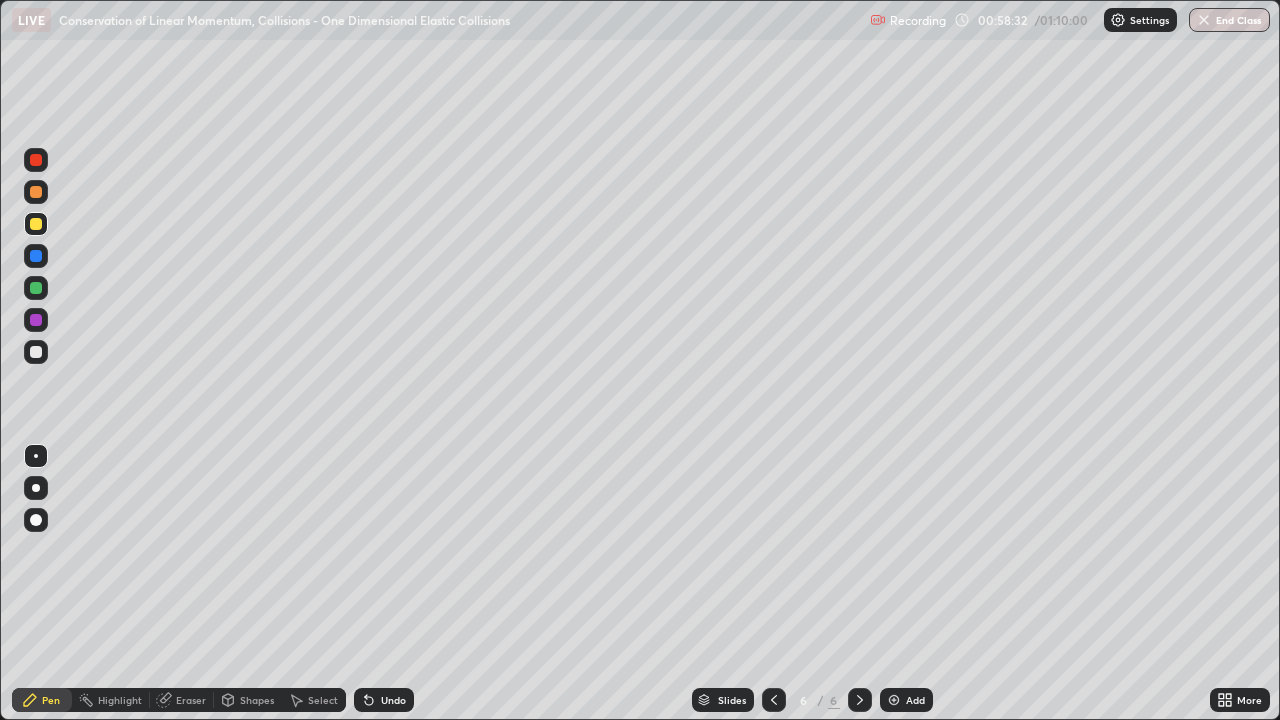 click at bounding box center [36, 288] 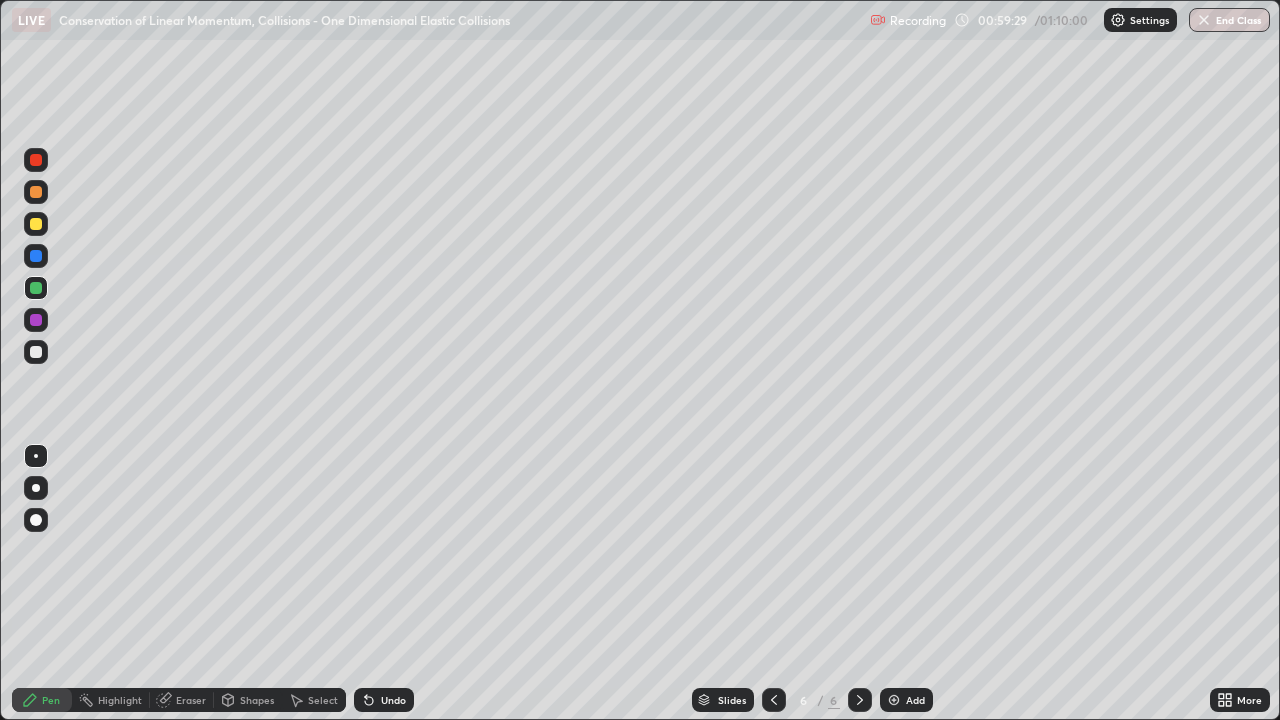 click at bounding box center [36, 352] 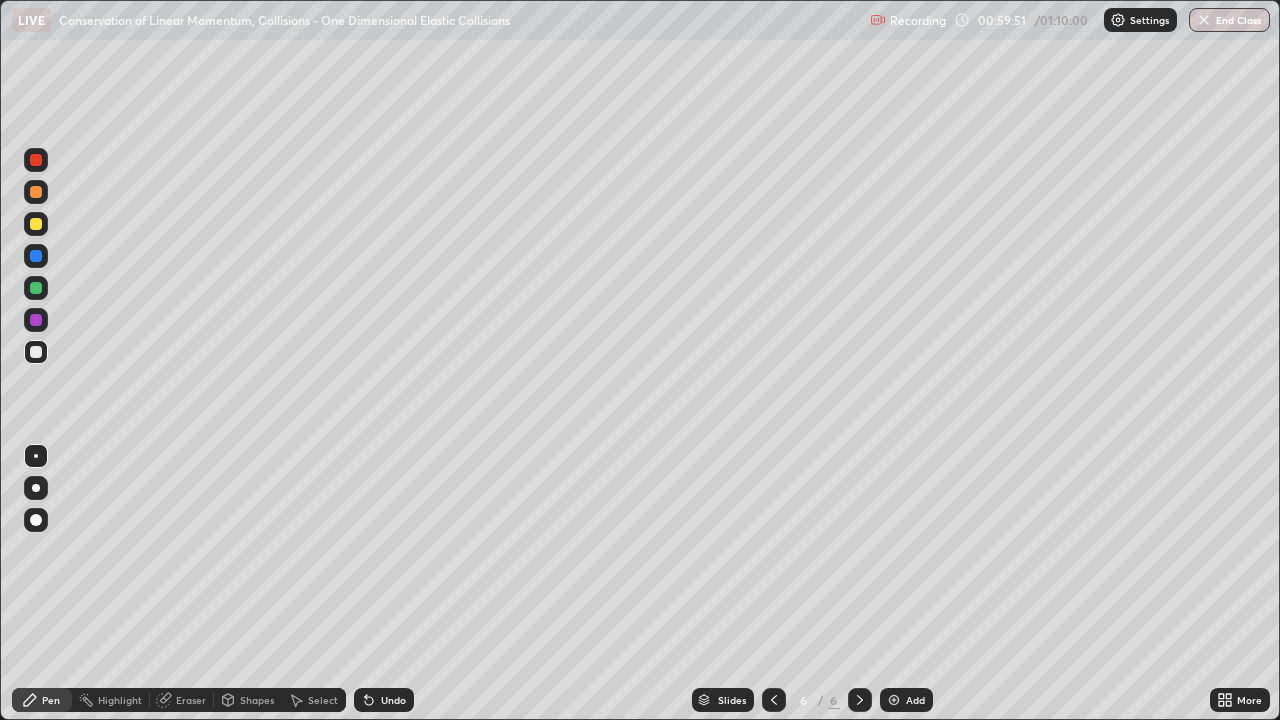 click on "Select" at bounding box center [323, 700] 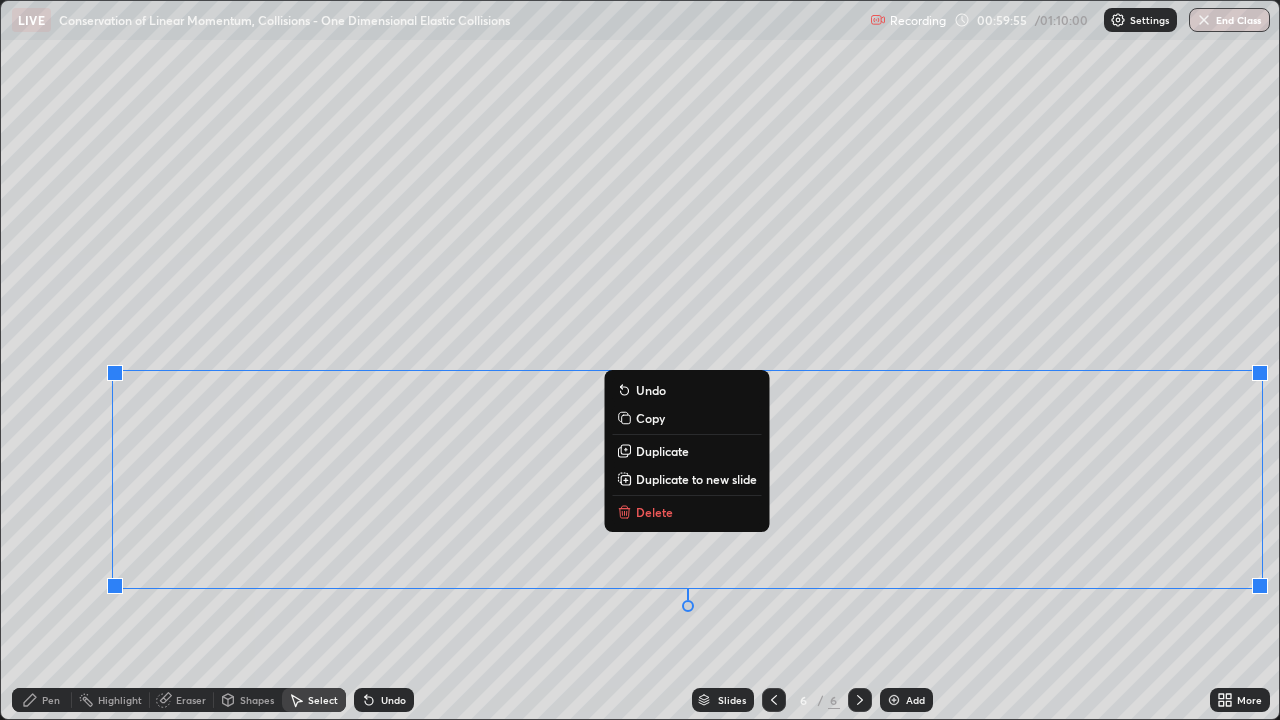 click on "Delete" at bounding box center [654, 512] 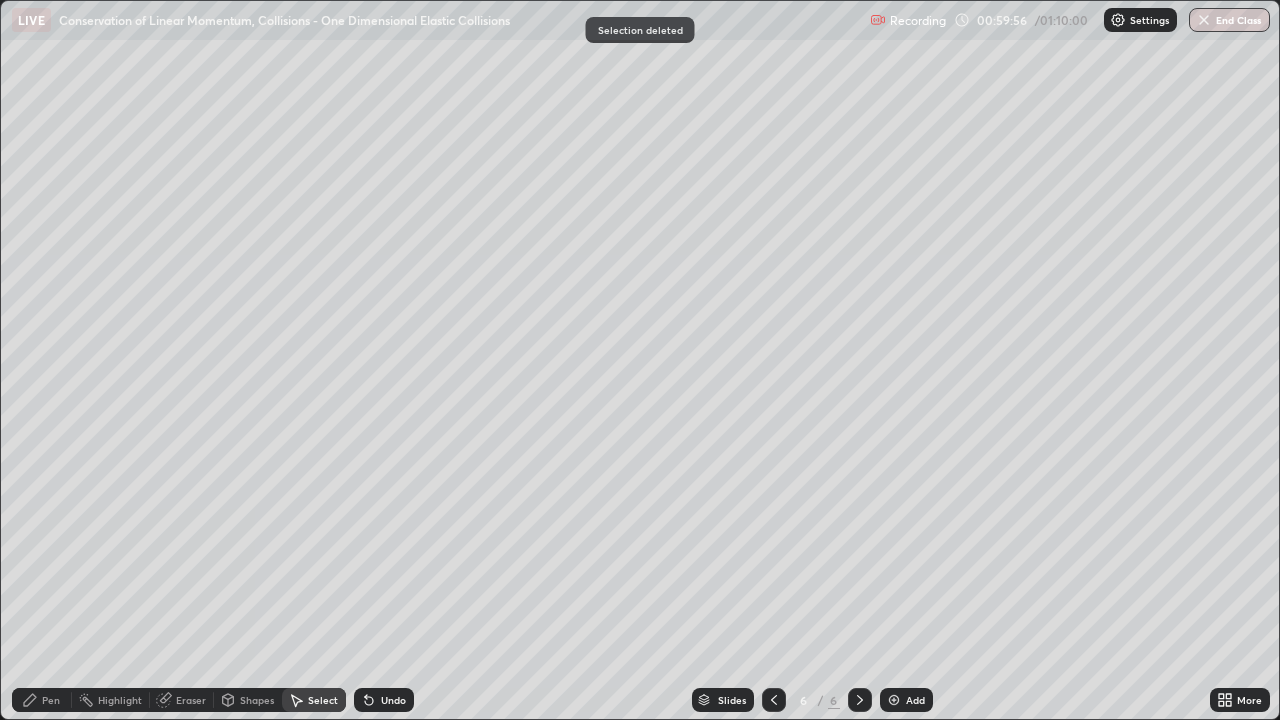 click on "Pen" at bounding box center (51, 700) 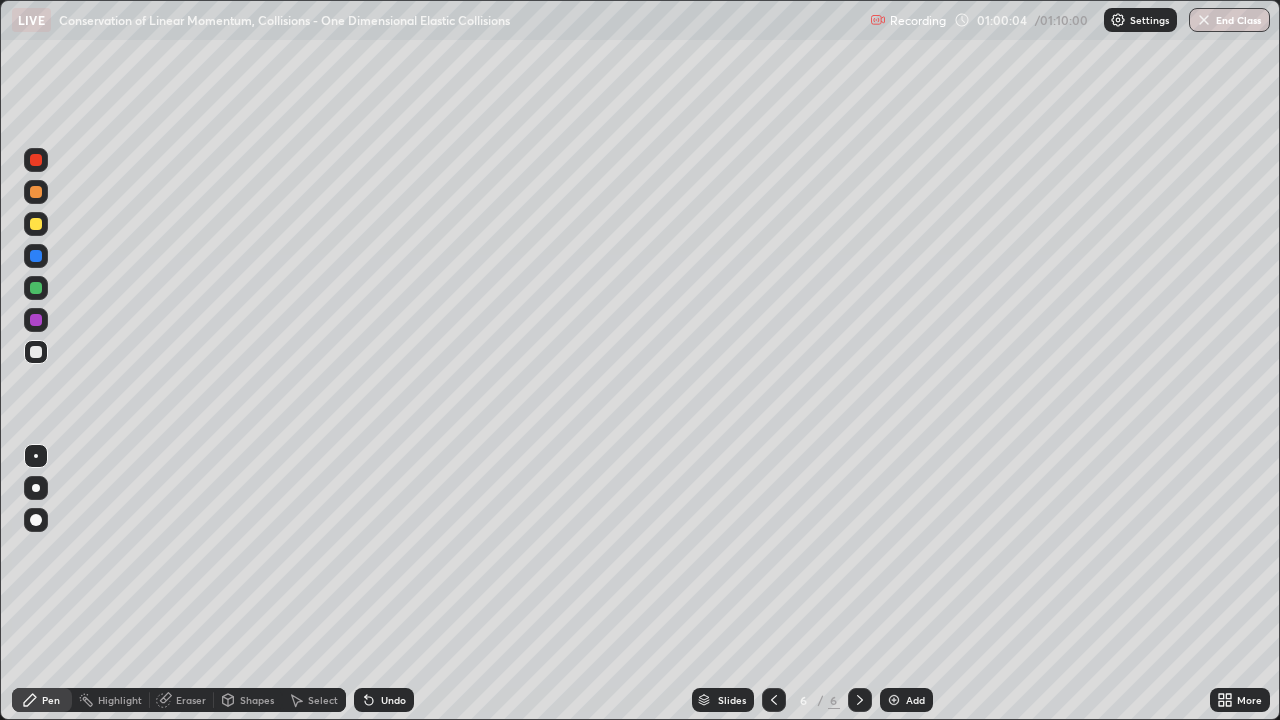 click at bounding box center [36, 288] 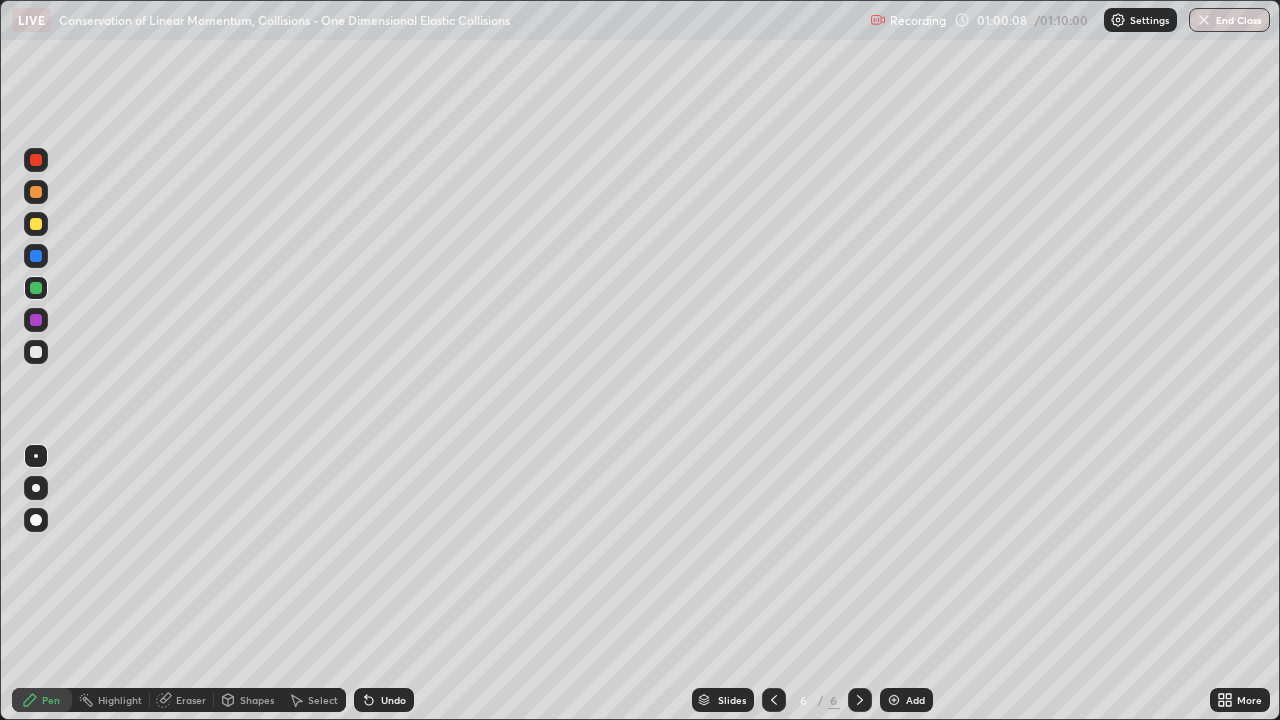 click on "Pen" at bounding box center [42, 700] 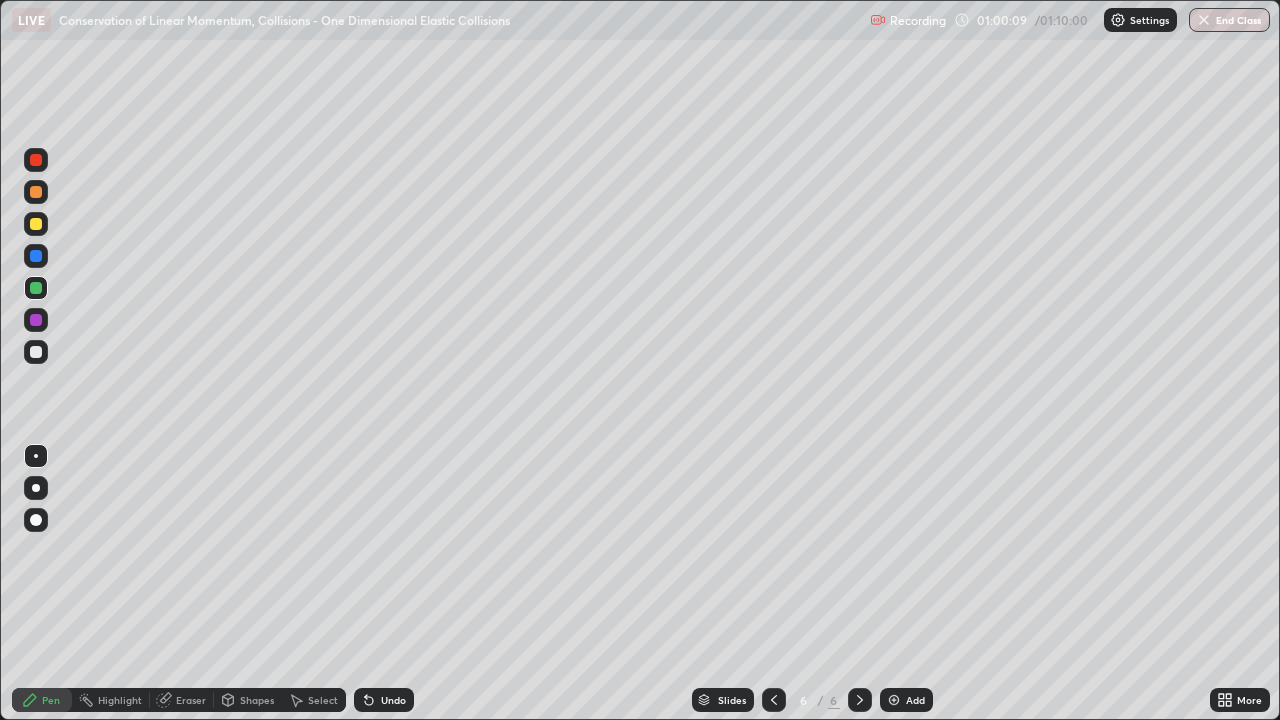 click at bounding box center (36, 352) 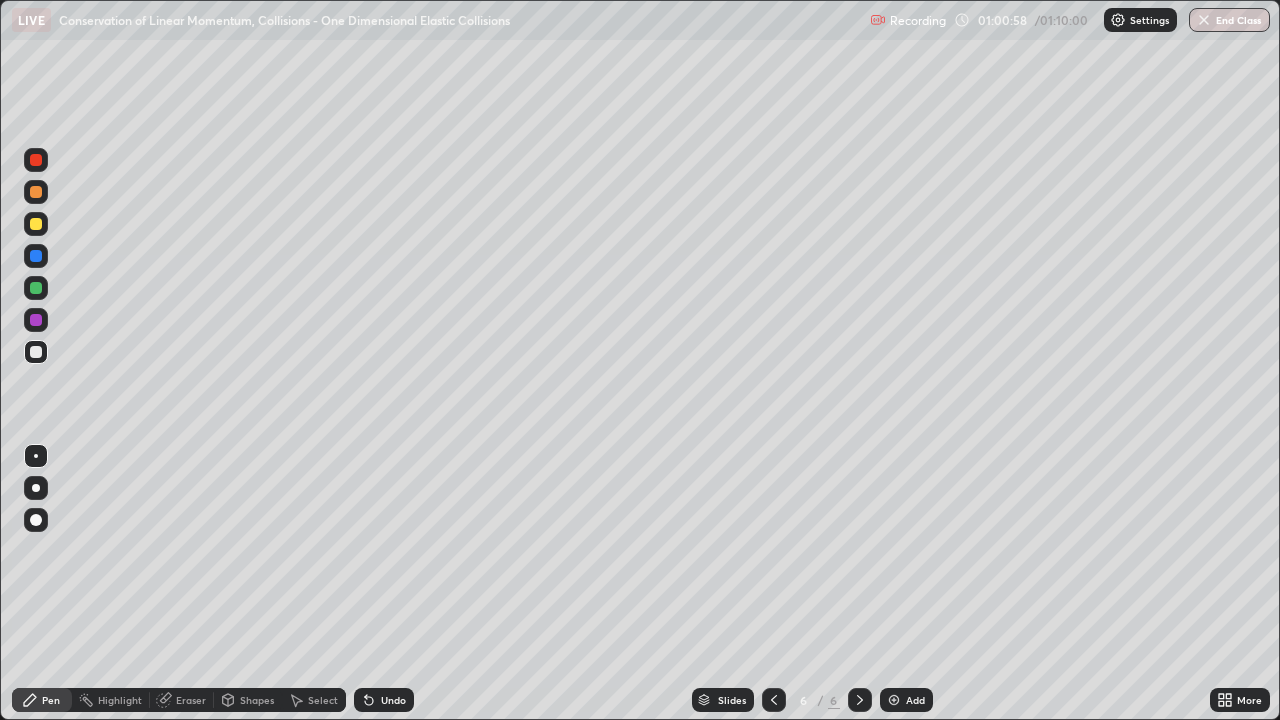 click on "Undo" at bounding box center [384, 700] 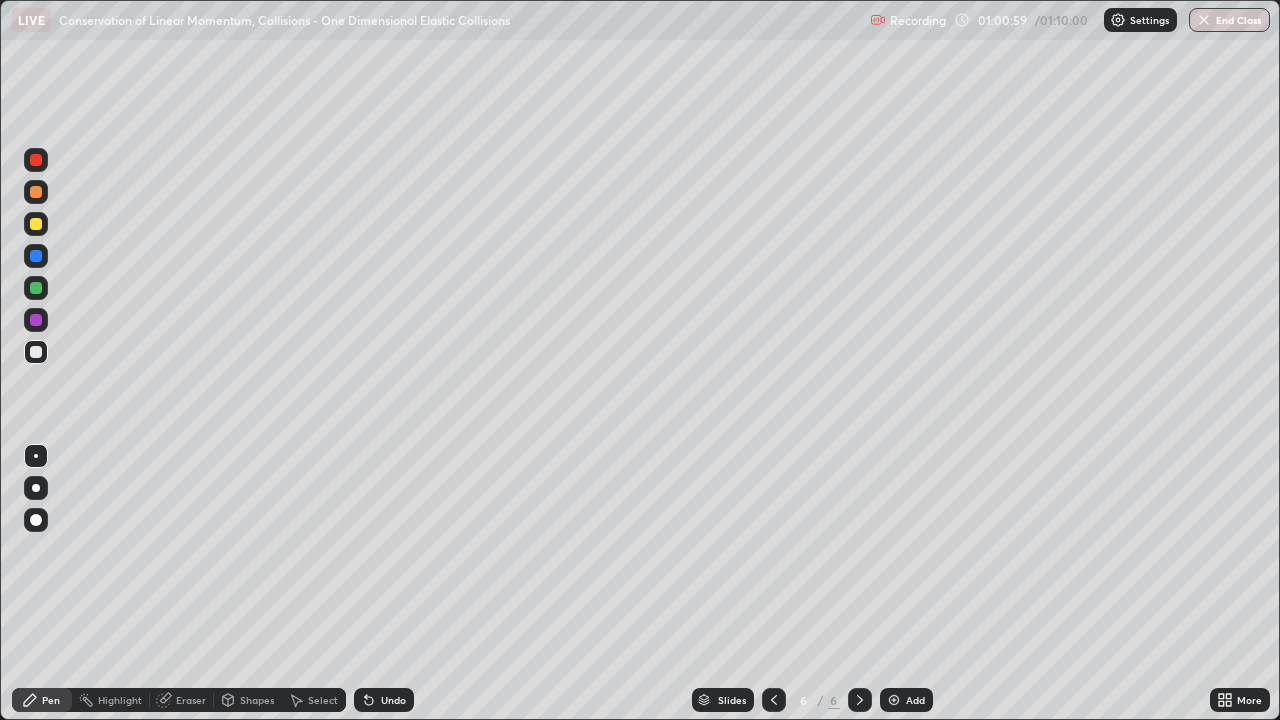 click on "Undo" at bounding box center (384, 700) 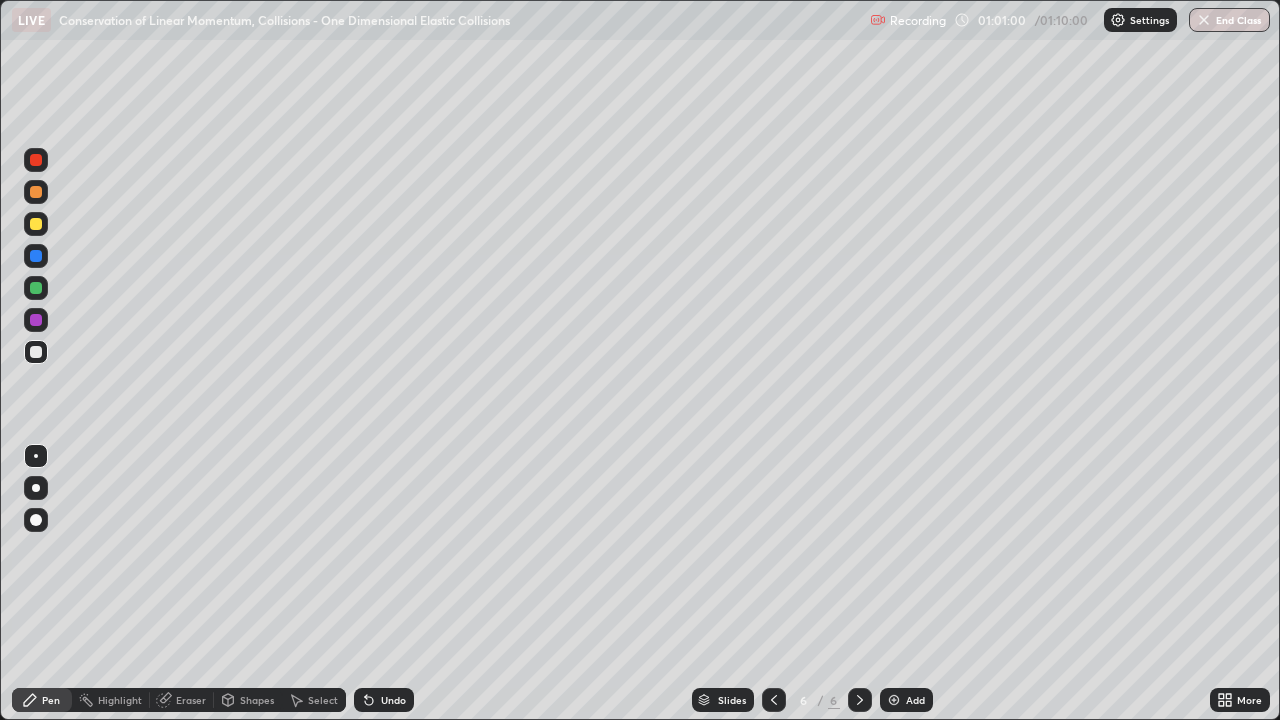 click on "Select" at bounding box center [323, 700] 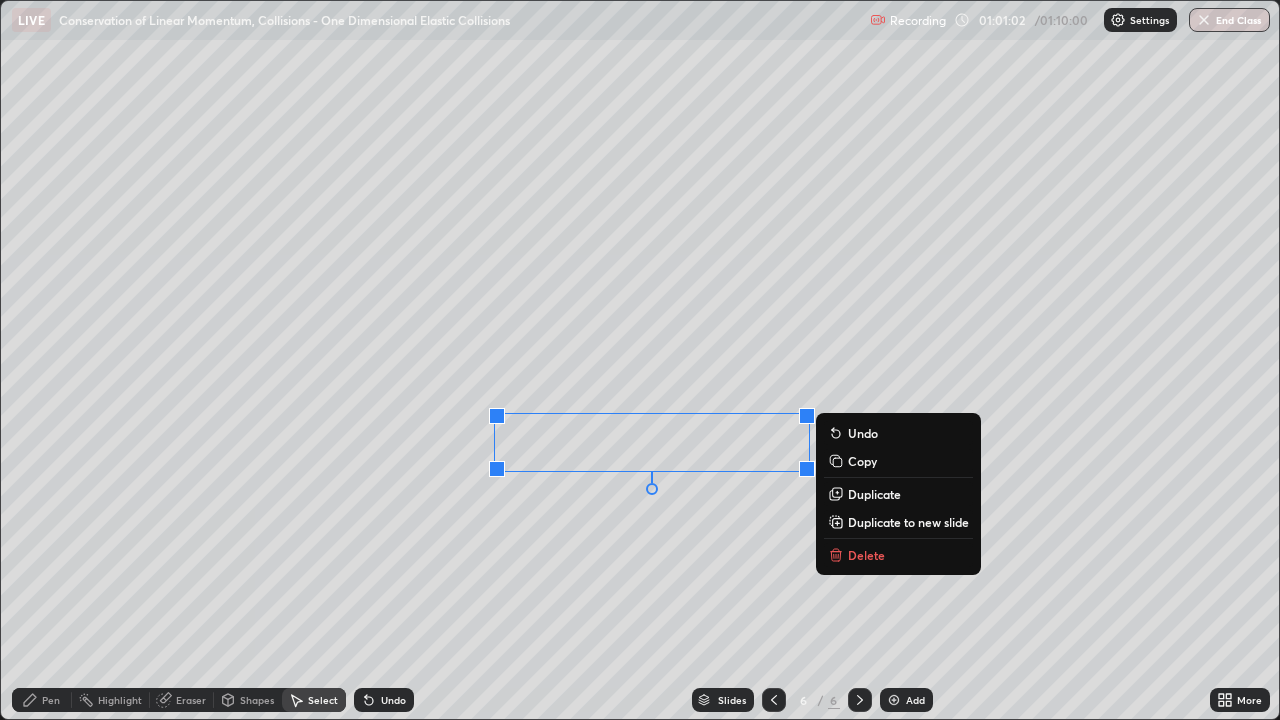 click on "Delete" at bounding box center [866, 555] 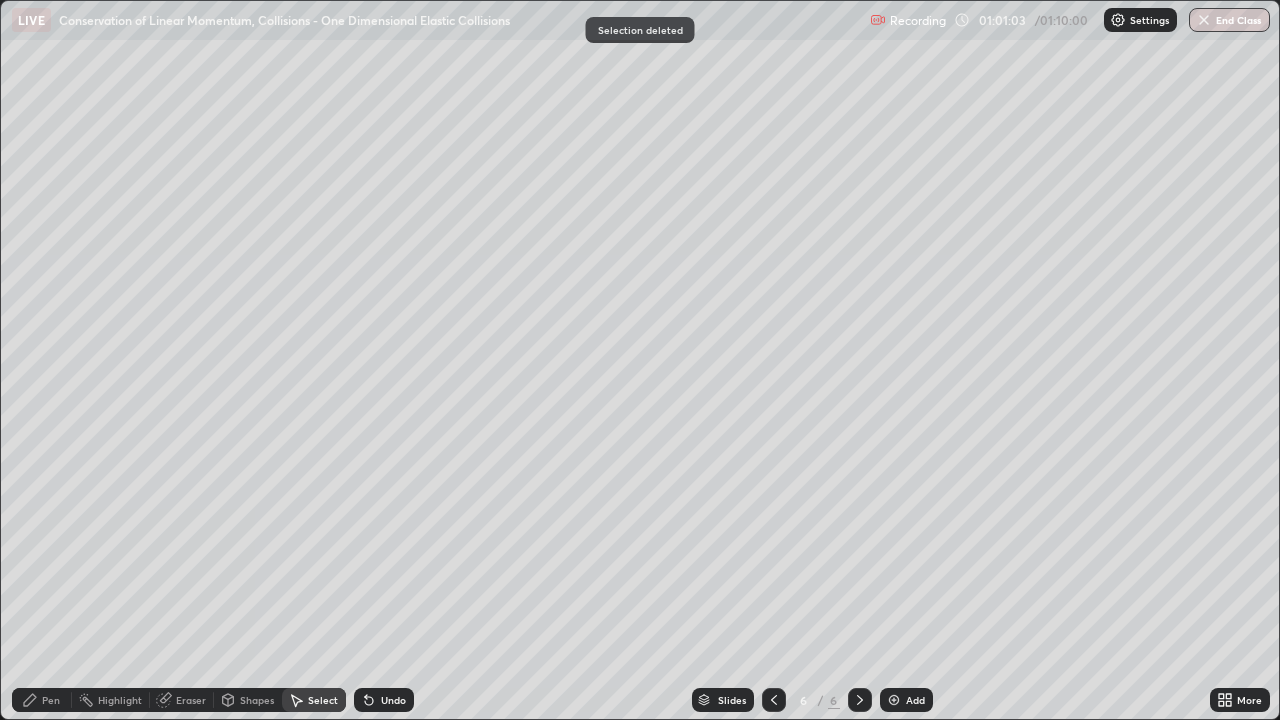 click on "Pen" at bounding box center (42, 700) 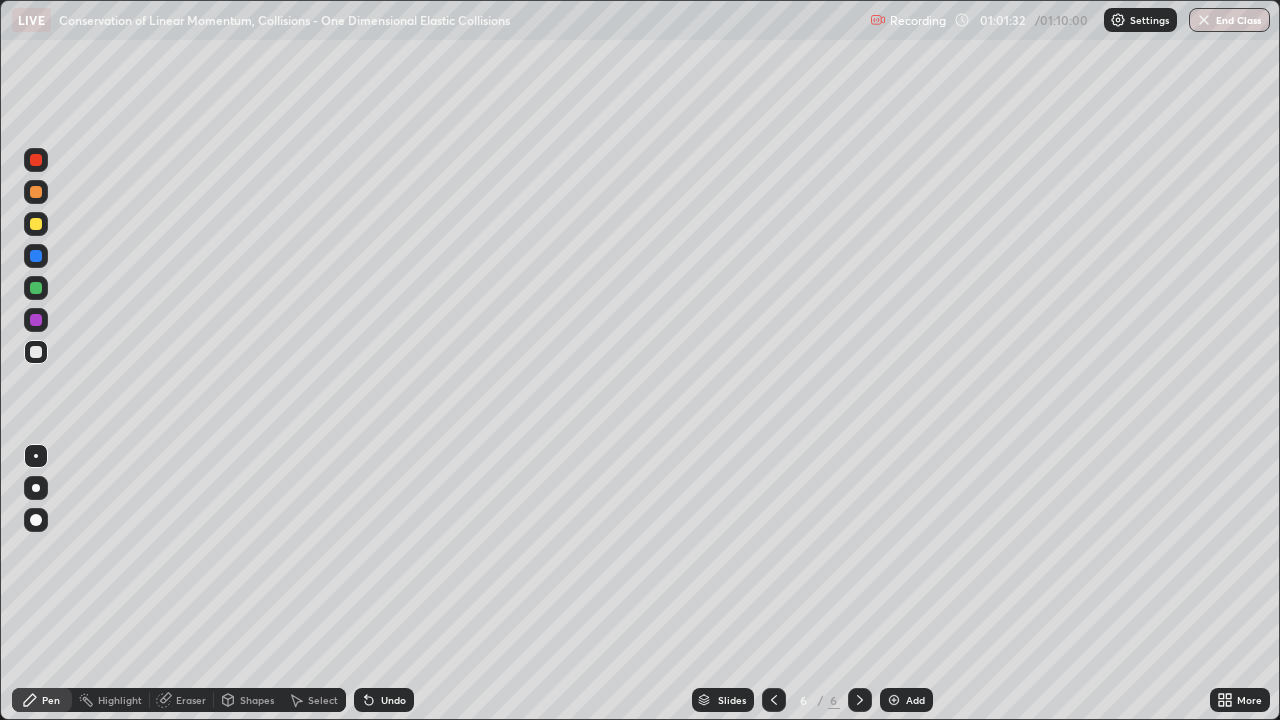 click on "Undo" at bounding box center (393, 700) 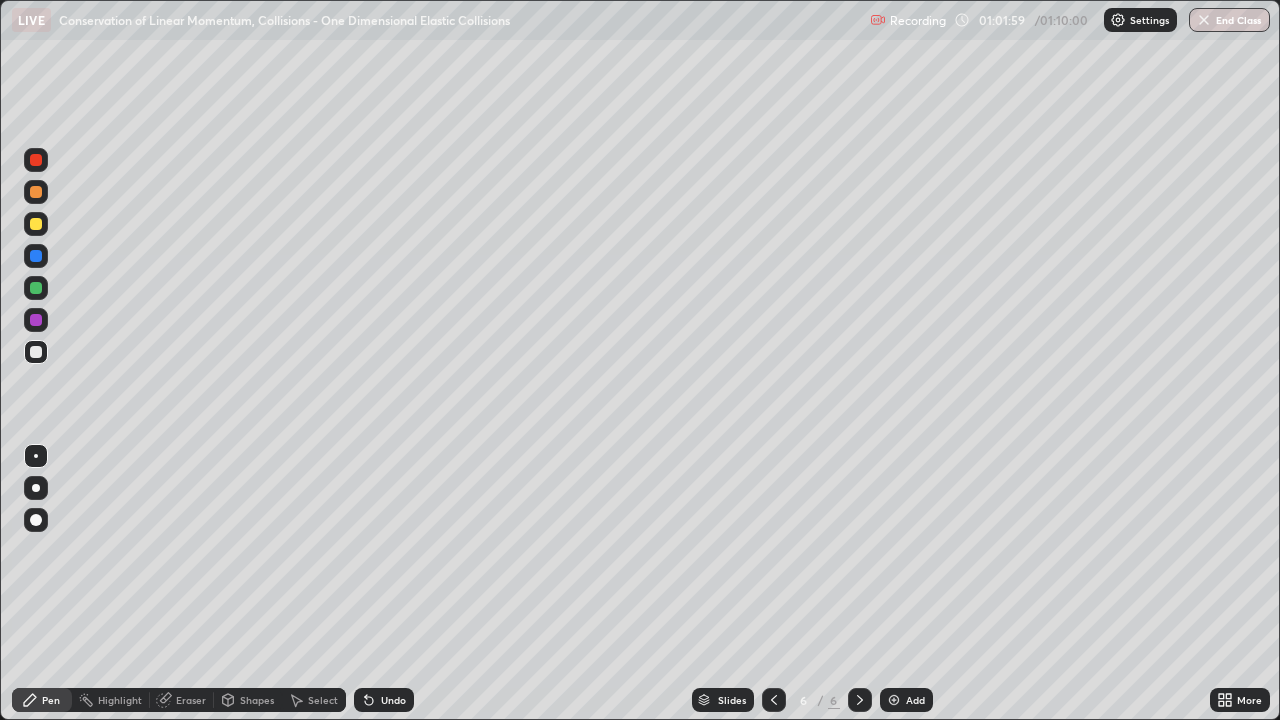click on "Select" at bounding box center (323, 700) 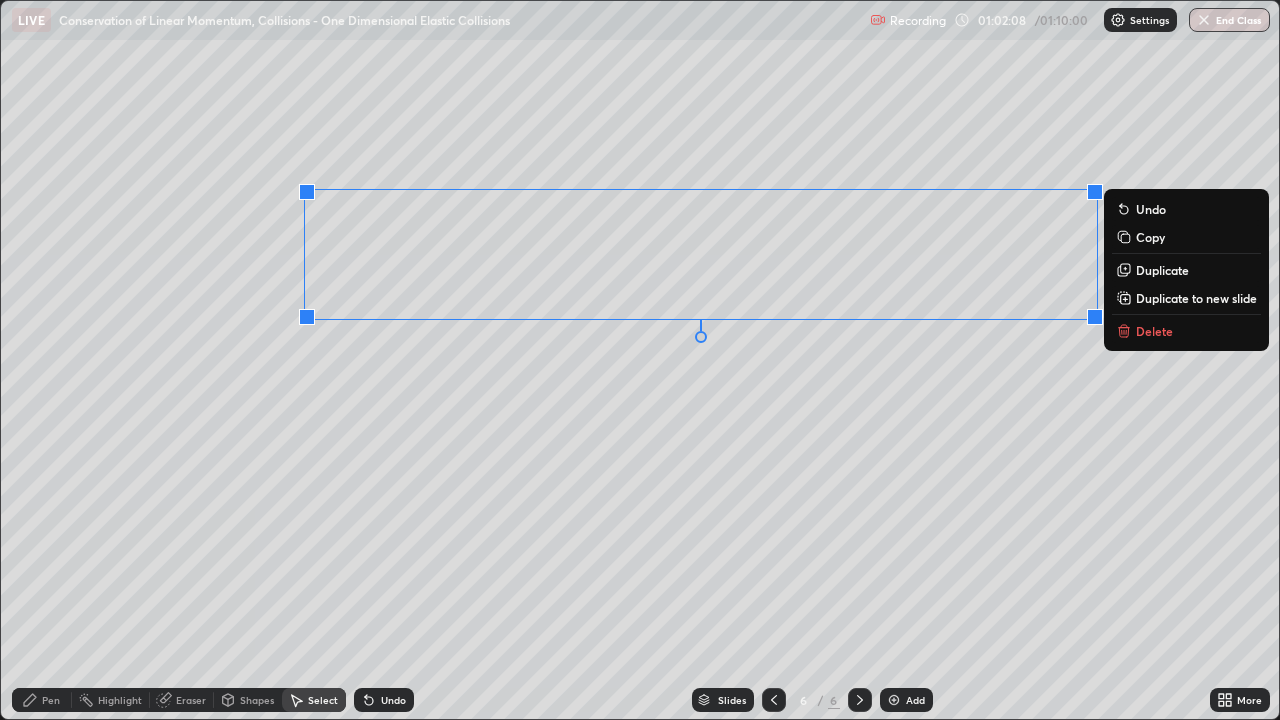 click on "0 ° Undo Copy Duplicate Duplicate to new slide Delete" at bounding box center (640, 360) 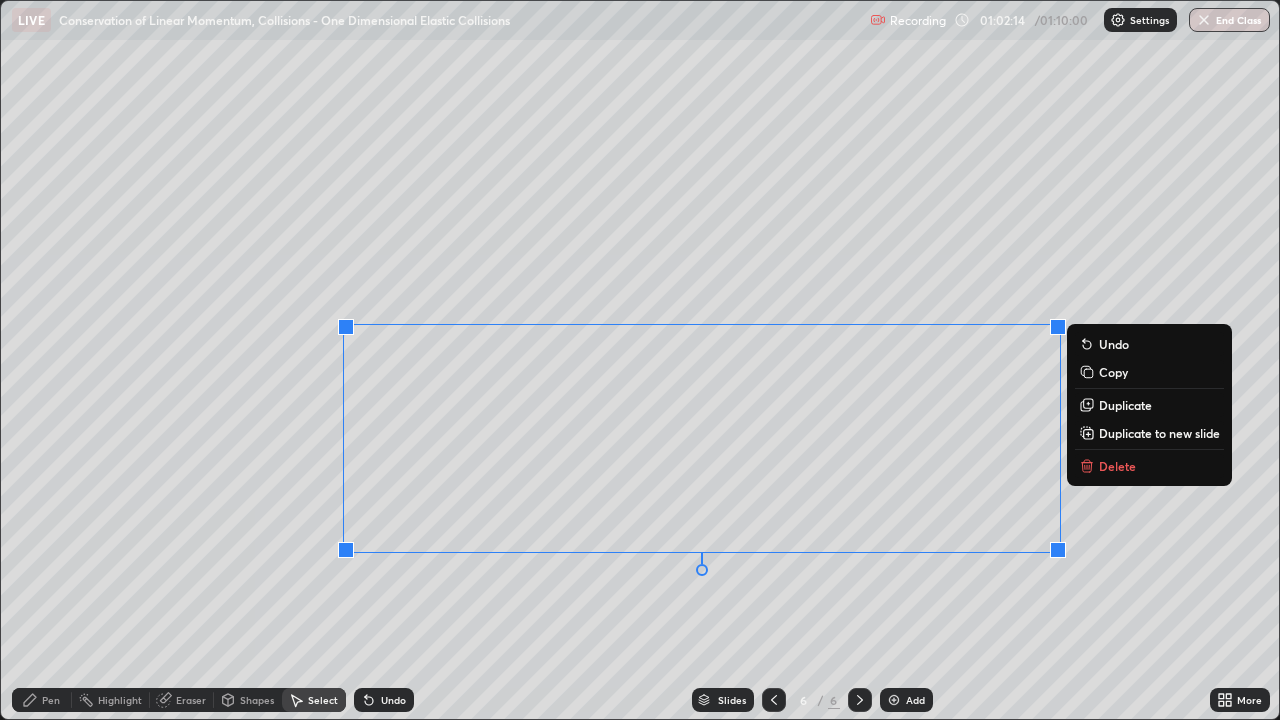 click on "0 ° Undo Copy Duplicate Duplicate to new slide Delete" at bounding box center (640, 360) 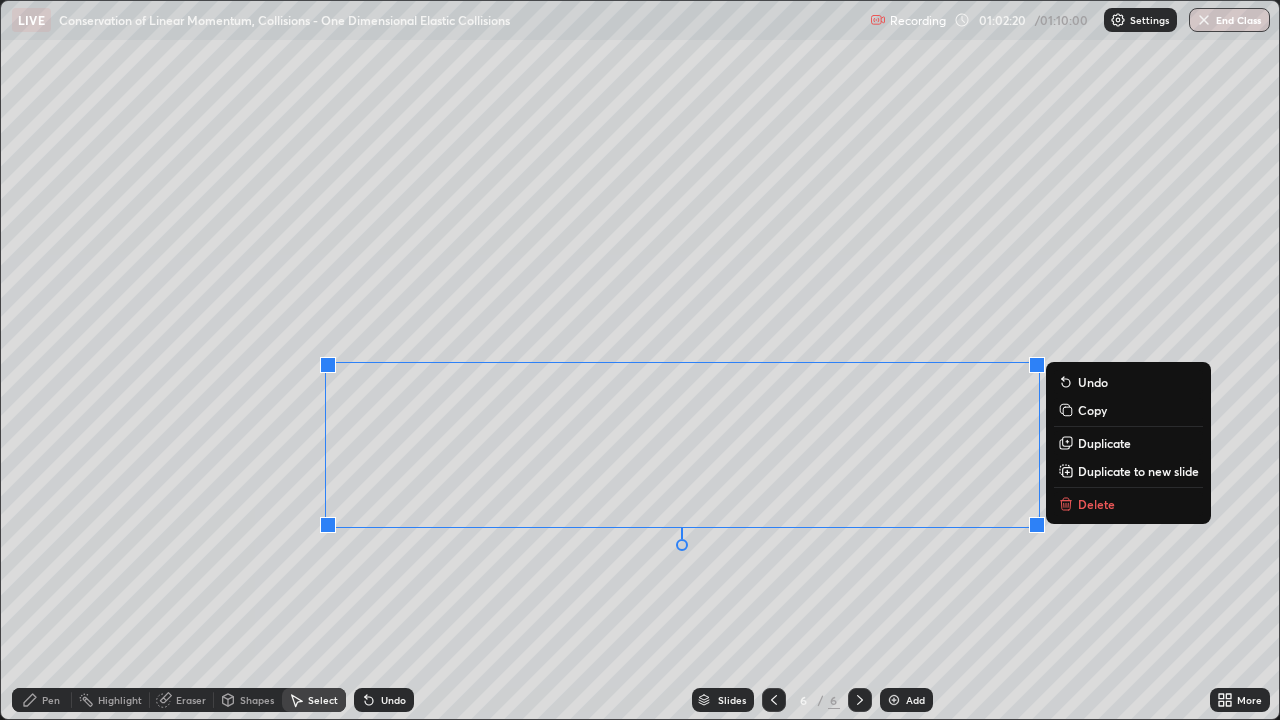 click on "0 ° Undo Copy Duplicate Duplicate to new slide Delete" at bounding box center (640, 360) 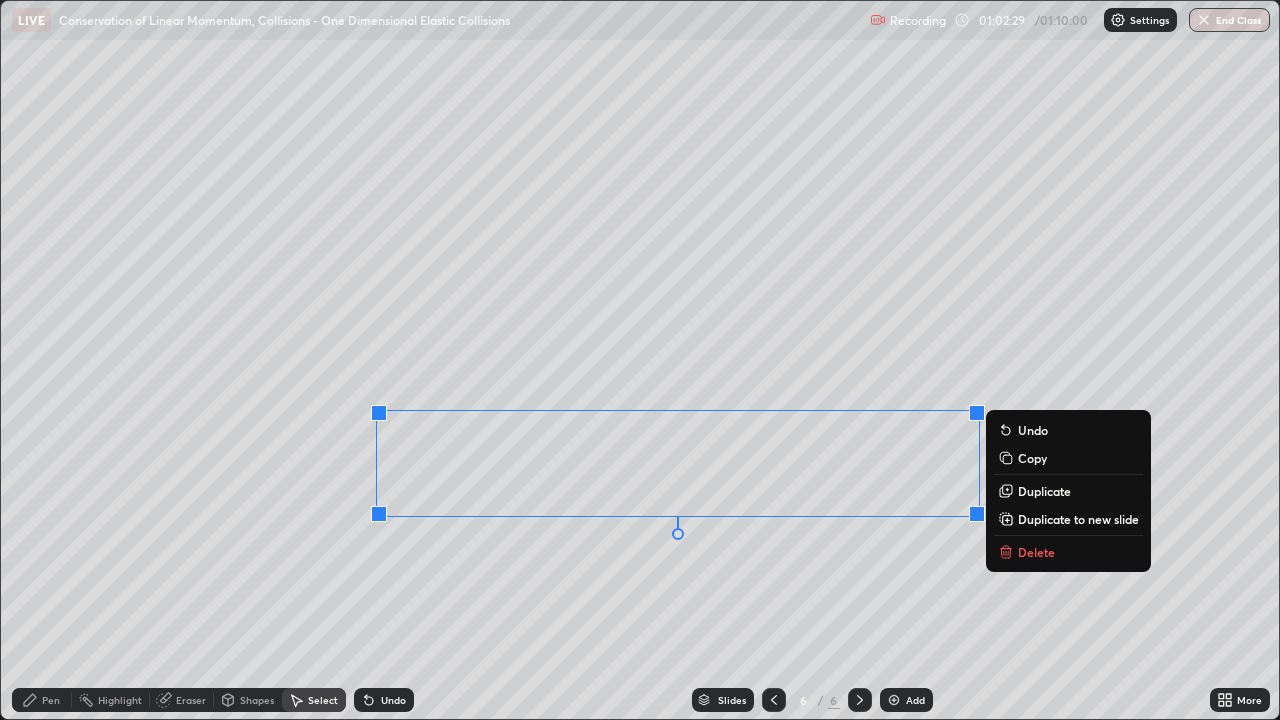 click on "Pen" at bounding box center [51, 700] 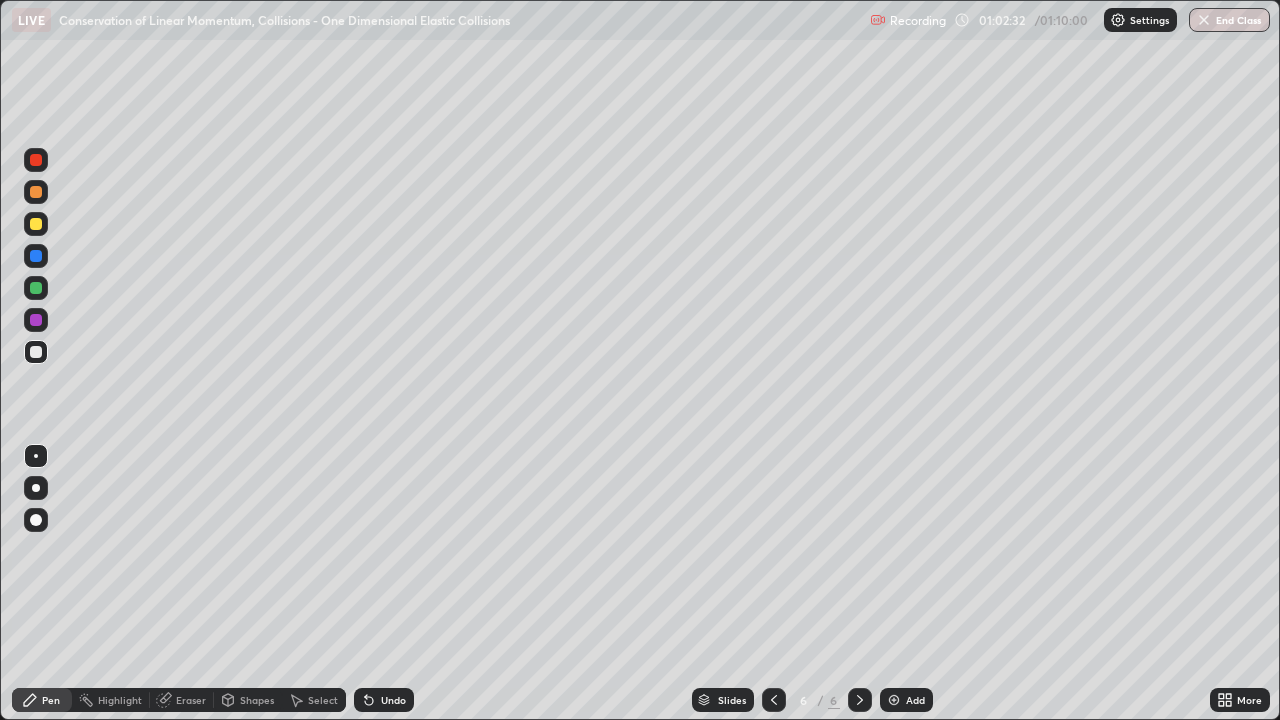 click 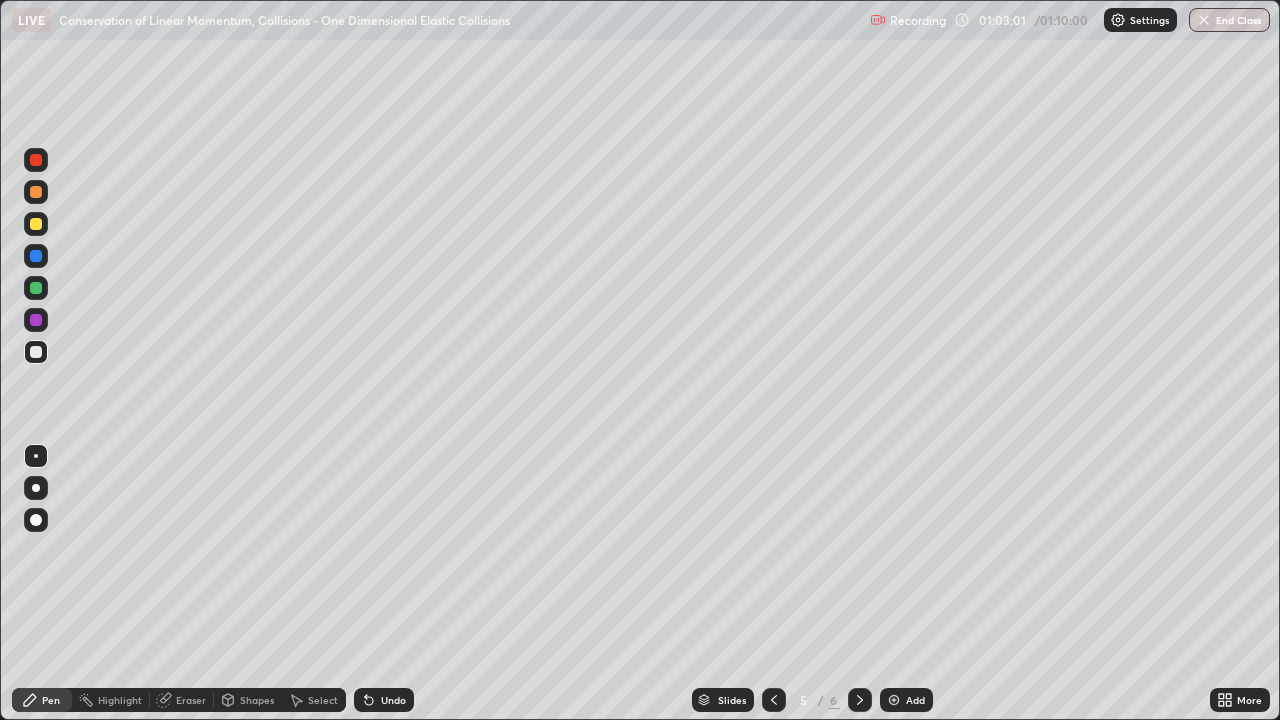click 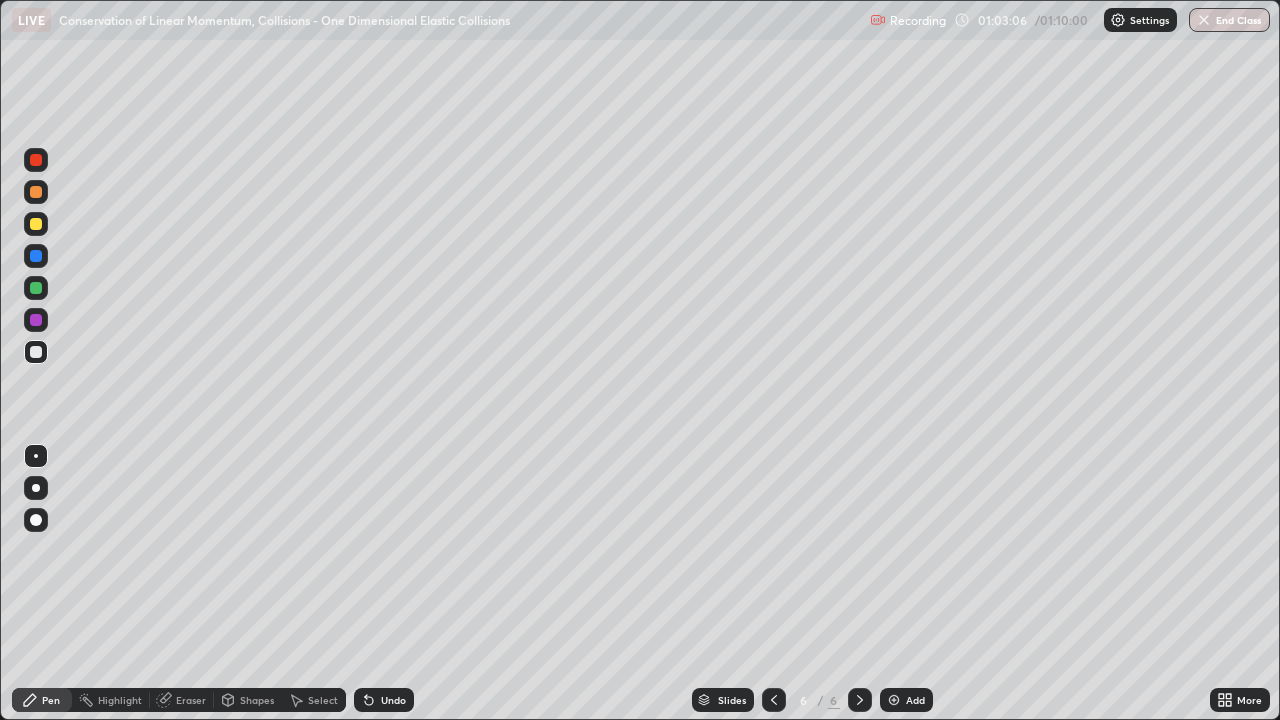 click at bounding box center [36, 352] 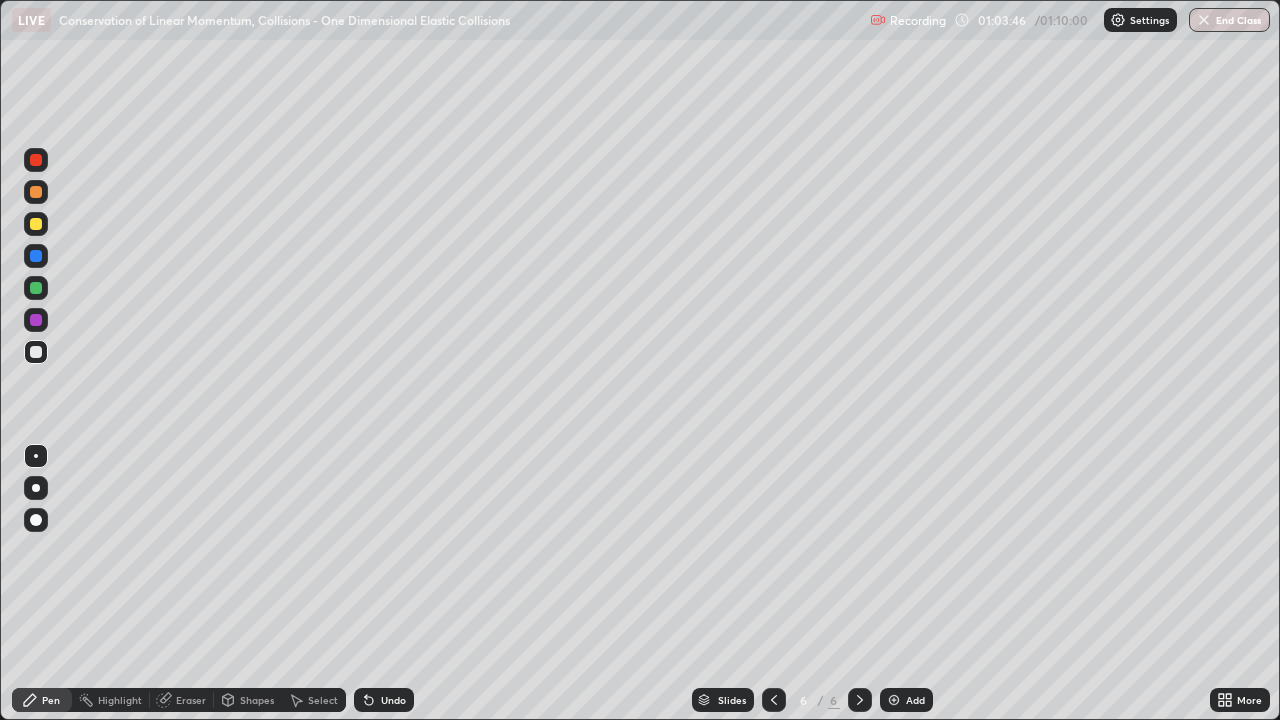 click on "Shapes" at bounding box center (257, 700) 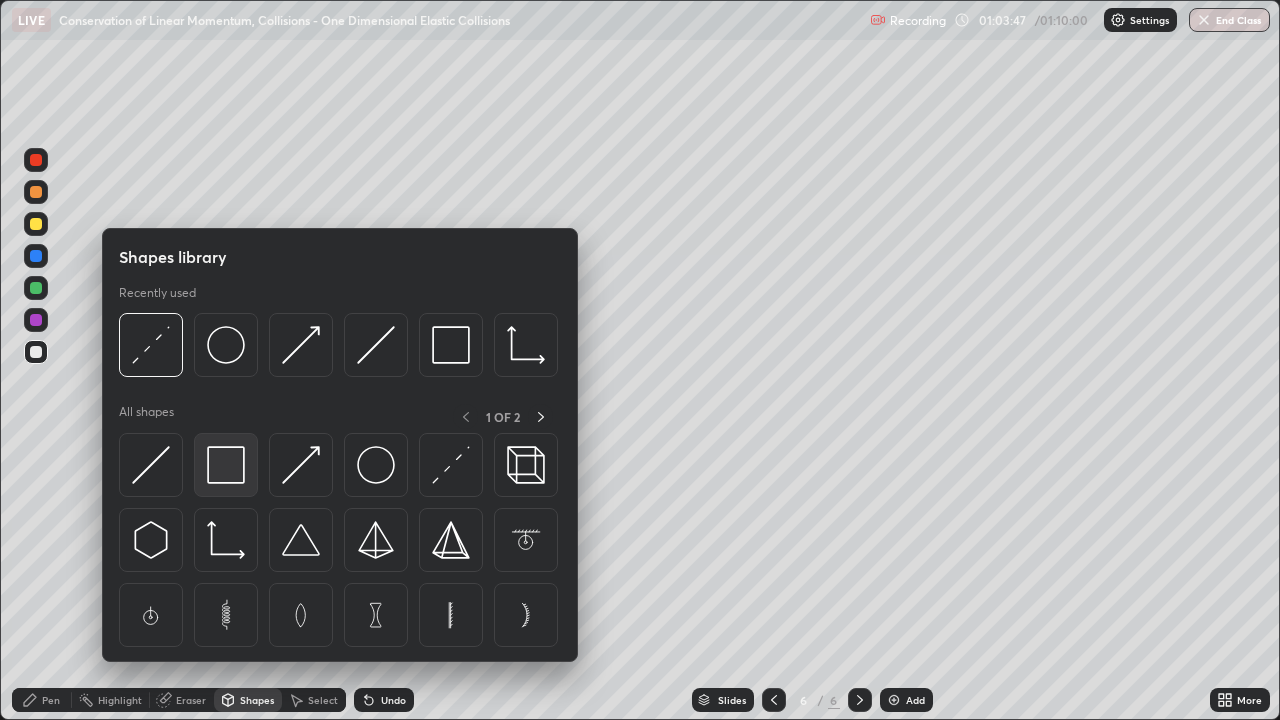 click at bounding box center [226, 465] 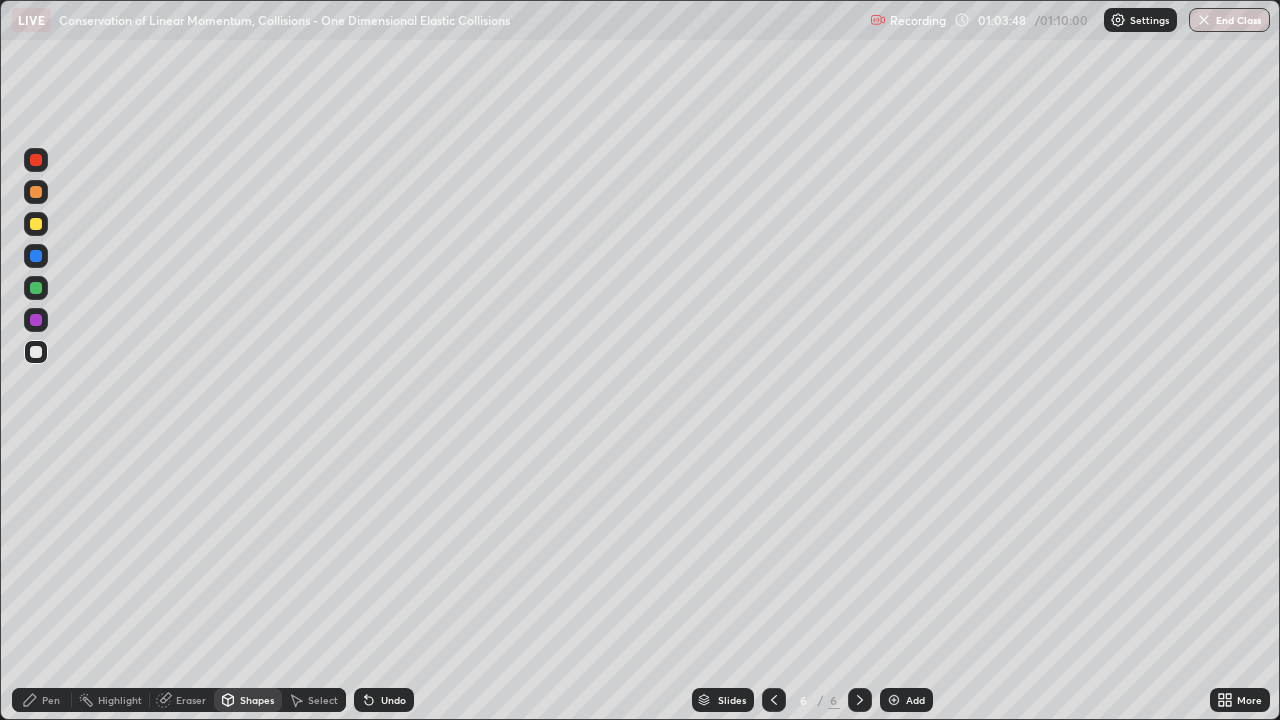 click at bounding box center [36, 256] 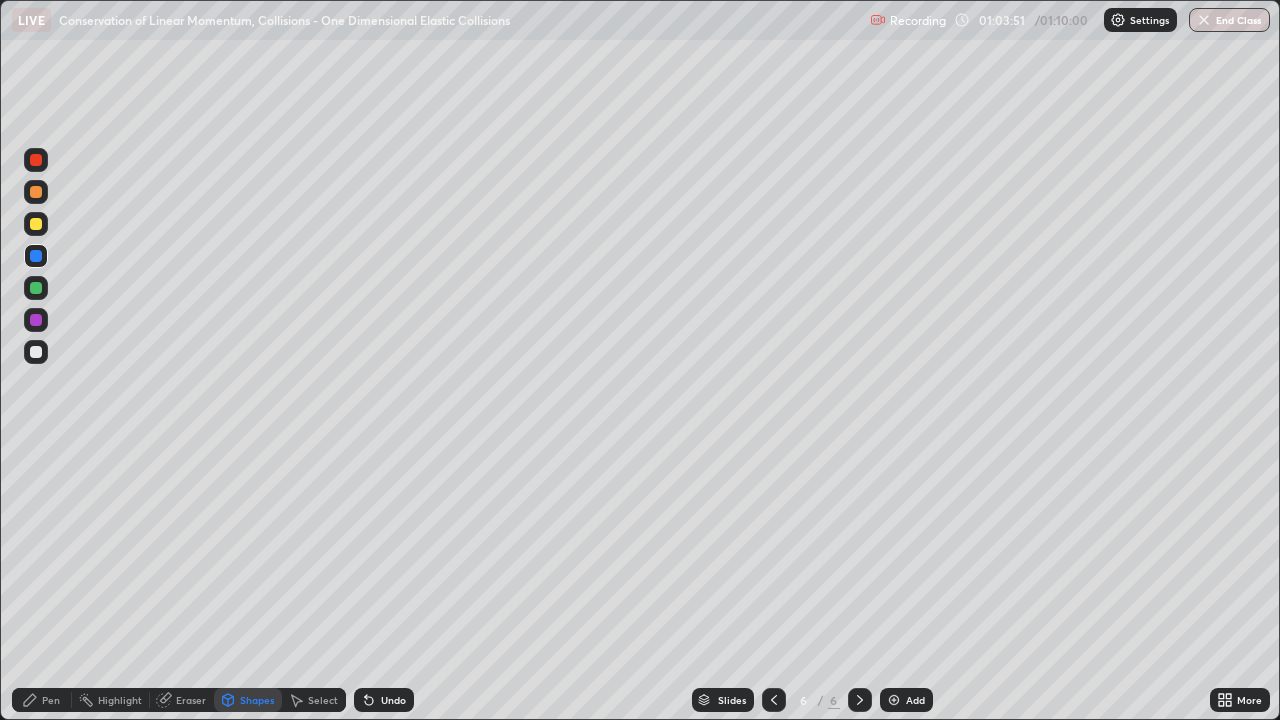 click on "Undo" at bounding box center [393, 700] 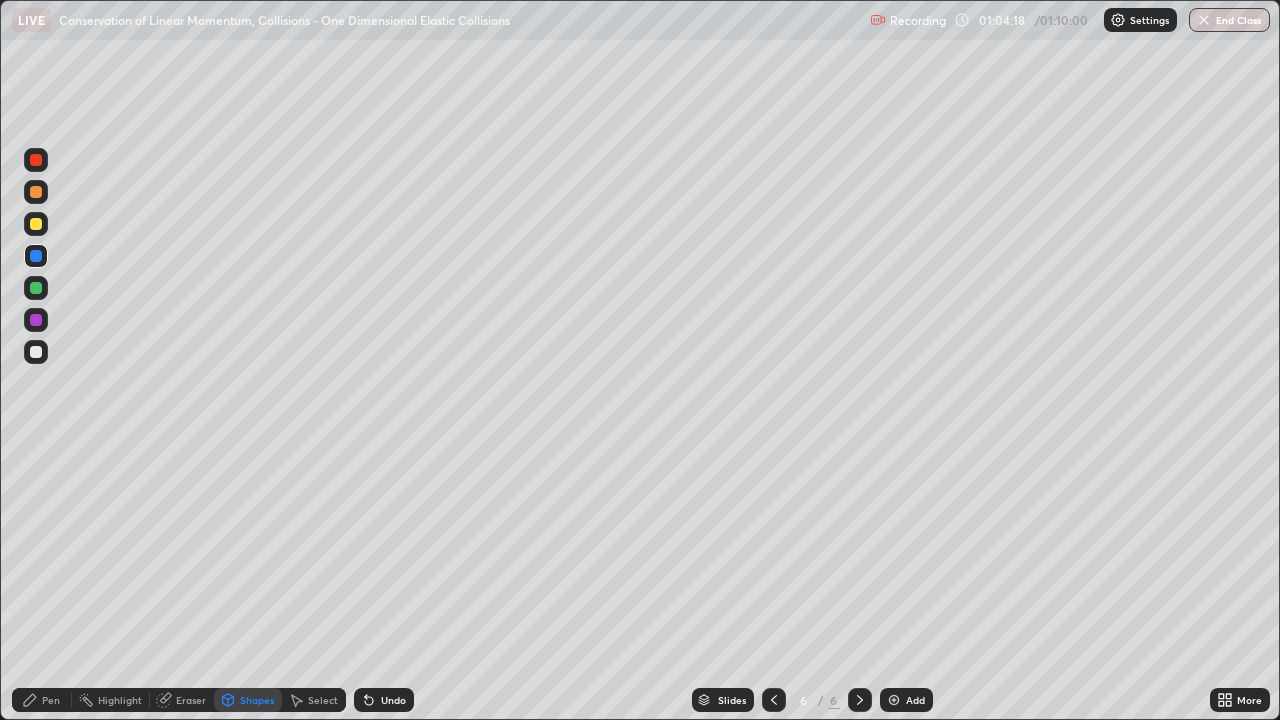 click on "Shapes" at bounding box center [257, 700] 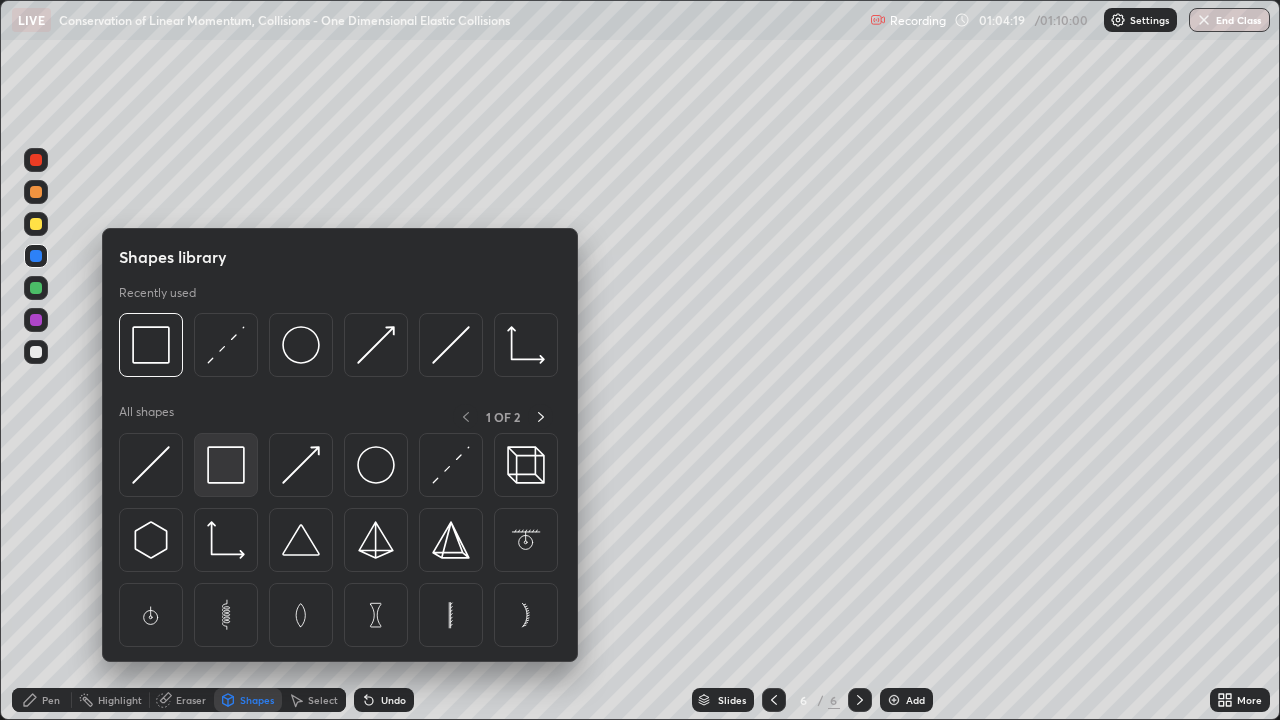 click at bounding box center [226, 465] 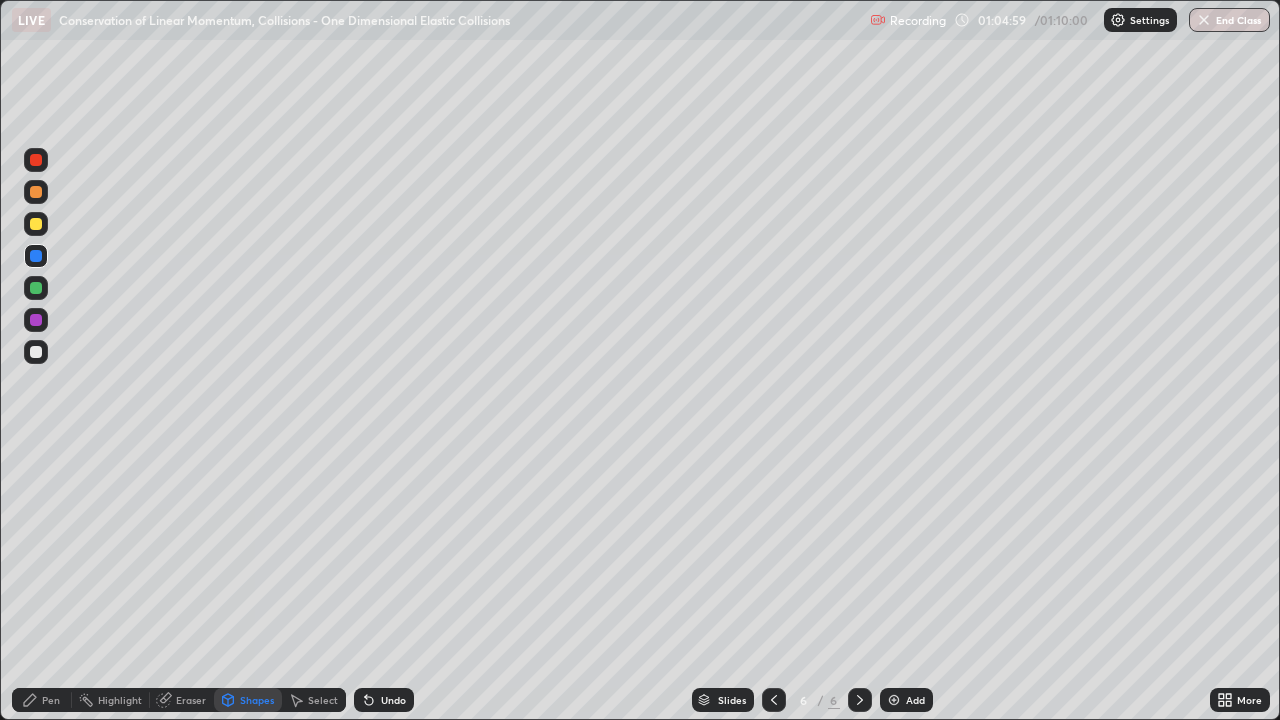 click on "End Class" at bounding box center [1229, 20] 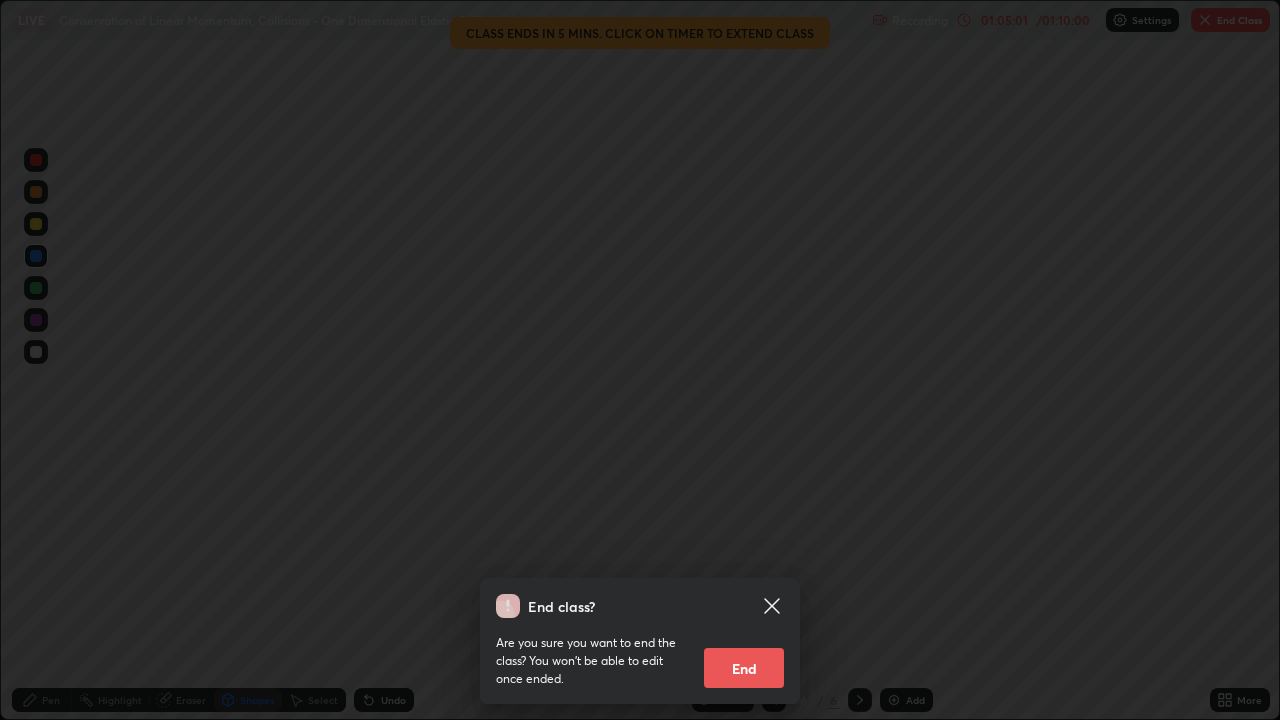 click on "End" at bounding box center (744, 668) 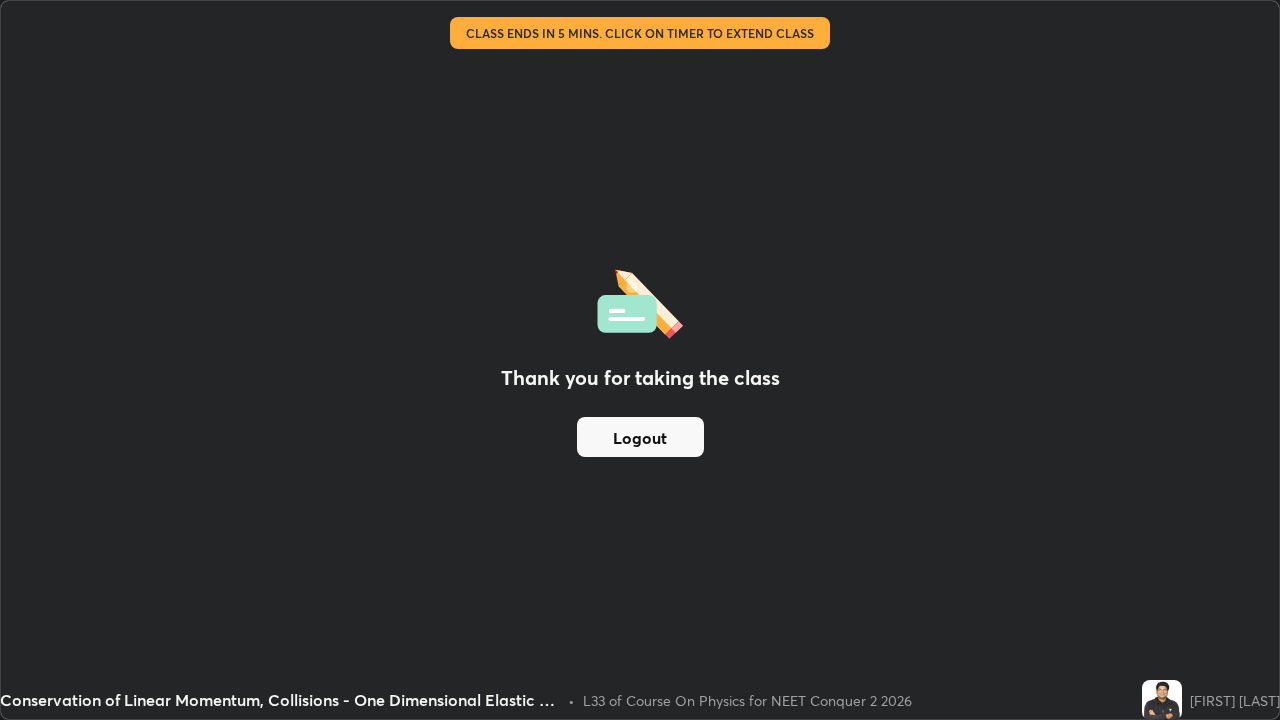 click on "Logout" at bounding box center (640, 437) 